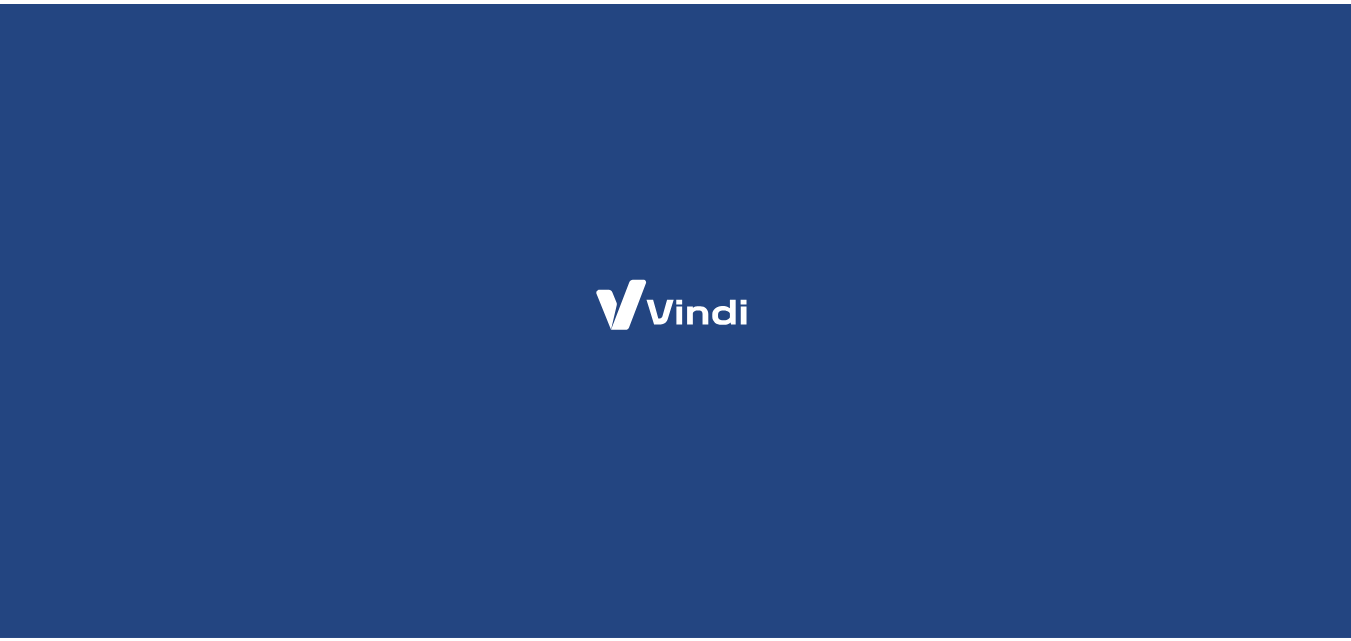 scroll, scrollTop: 0, scrollLeft: 0, axis: both 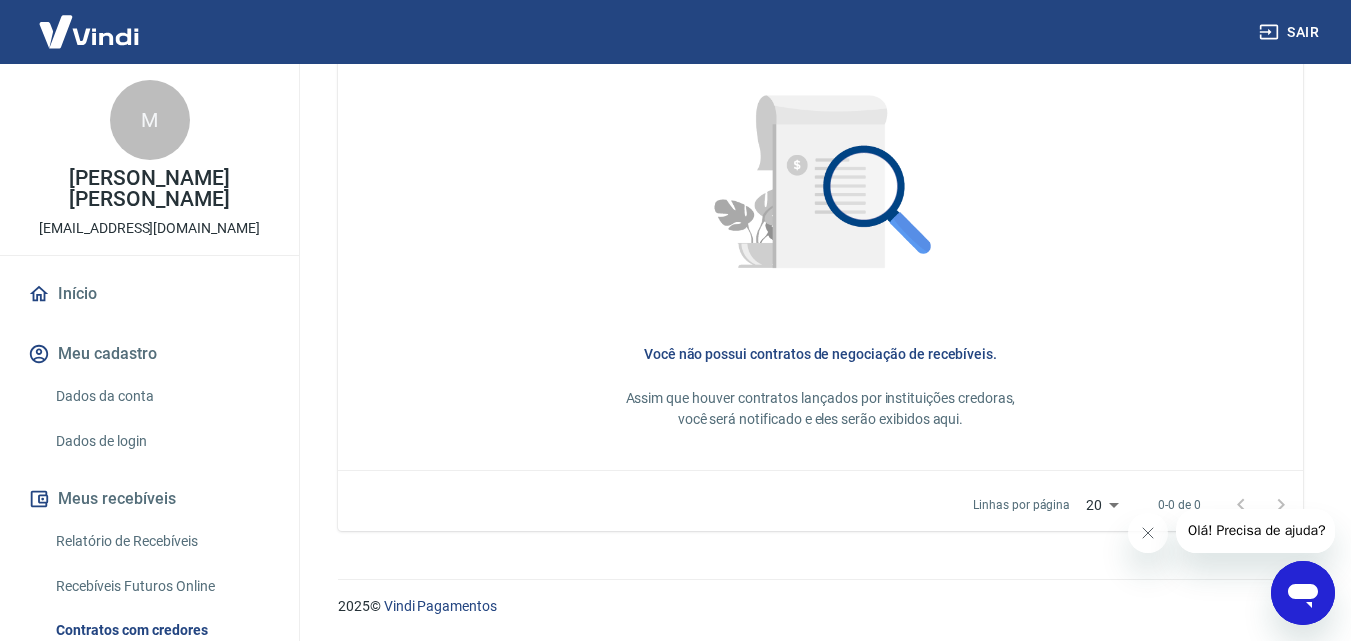 click on "Olá! Precisa de ajuda?" at bounding box center (1256, 530) 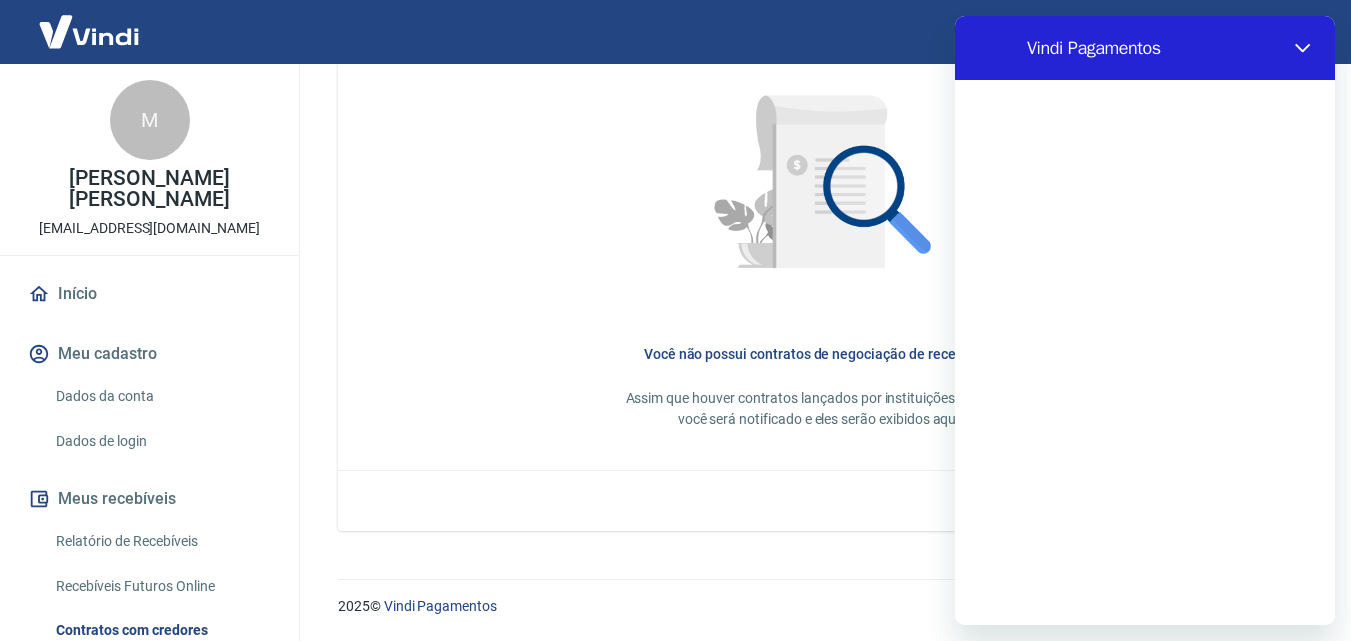 scroll, scrollTop: 0, scrollLeft: 0, axis: both 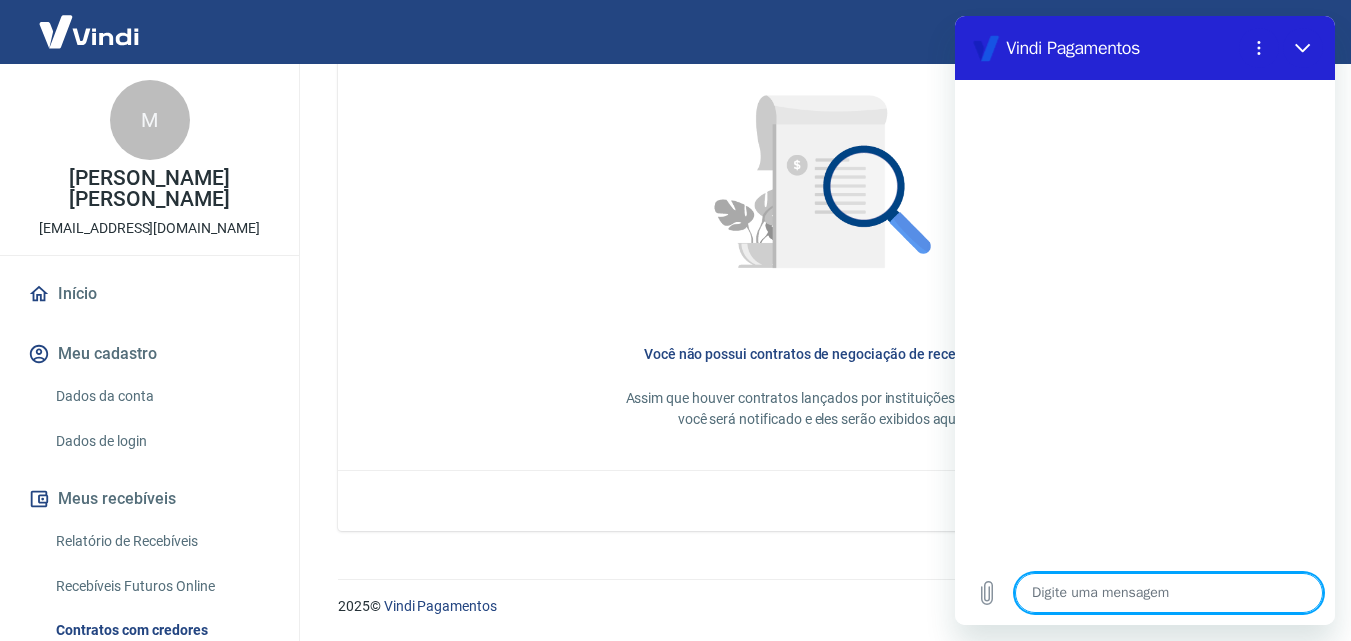 click at bounding box center (1169, 593) 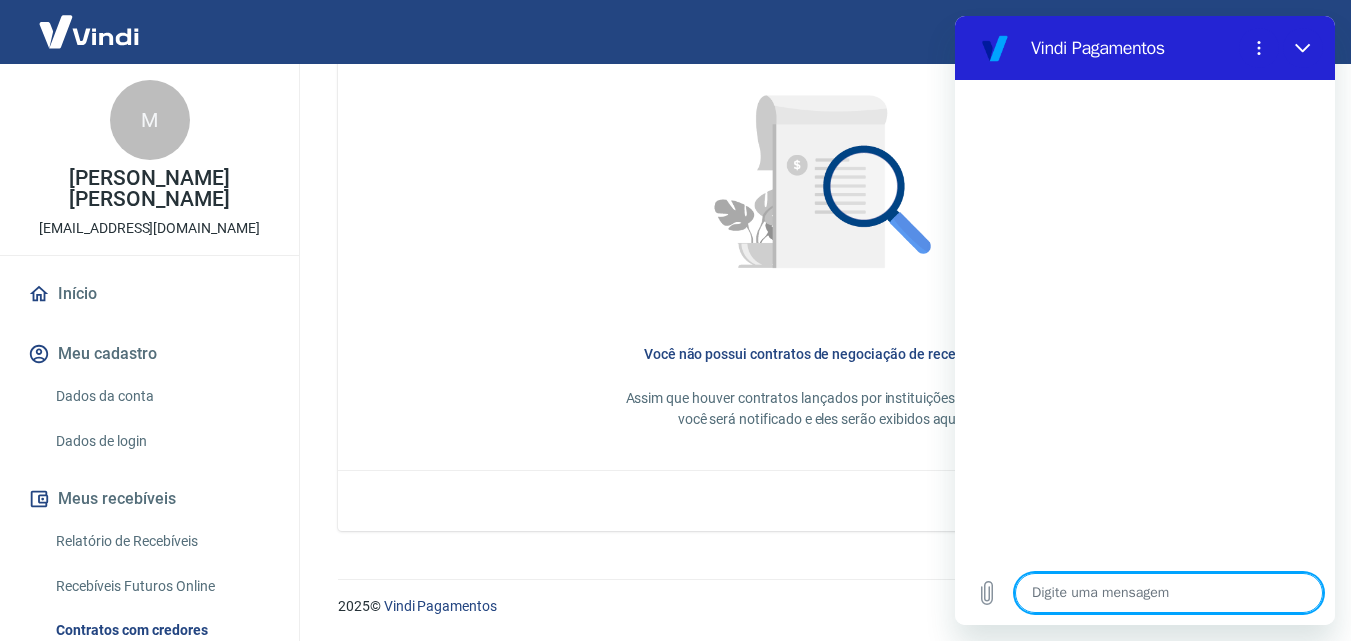 type on "o" 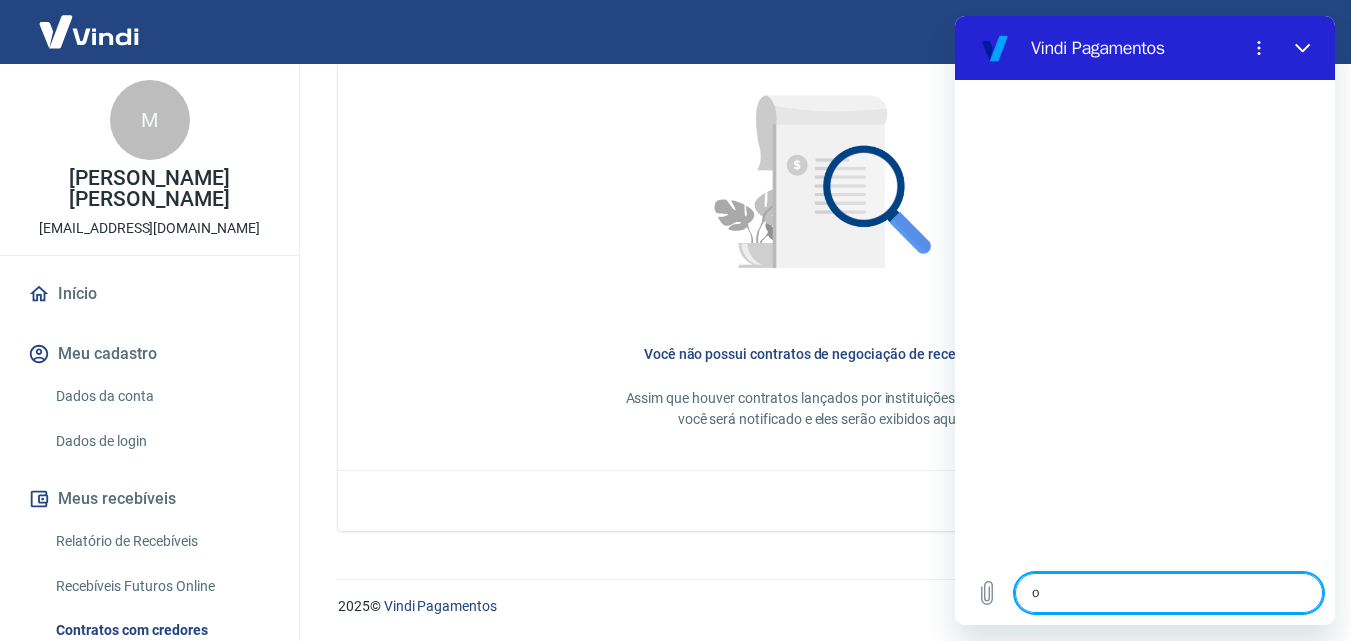 type on "ol" 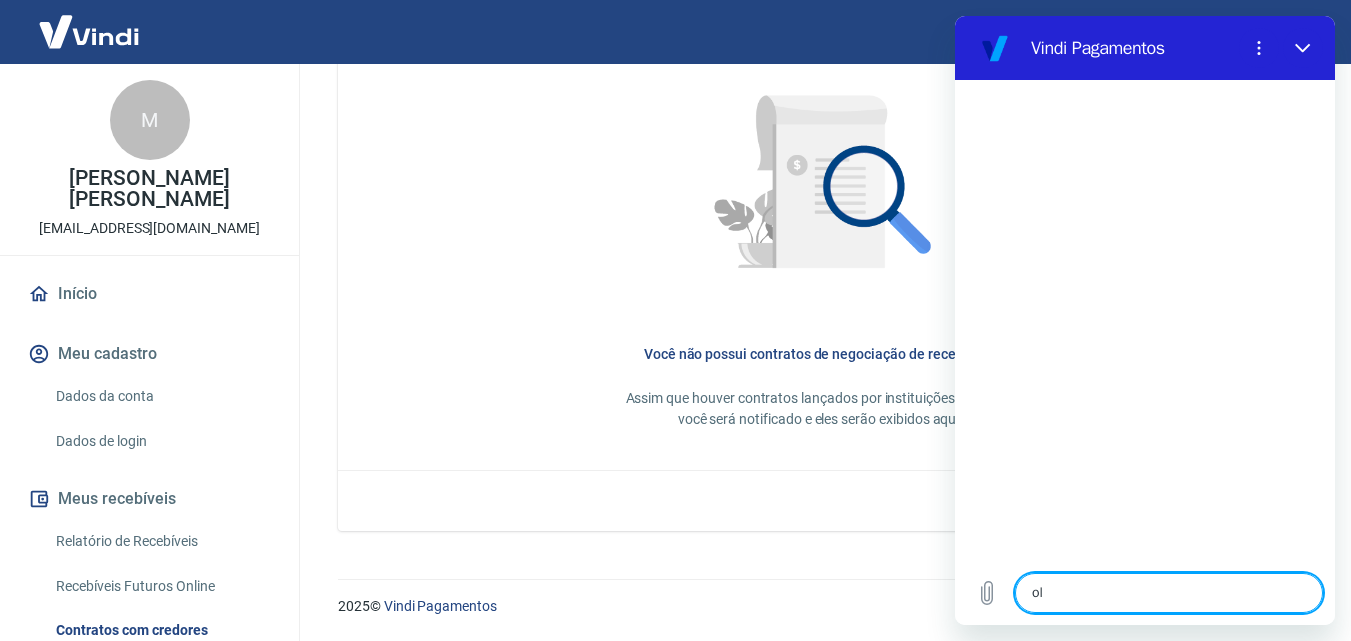 type on "x" 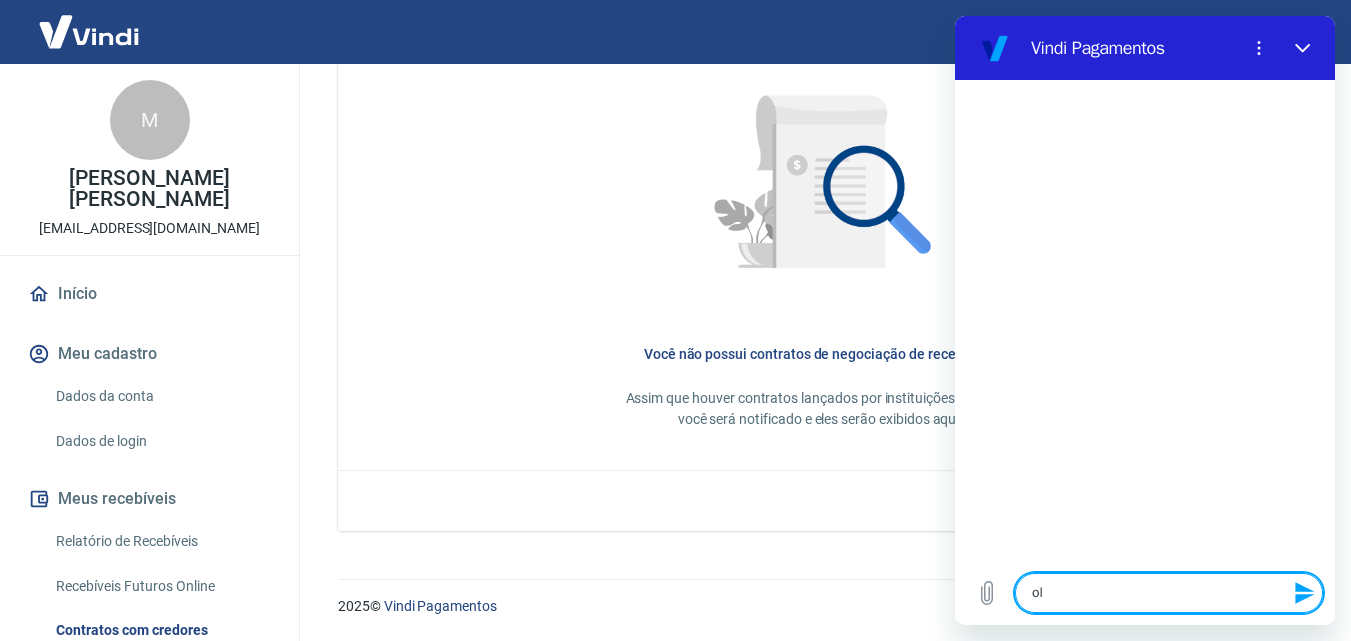 type on "olá" 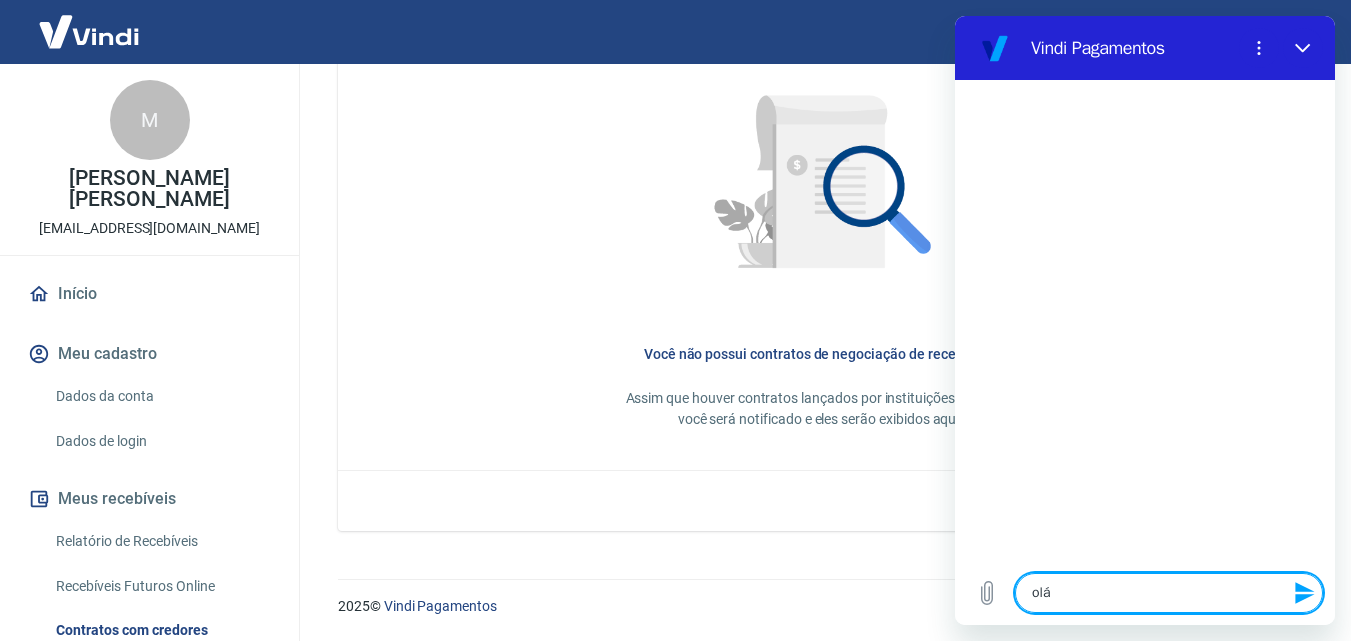 type on "olá," 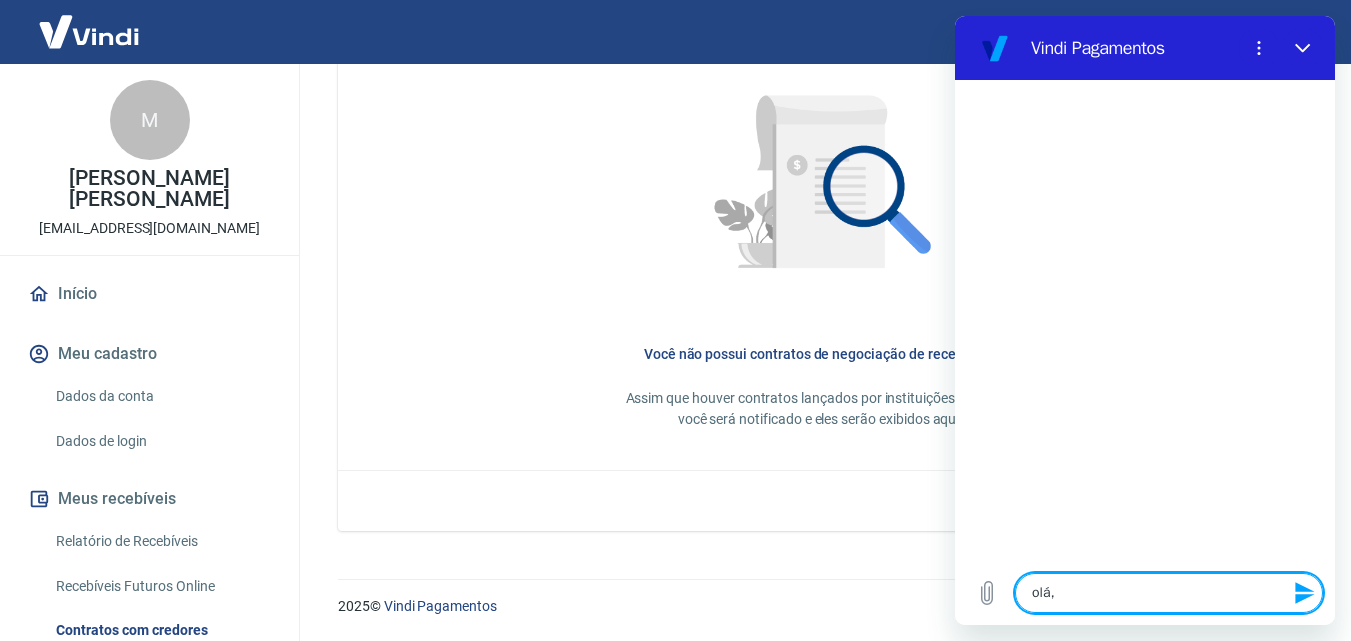 type on "olá," 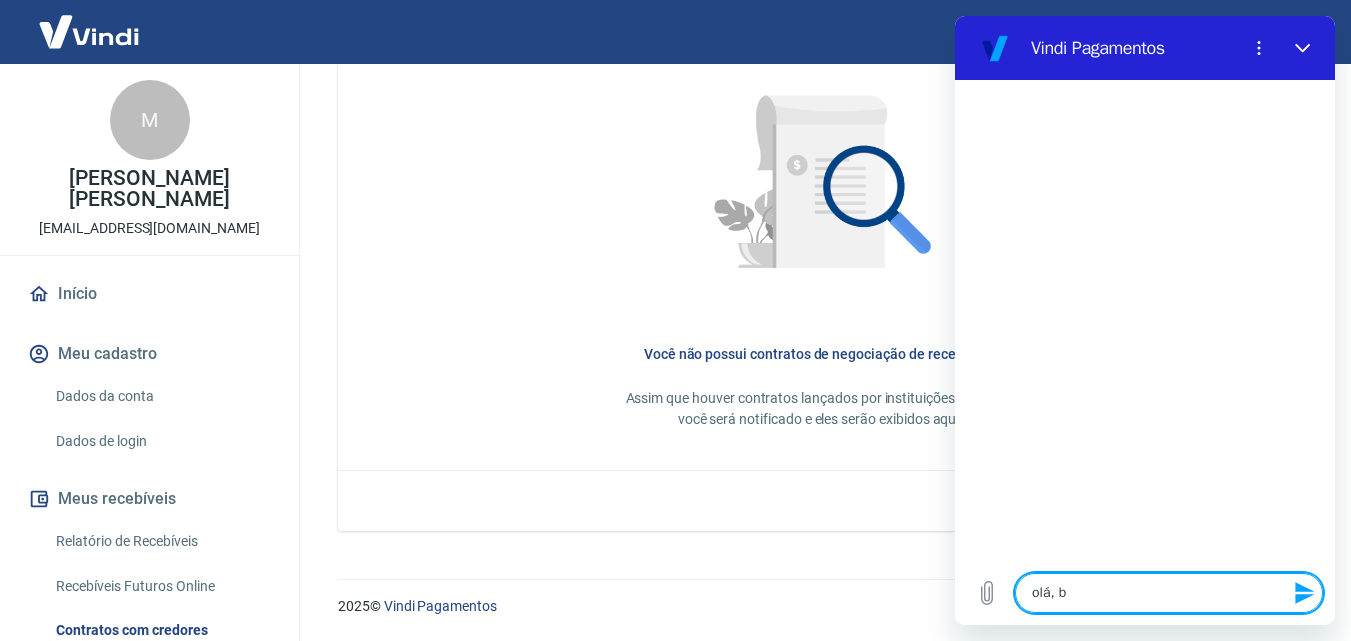 type on "olá, bo" 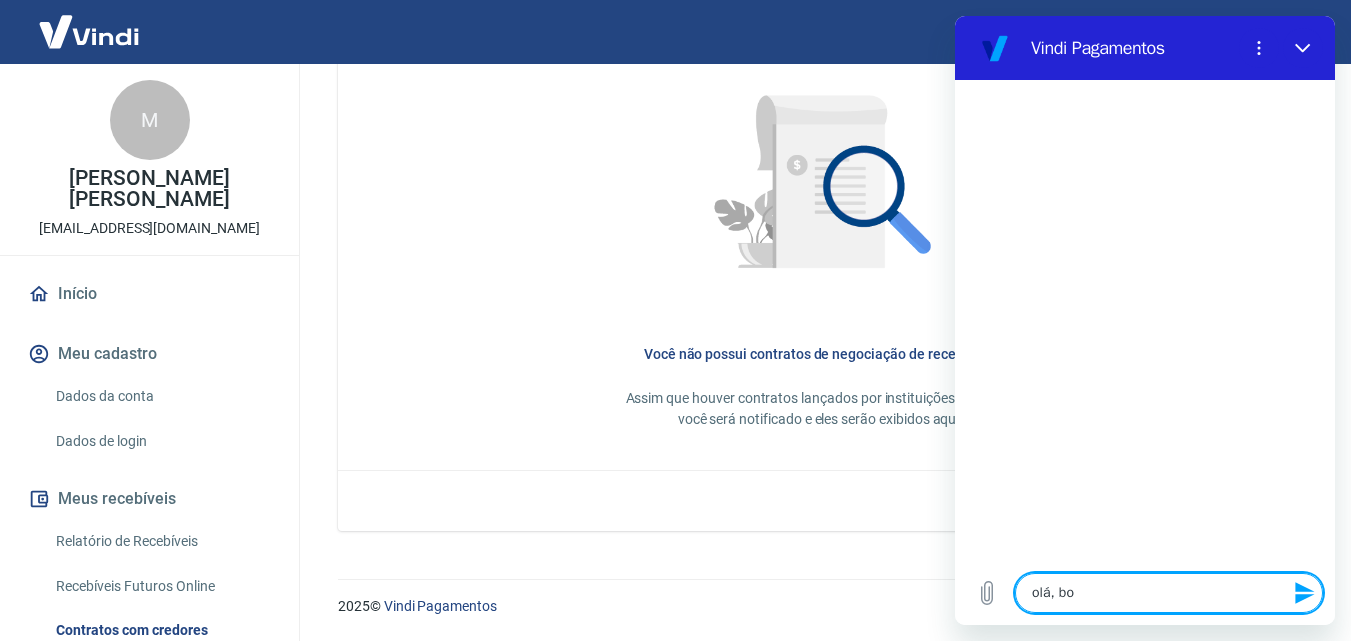 type on "olá, boa" 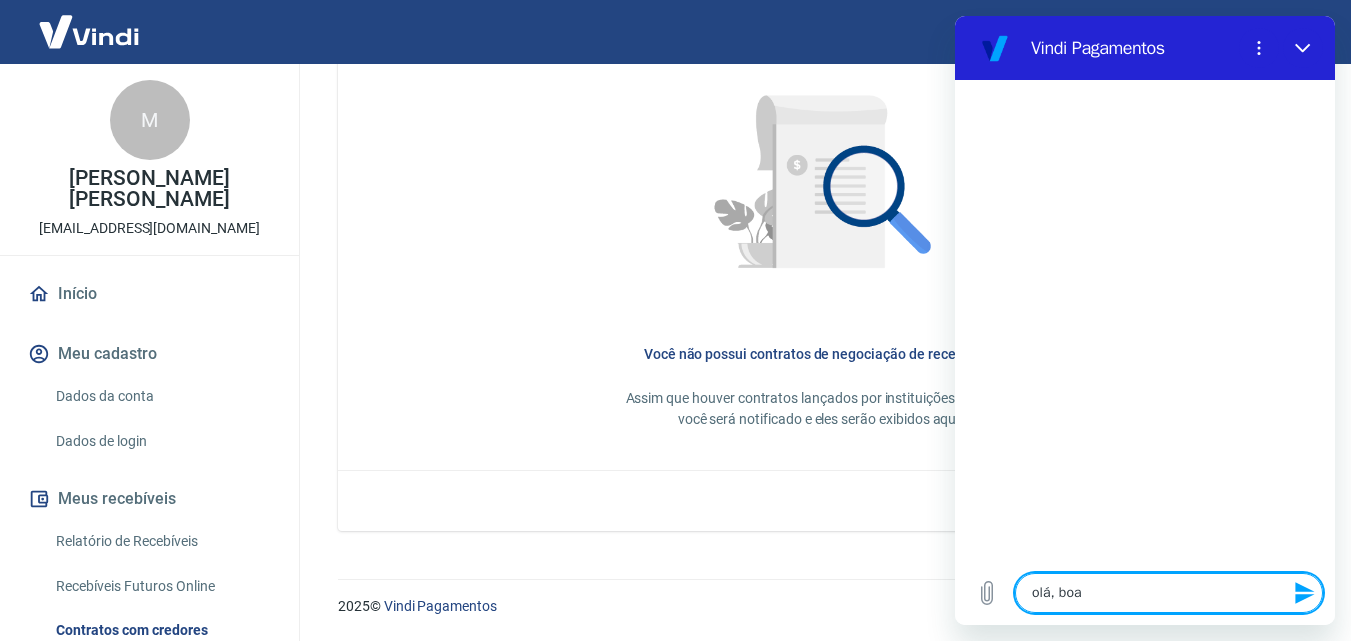 type on "olá, boa" 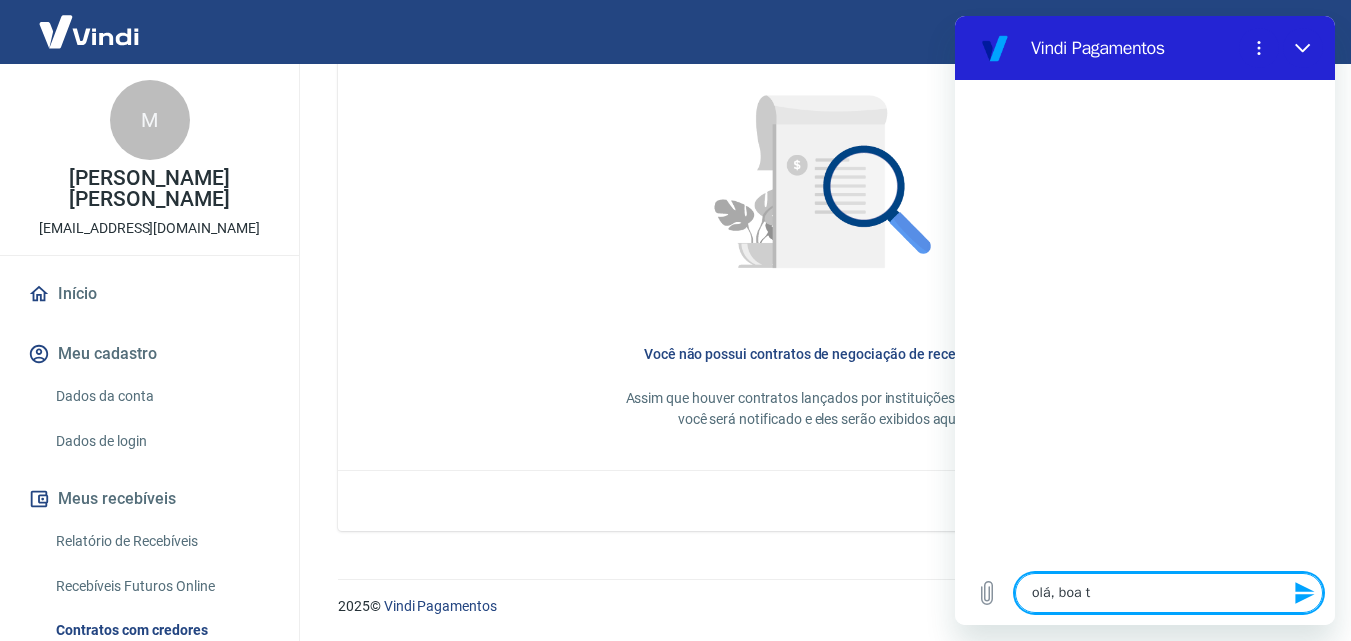 type on "olá, boa ta" 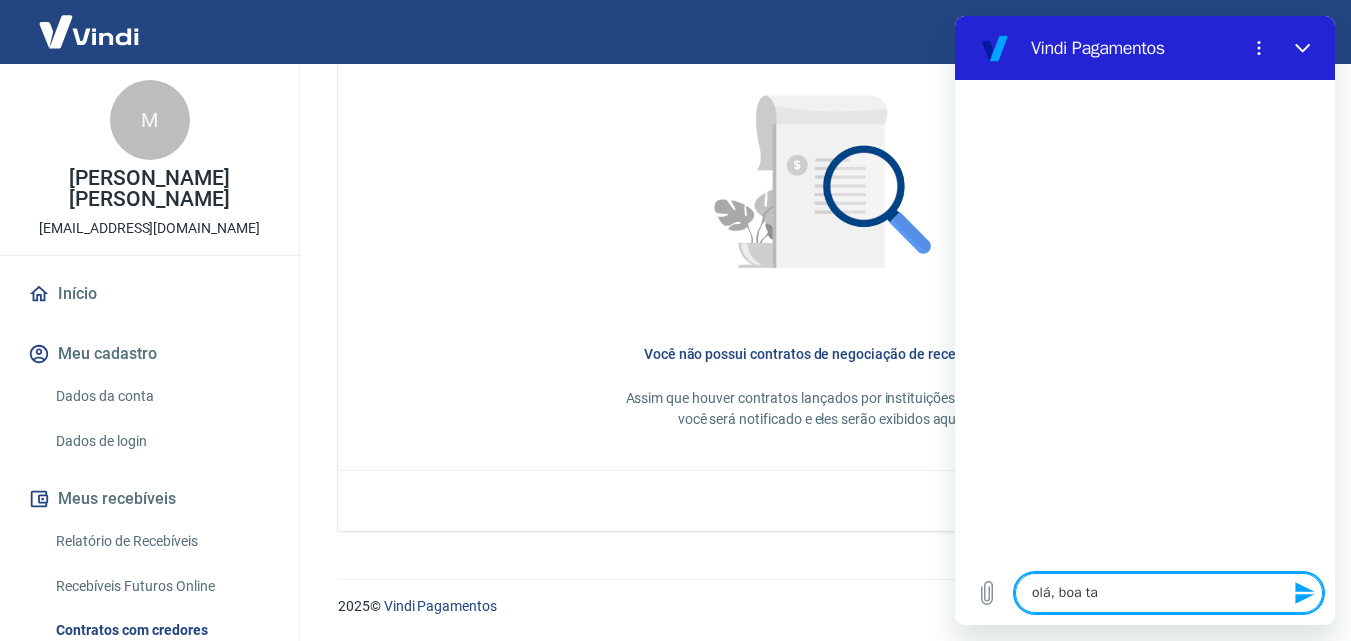 type on "olá, boa tar" 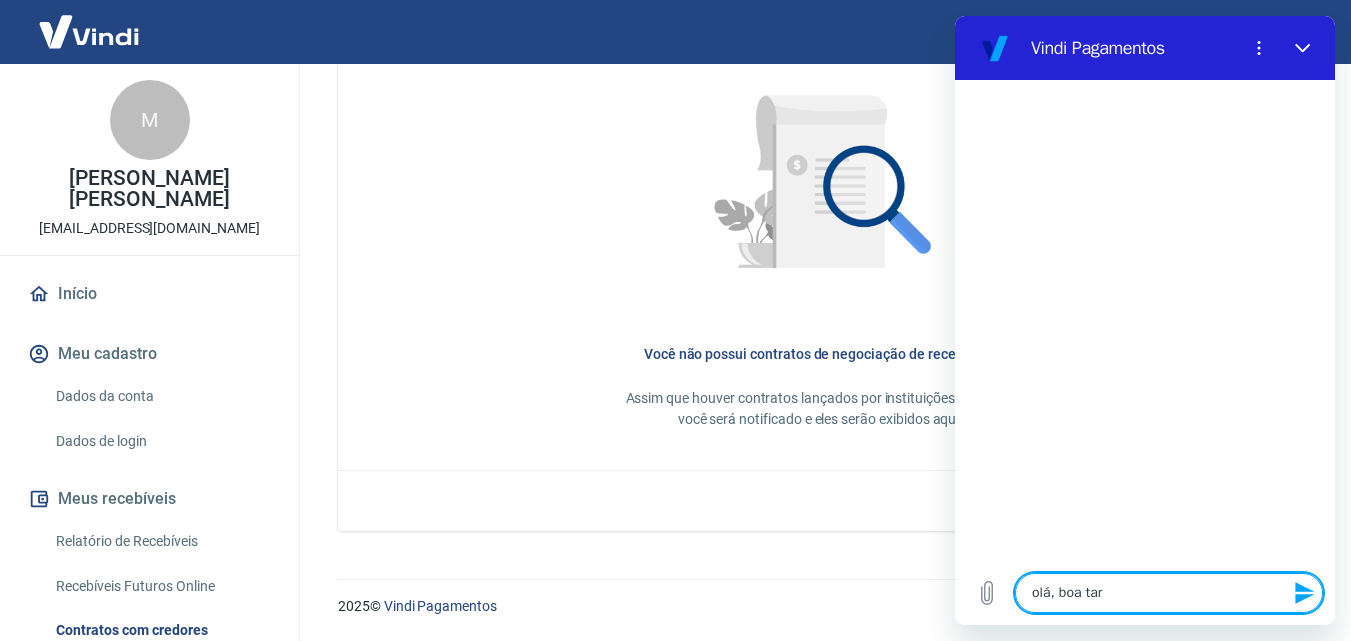 type on "olá, boa tard" 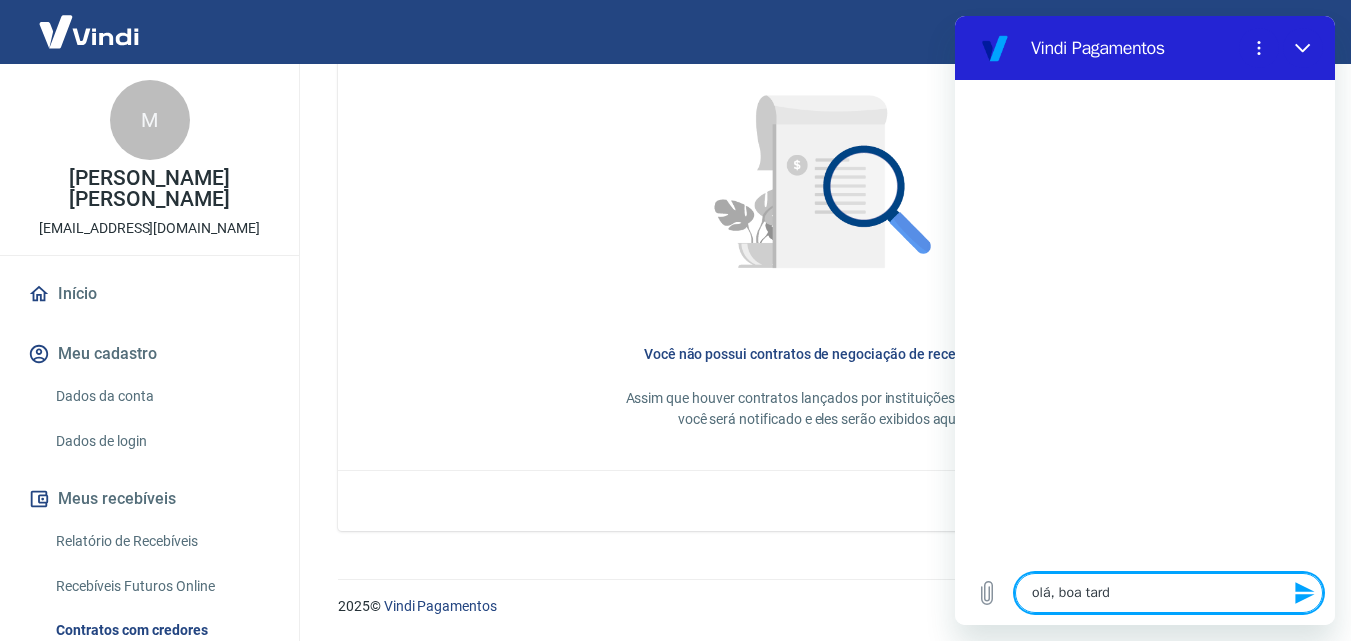 type on "olá, boa tarde" 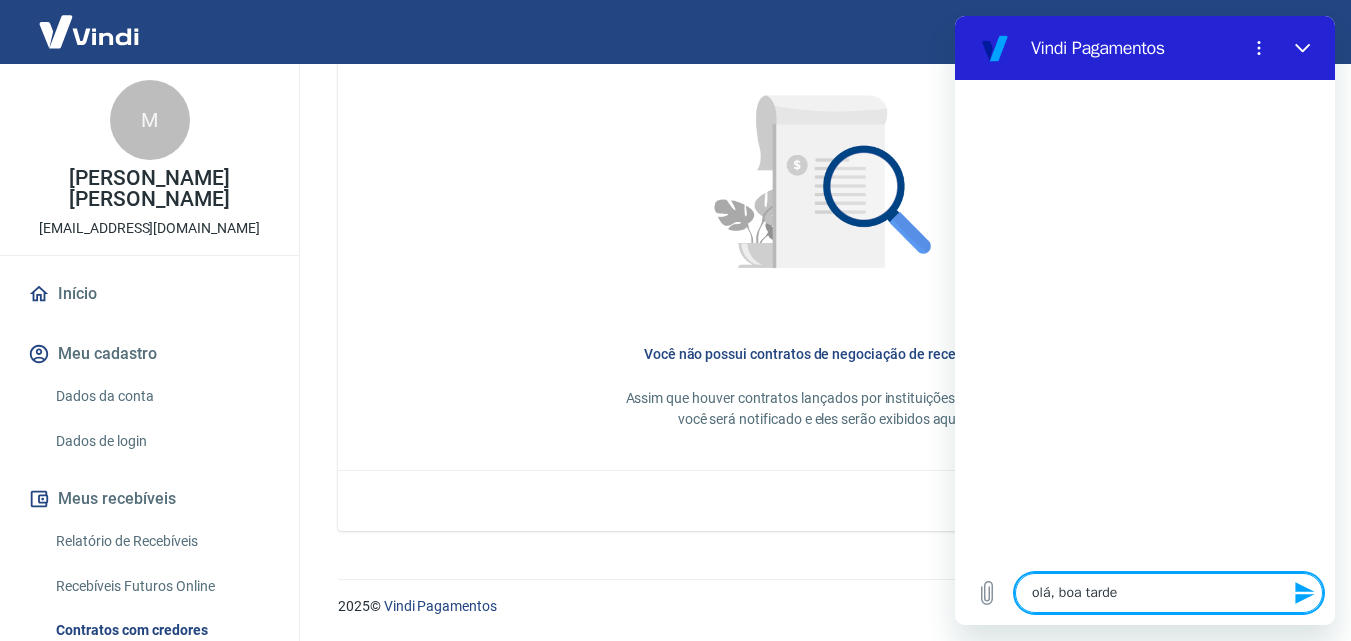 type 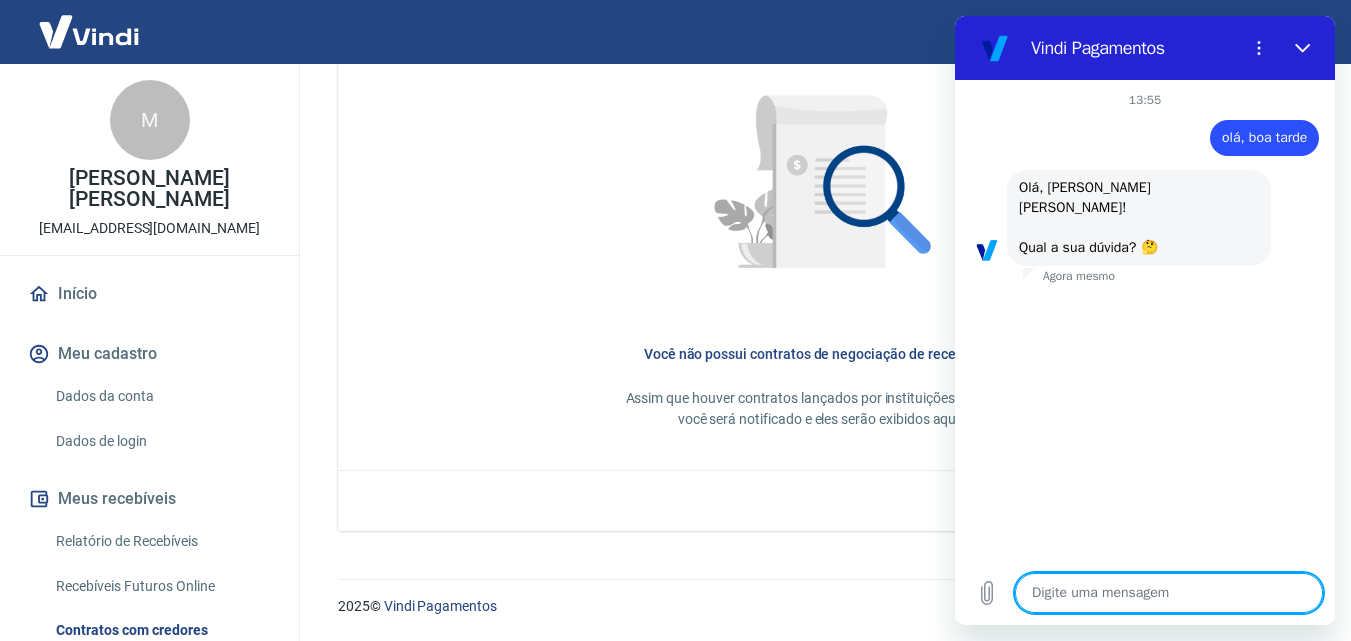 scroll, scrollTop: 50, scrollLeft: 0, axis: vertical 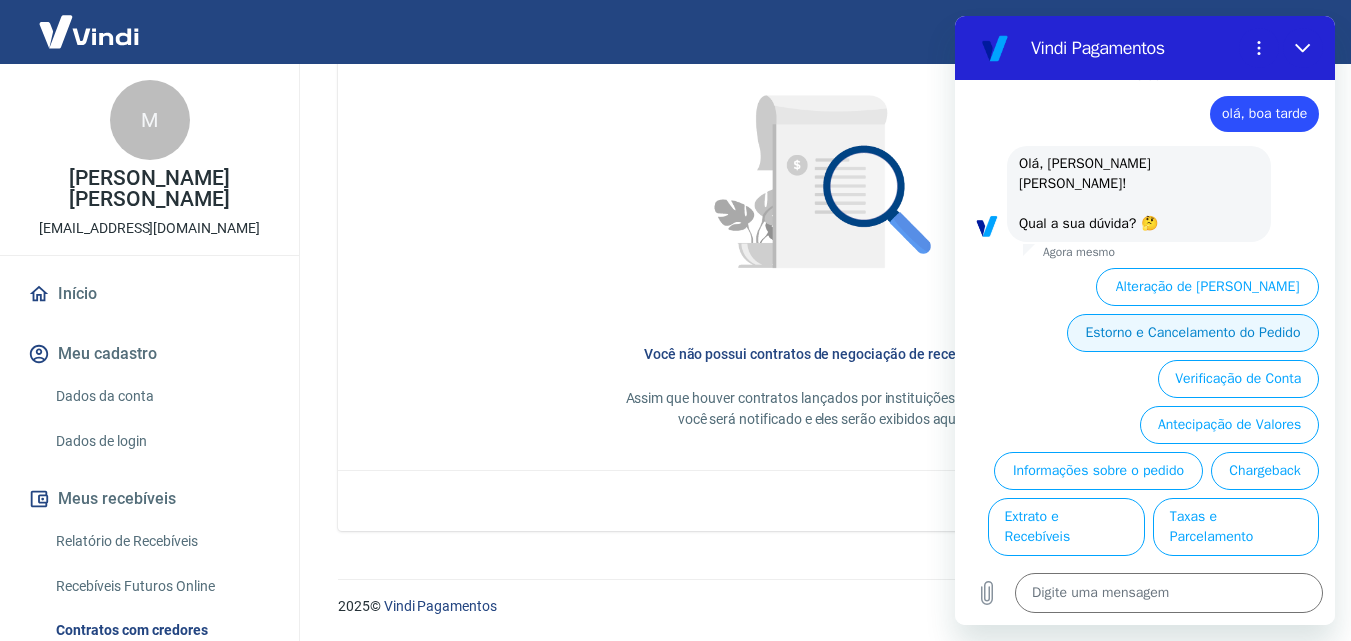 click on "Estorno e Cancelamento do Pedido" at bounding box center [1193, 333] 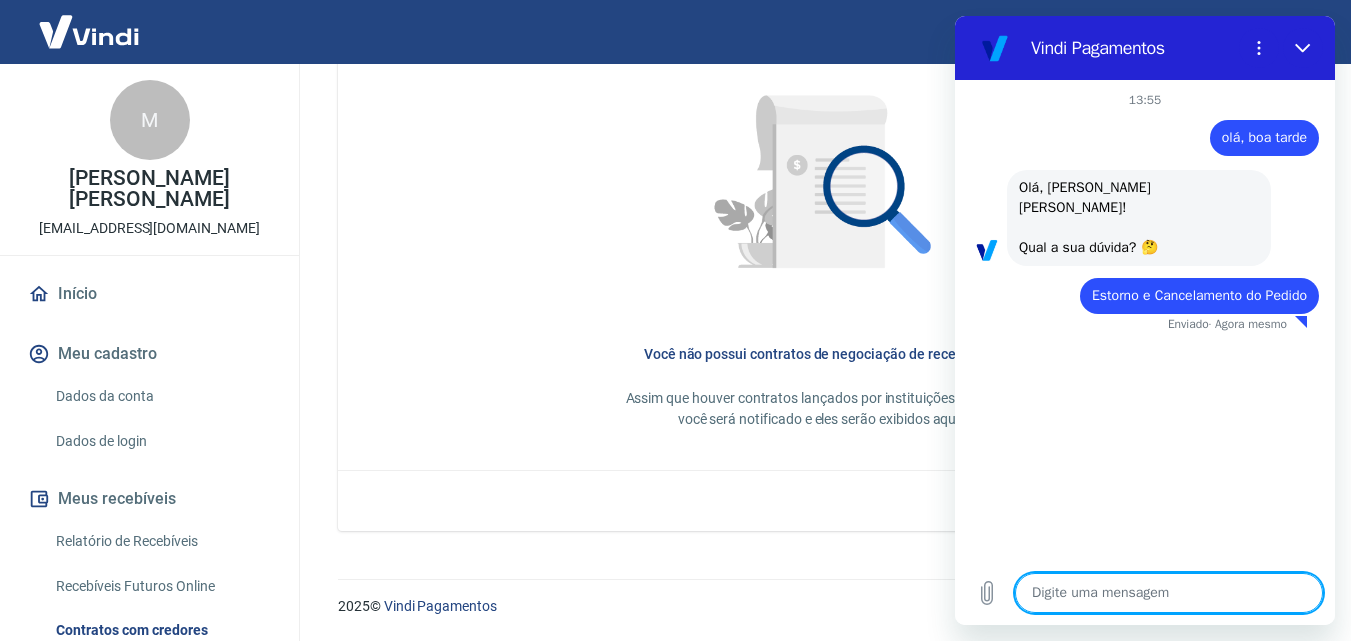 type on "x" 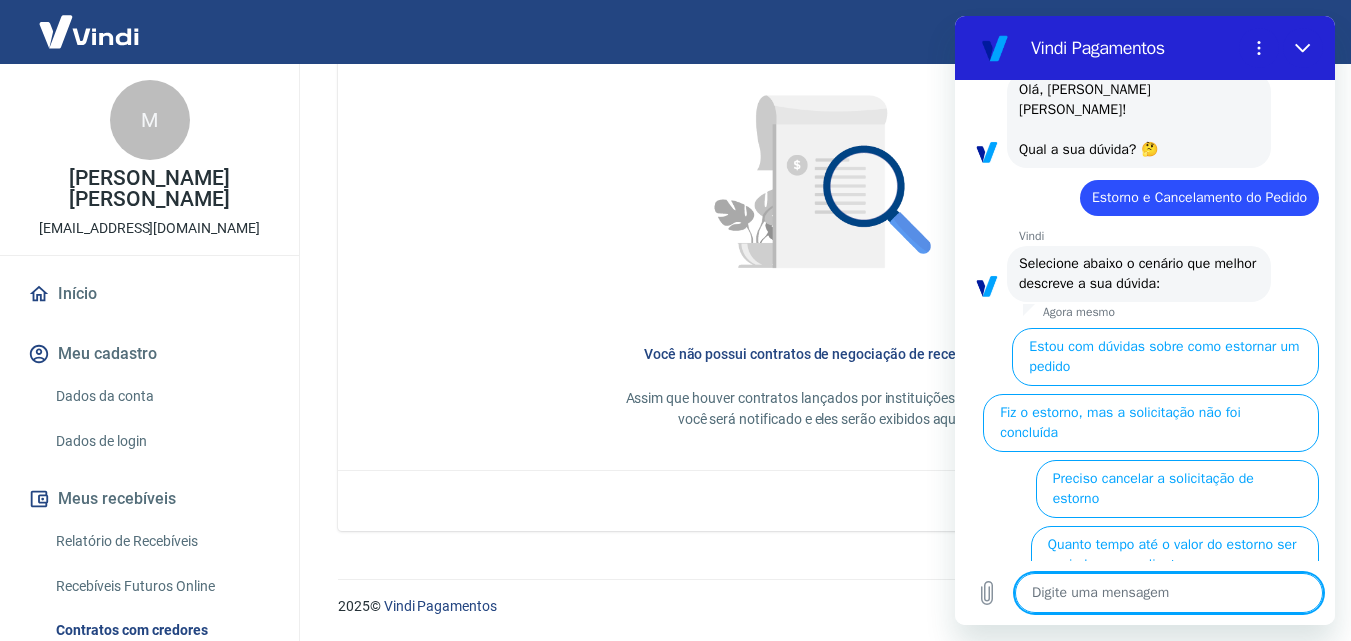 scroll, scrollTop: 198, scrollLeft: 0, axis: vertical 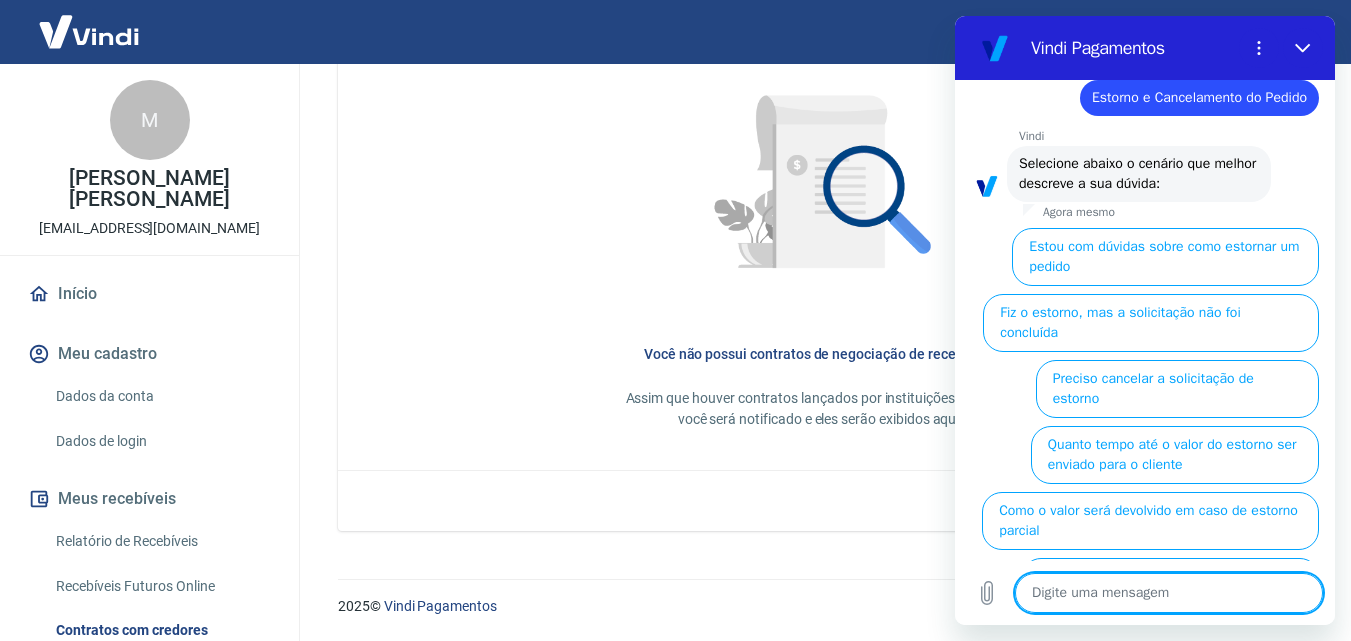drag, startPoint x: 1103, startPoint y: 602, endPoint x: 1106, endPoint y: 591, distance: 11.401754 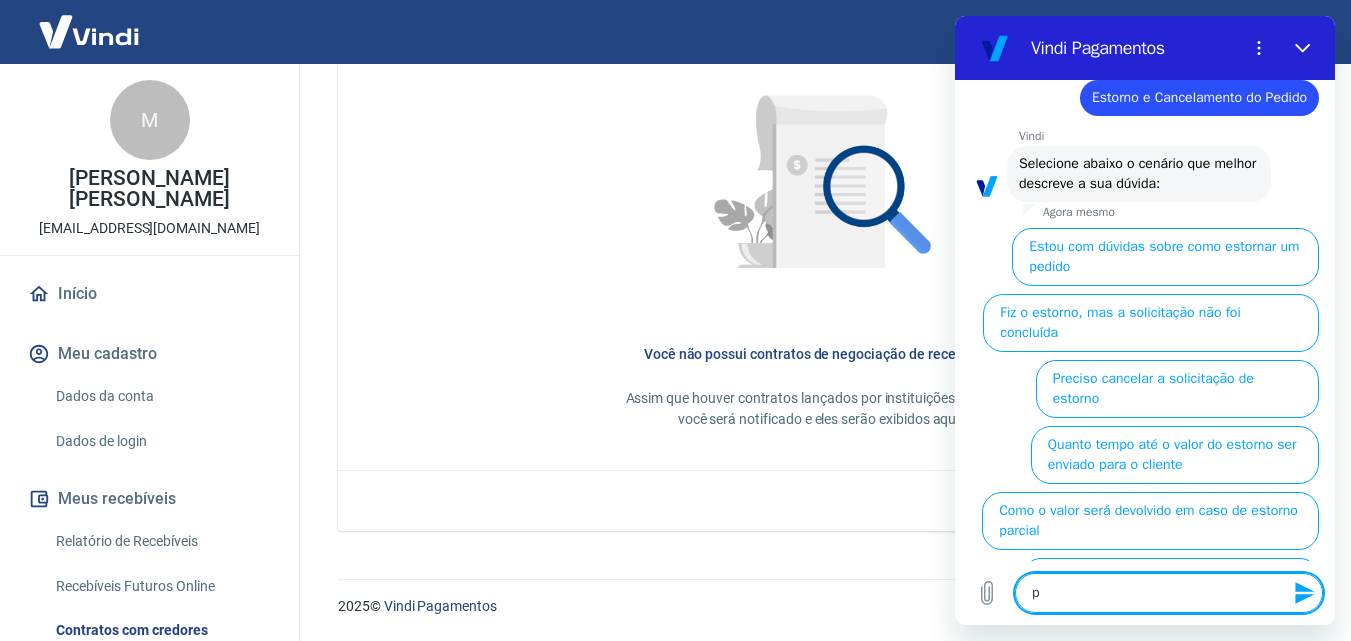 type on "pr" 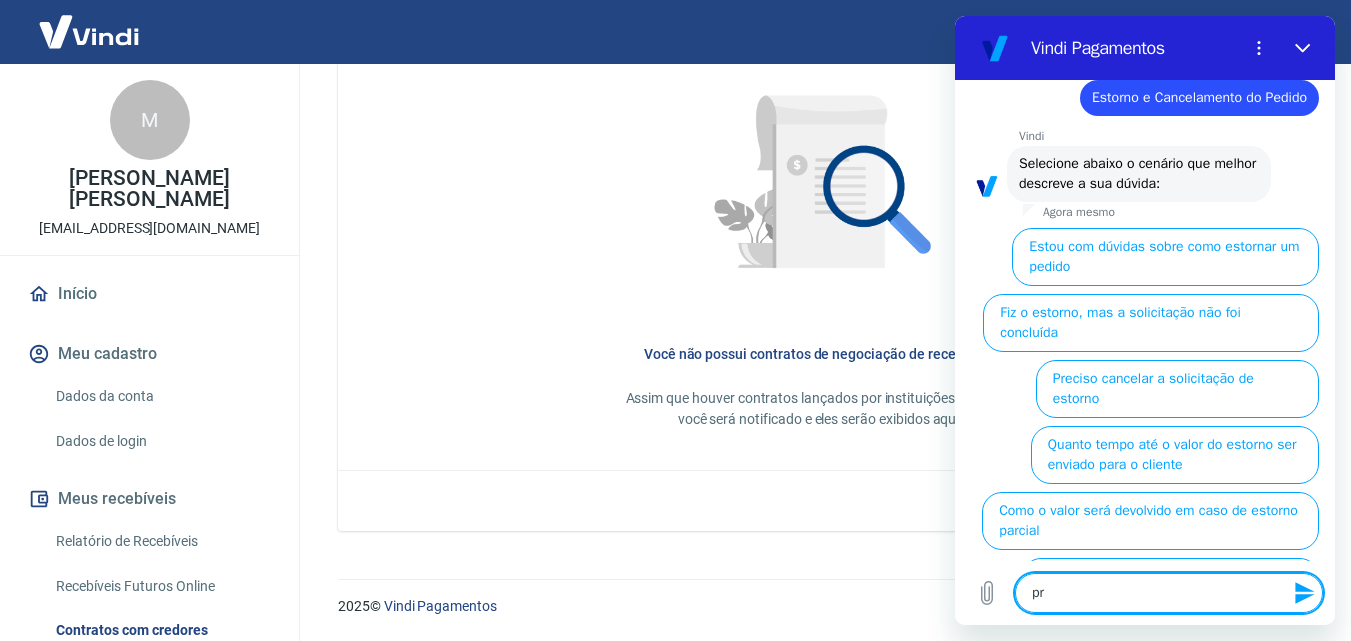 type on "pre" 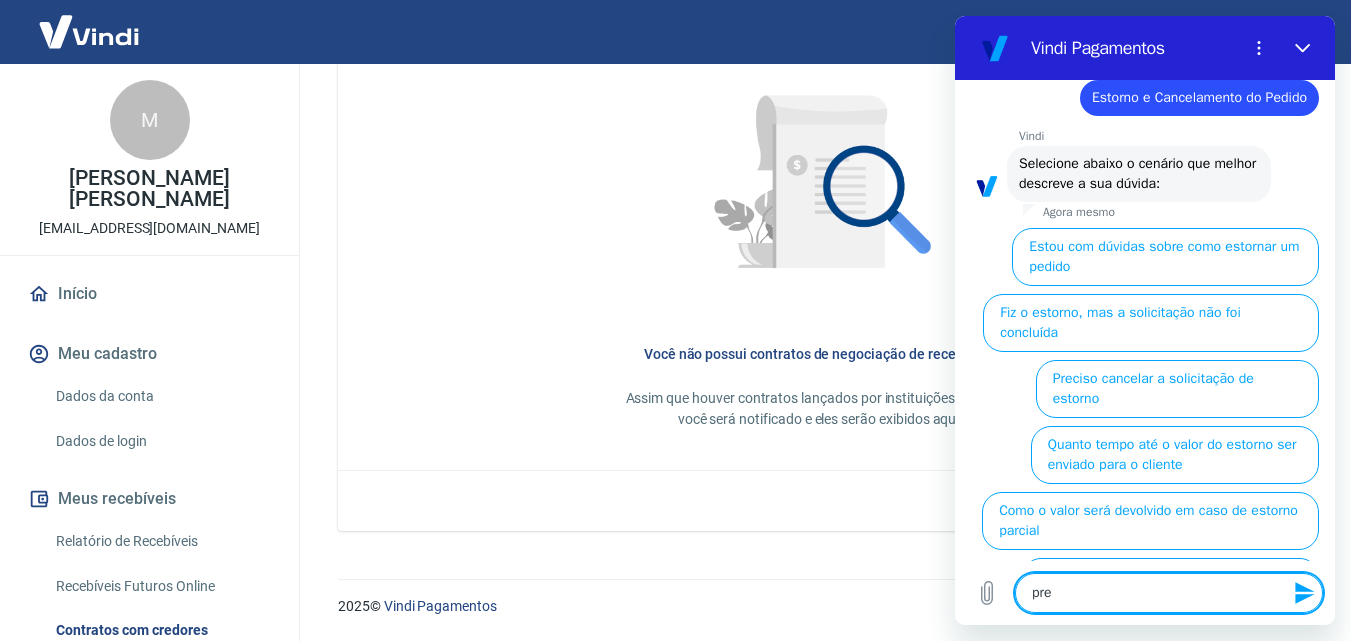 type on "prec" 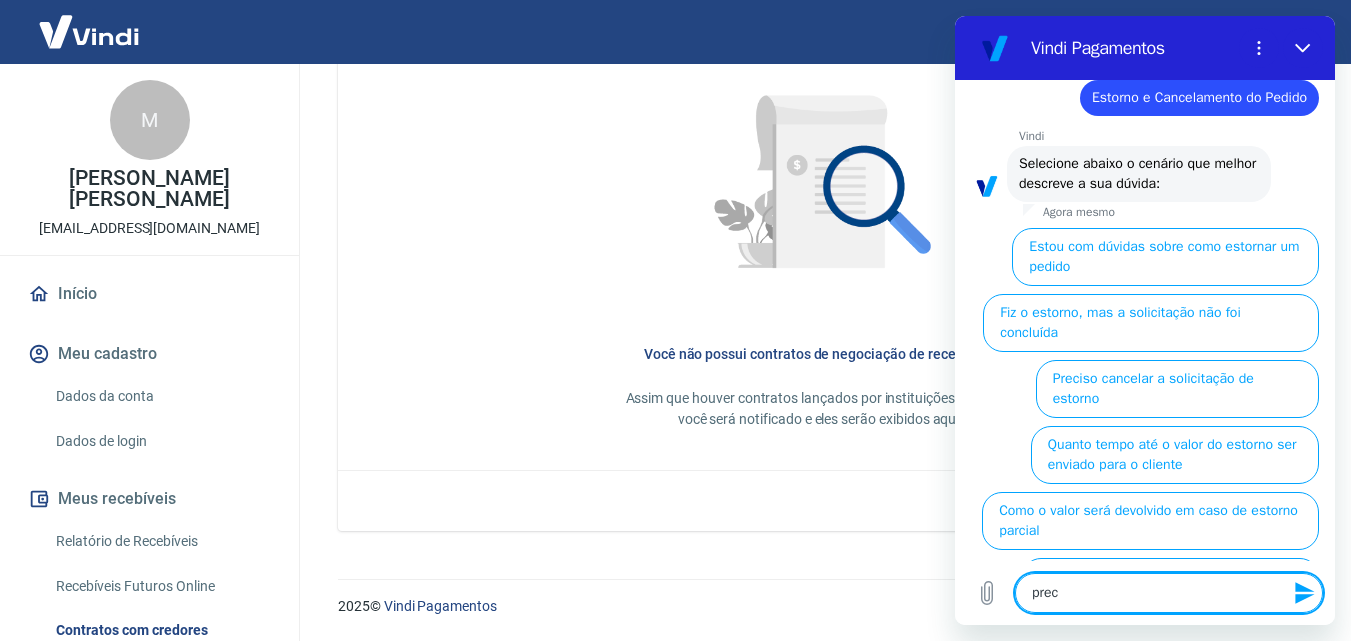 type on "preci" 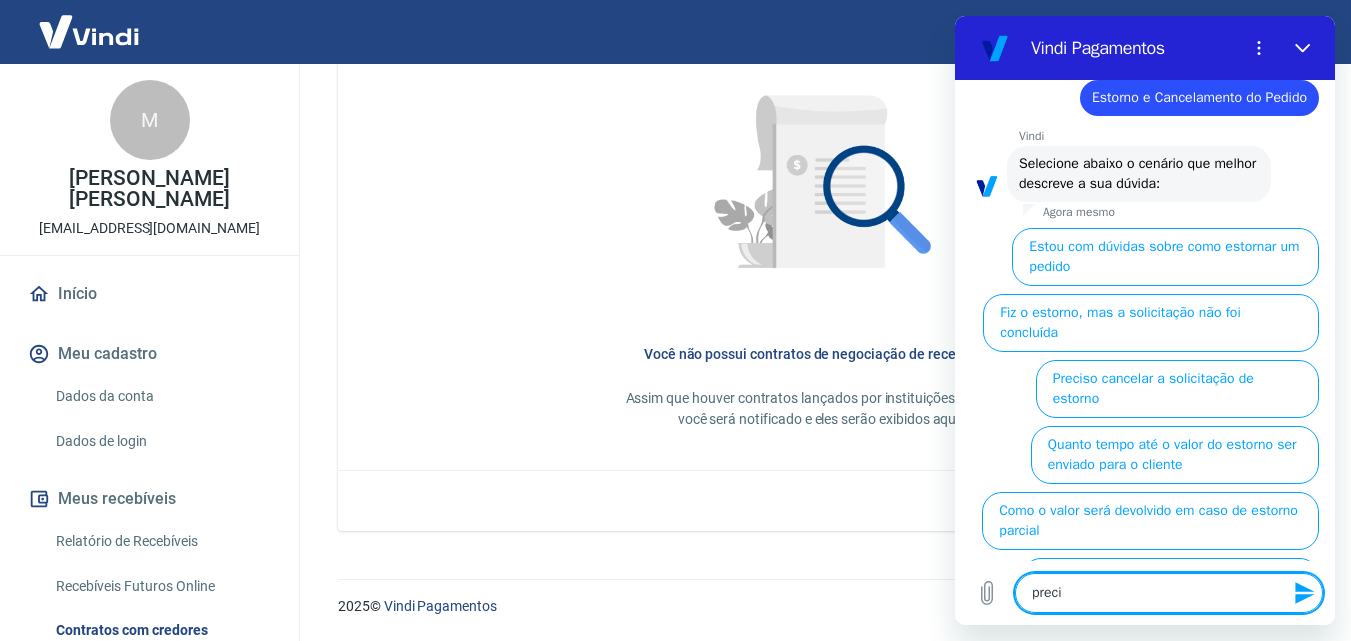 type on "precis" 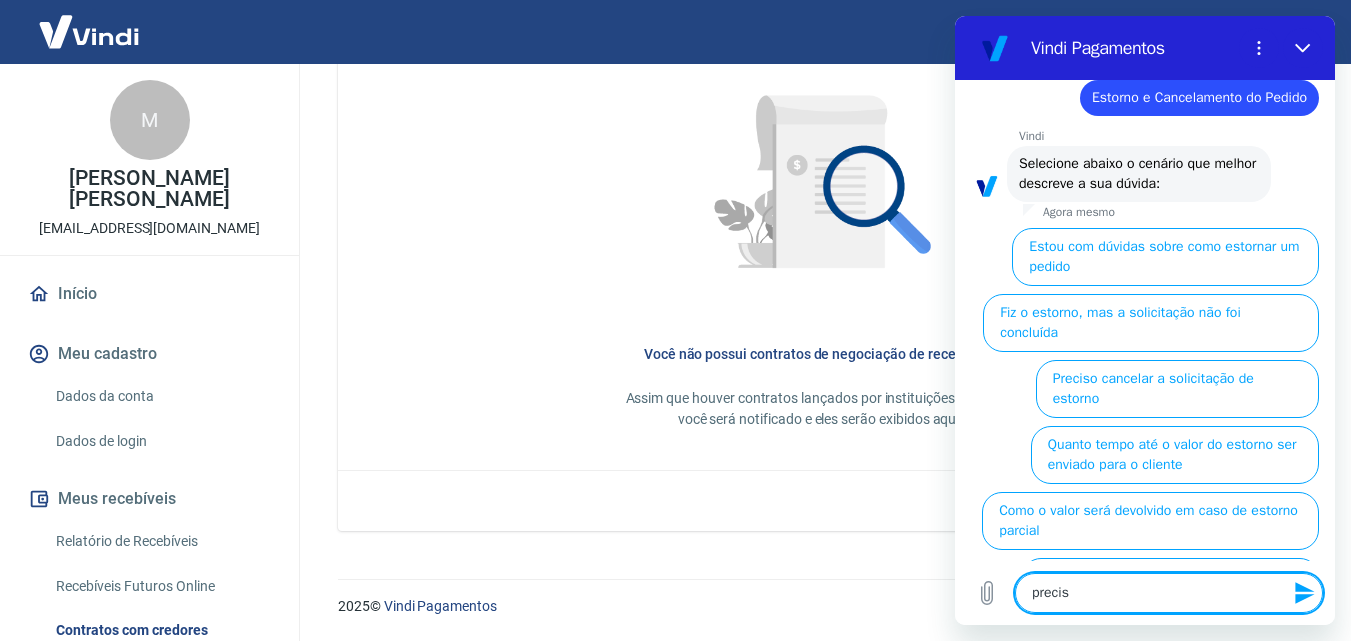 type on "preciso" 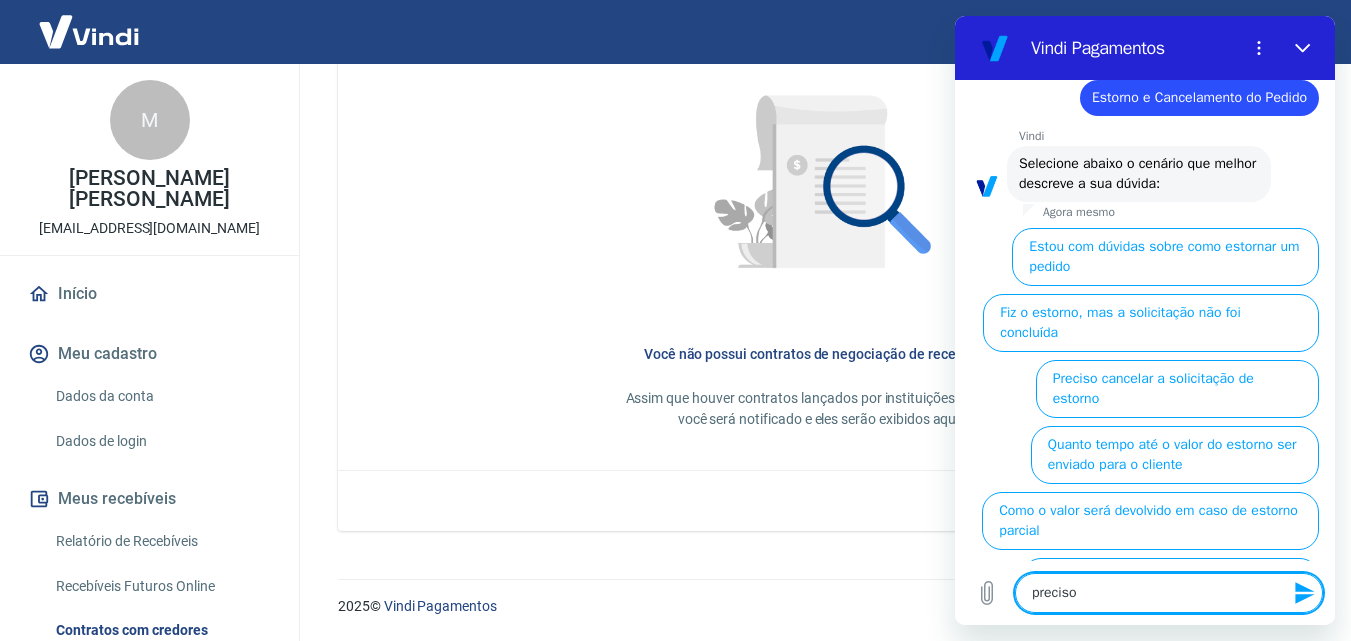 type on "preciso" 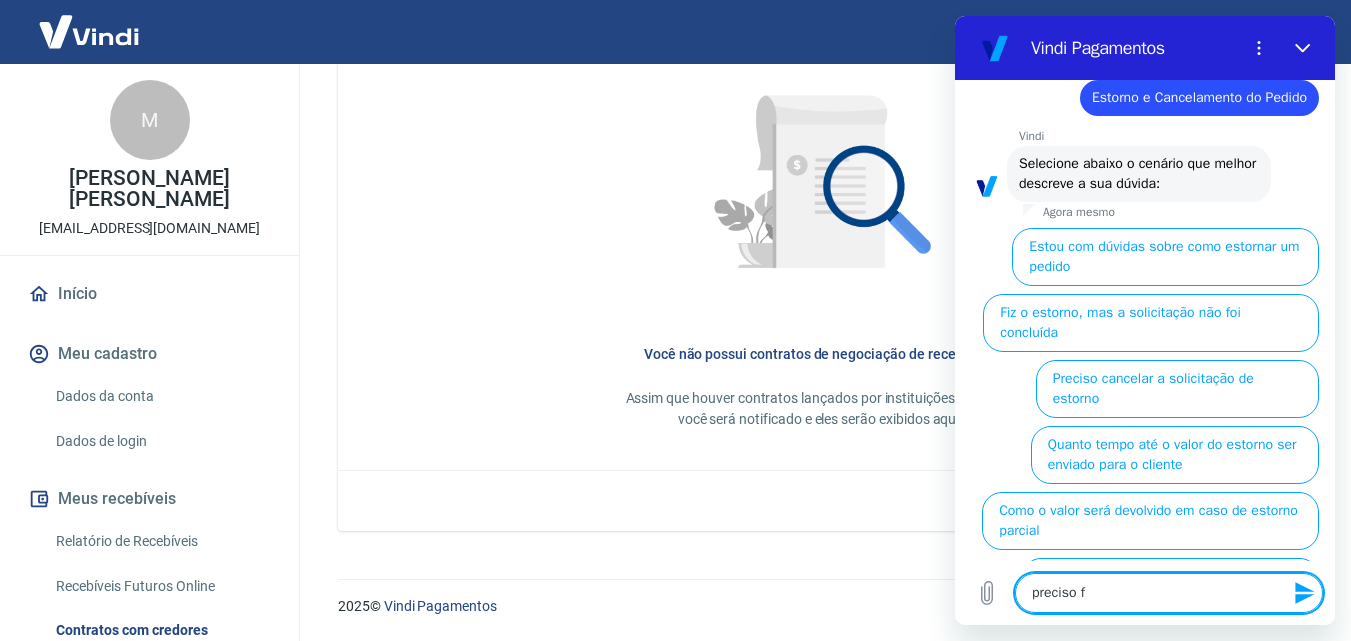 type on "preciso fa" 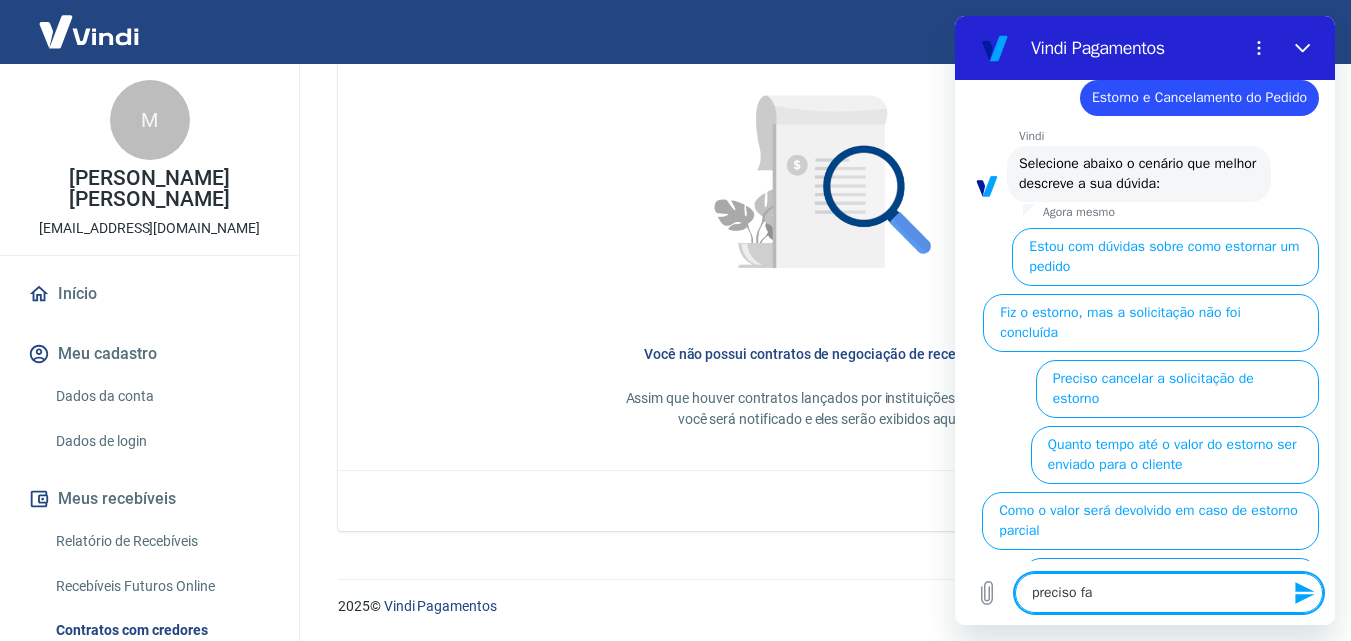 type on "preciso fal" 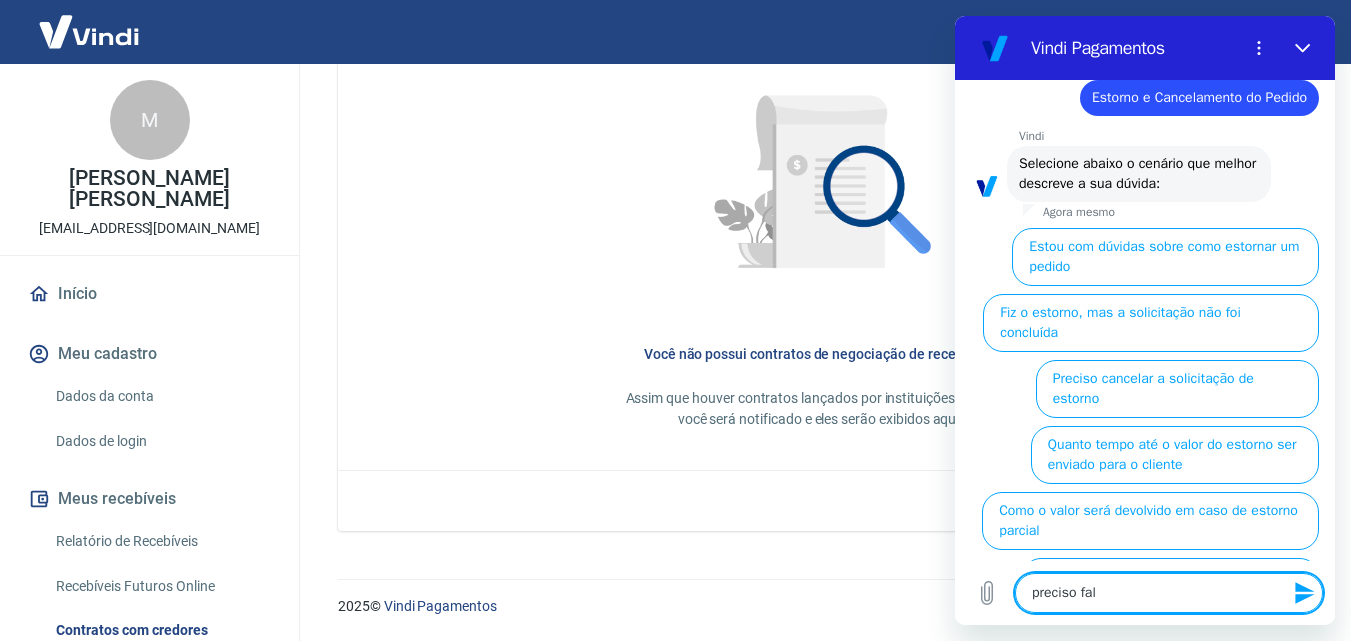 type on "preciso fala" 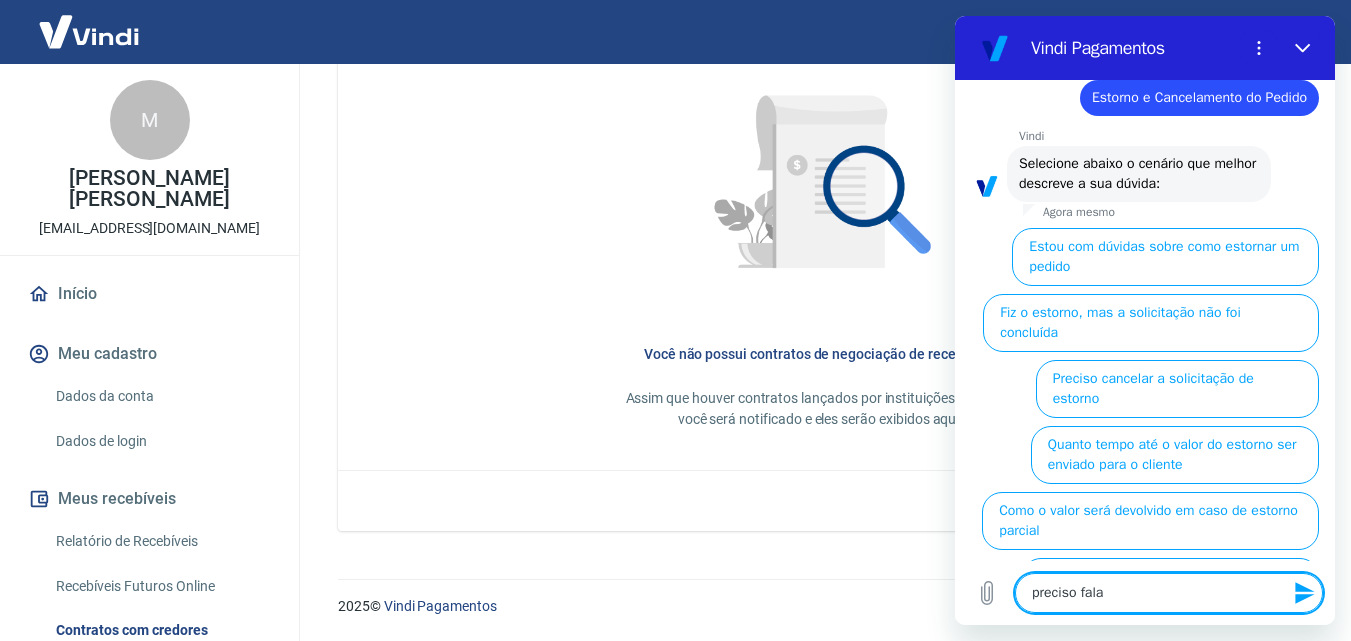 type on "preciso falar" 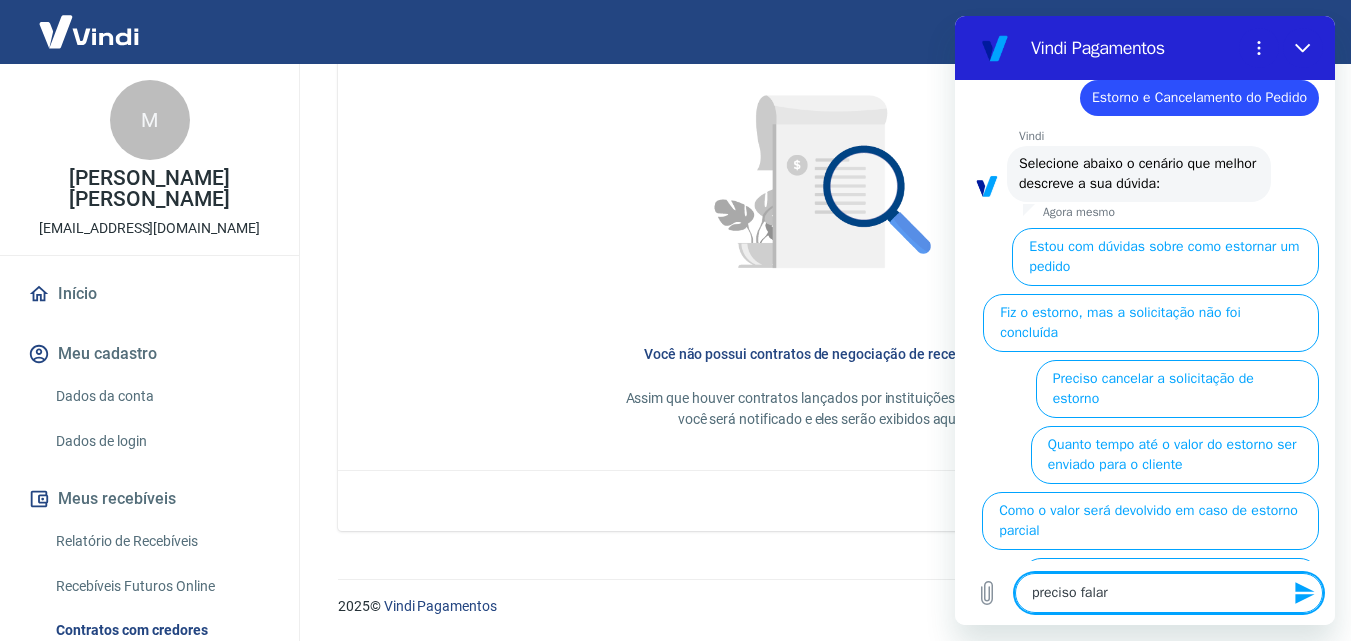type on "preciso falar" 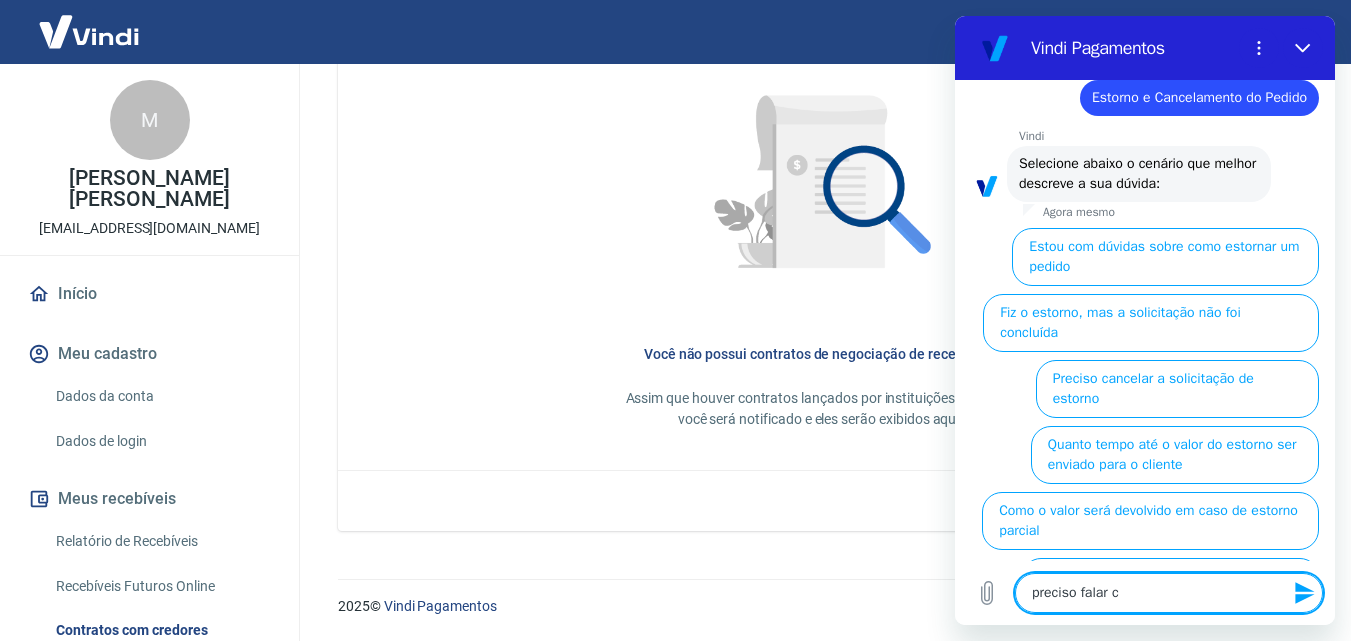 type on "x" 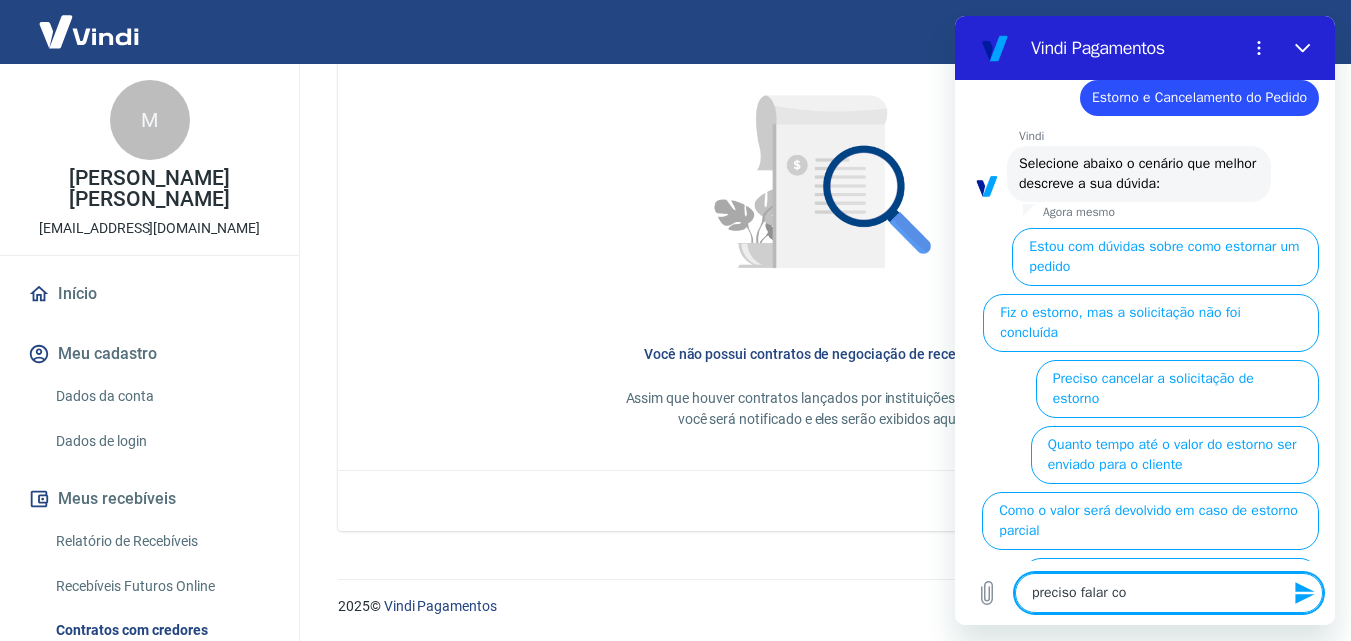 type on "preciso falar co" 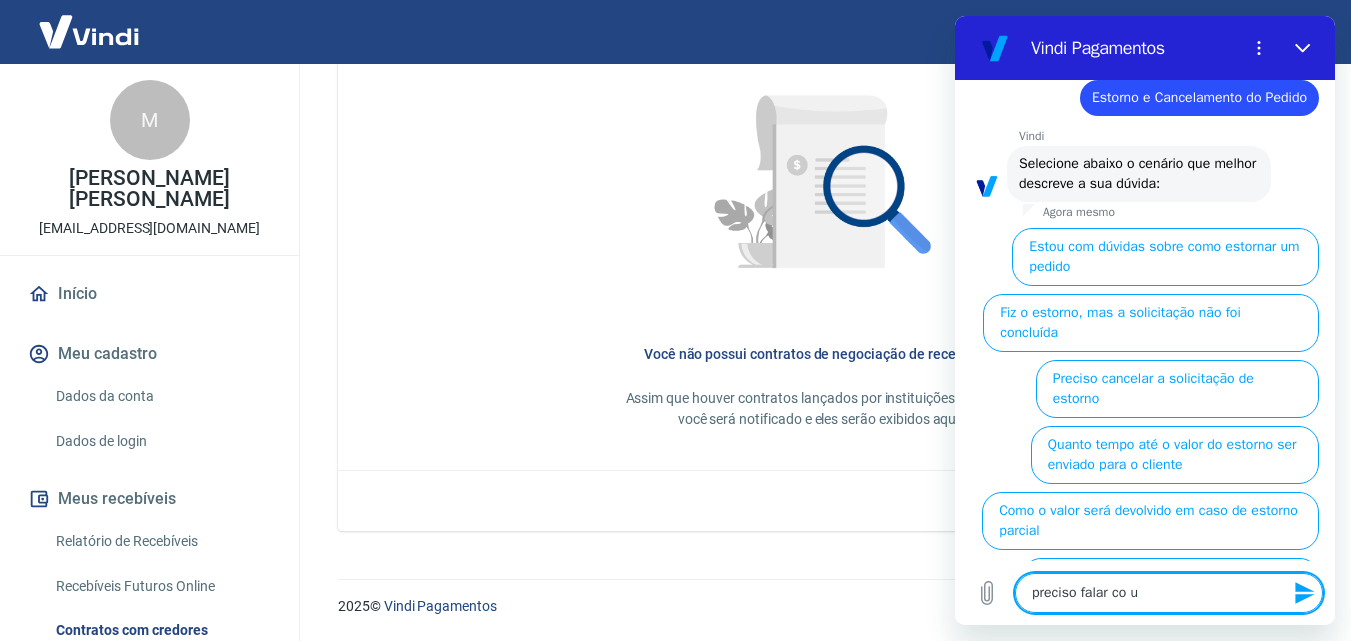 drag, startPoint x: 1107, startPoint y: 589, endPoint x: 1170, endPoint y: 590, distance: 63.007935 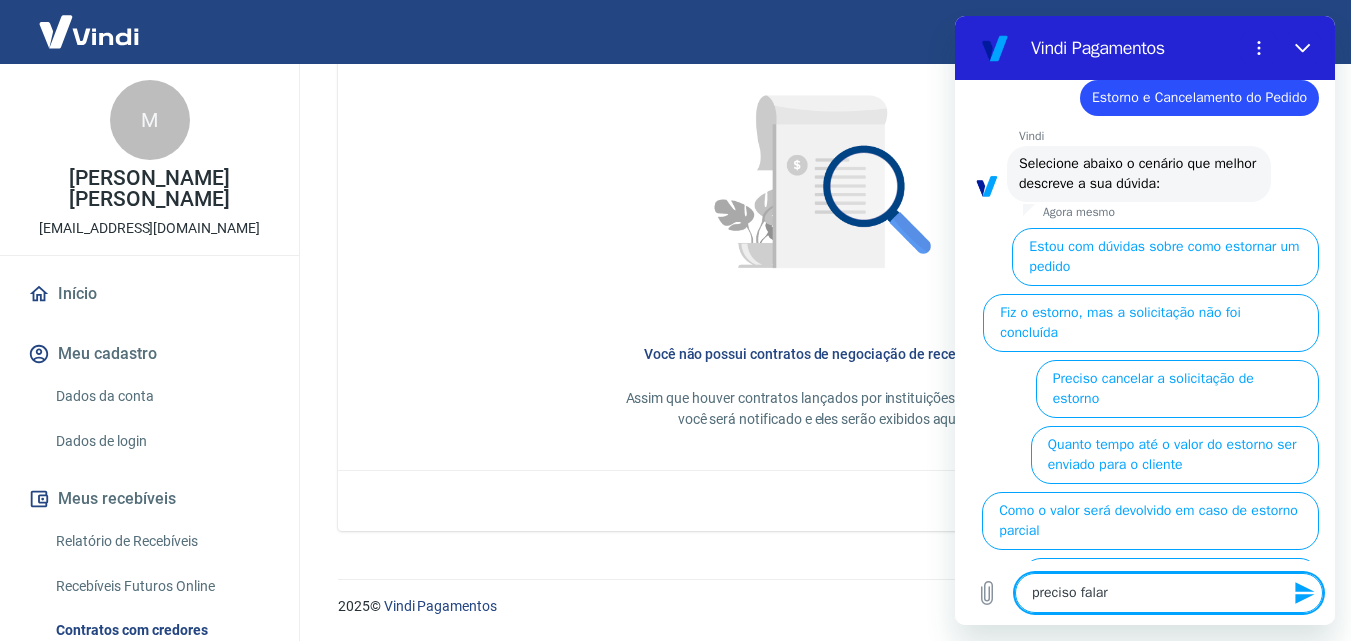type on "preciso falar" 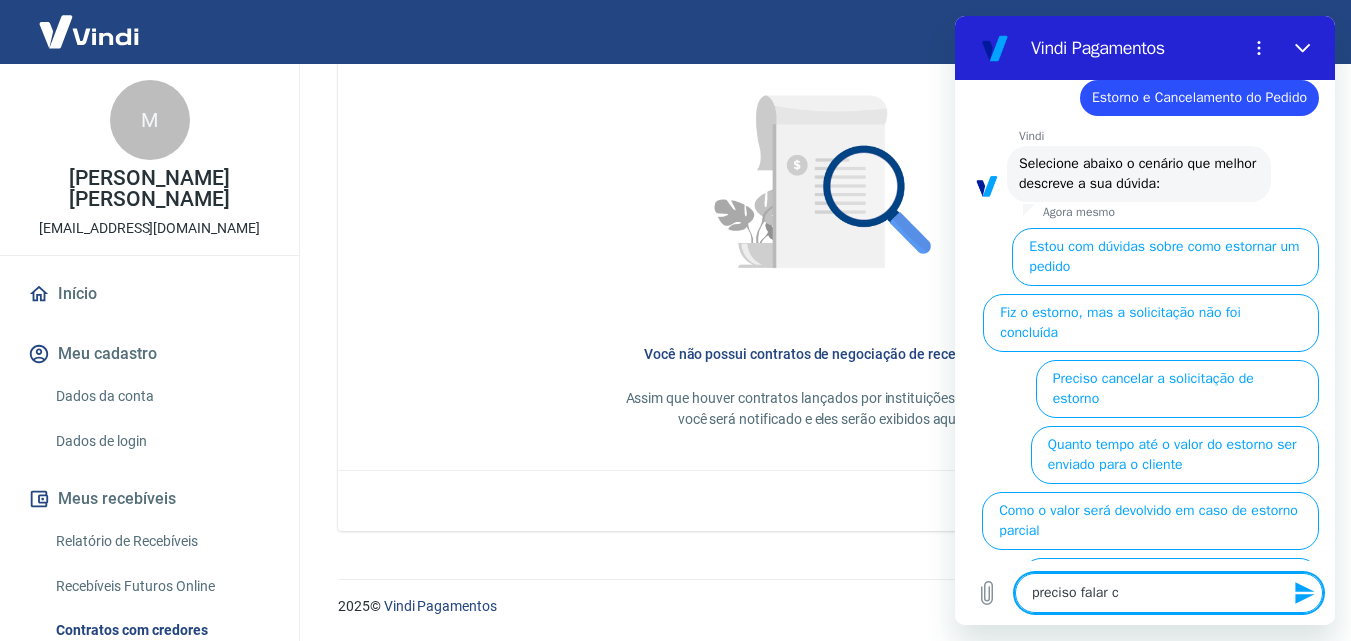 type on "preciso falar co" 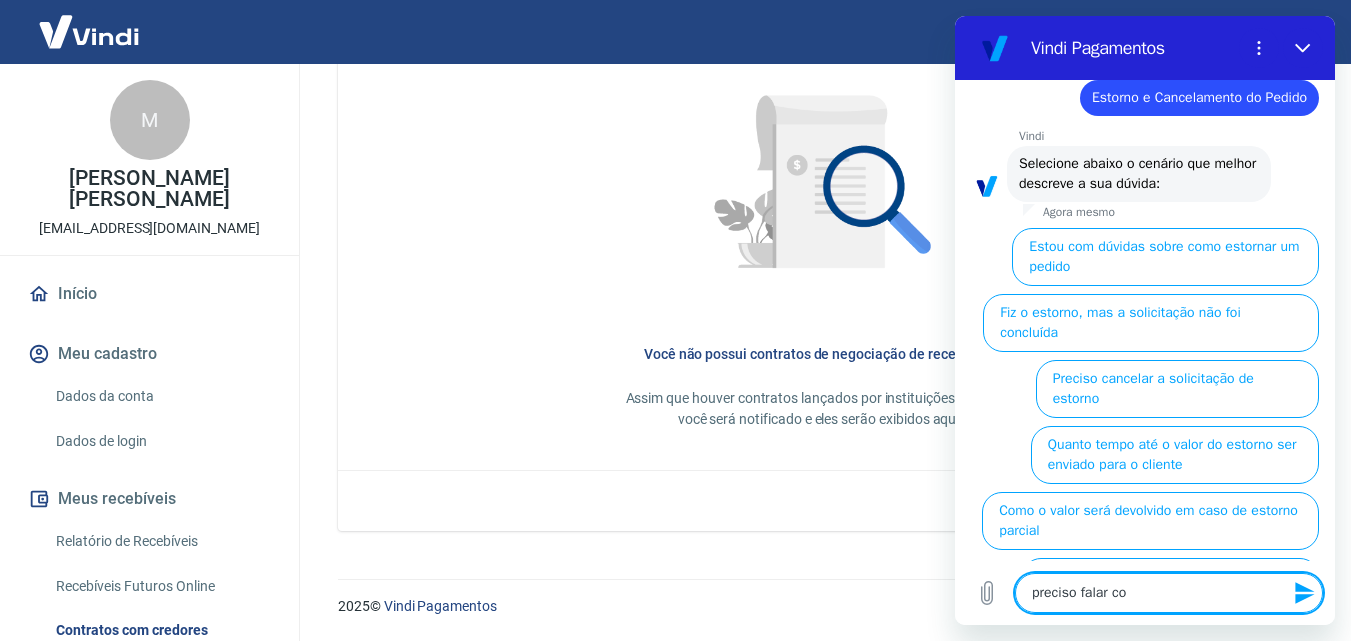 type on "preciso falar com" 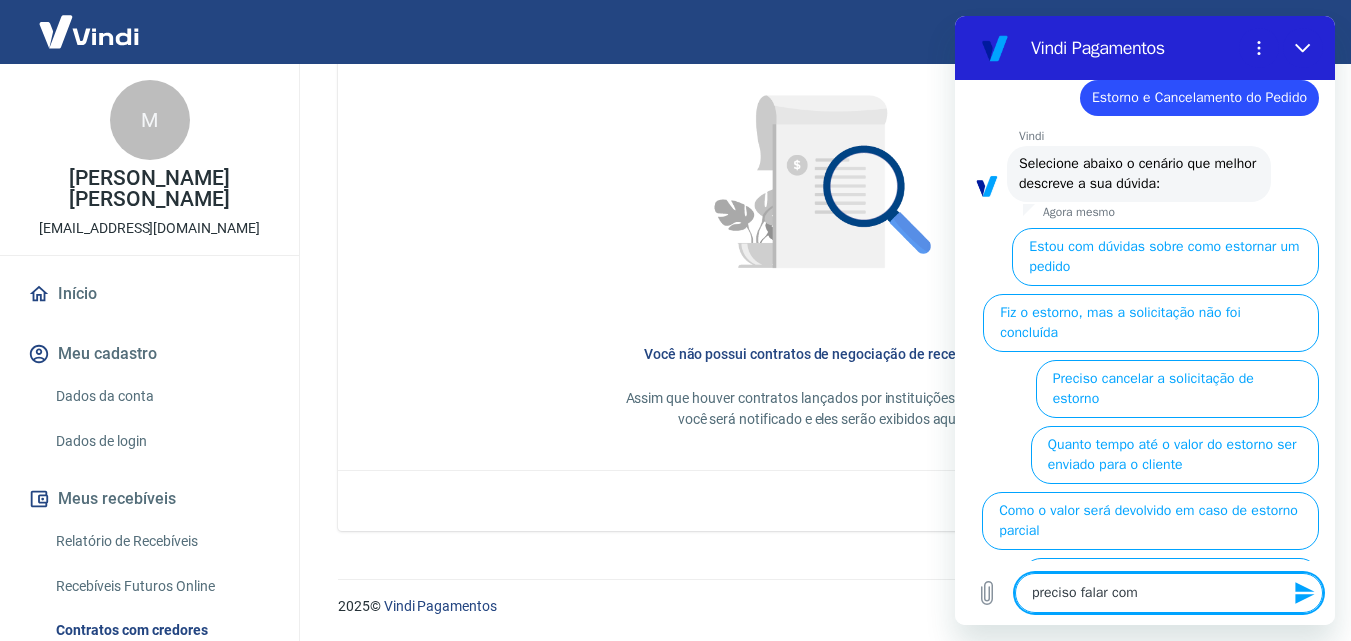 type on "preciso falar com" 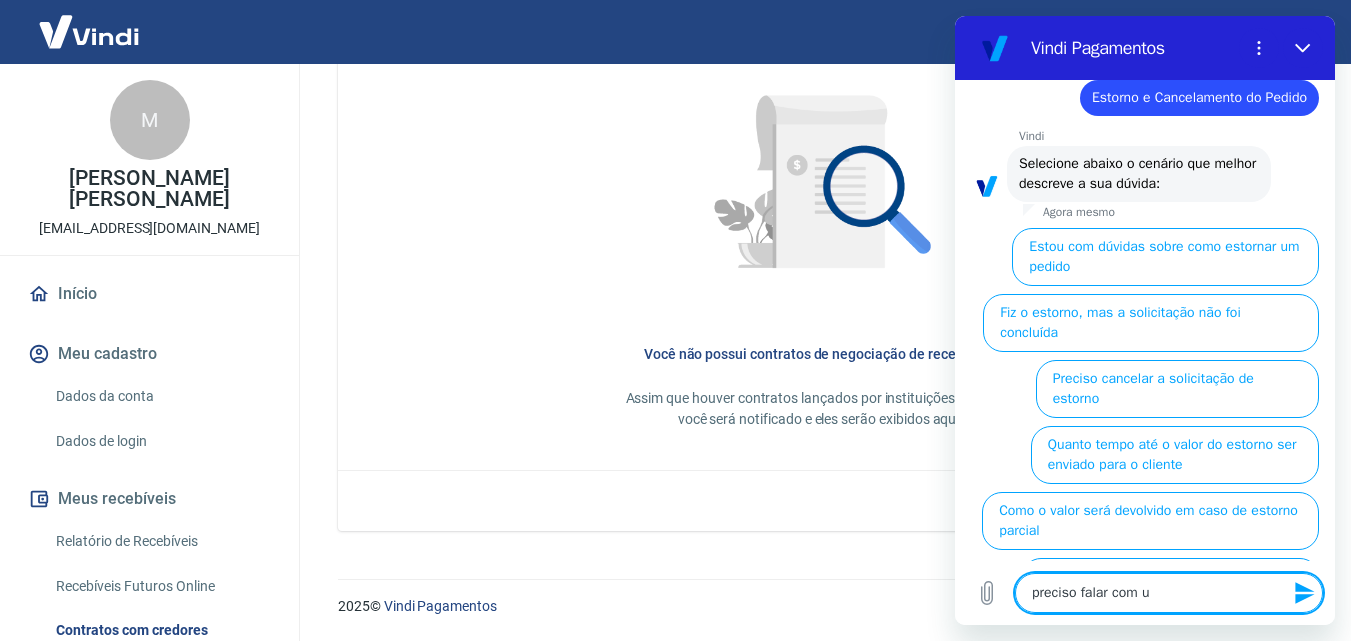 type on "preciso falar com um" 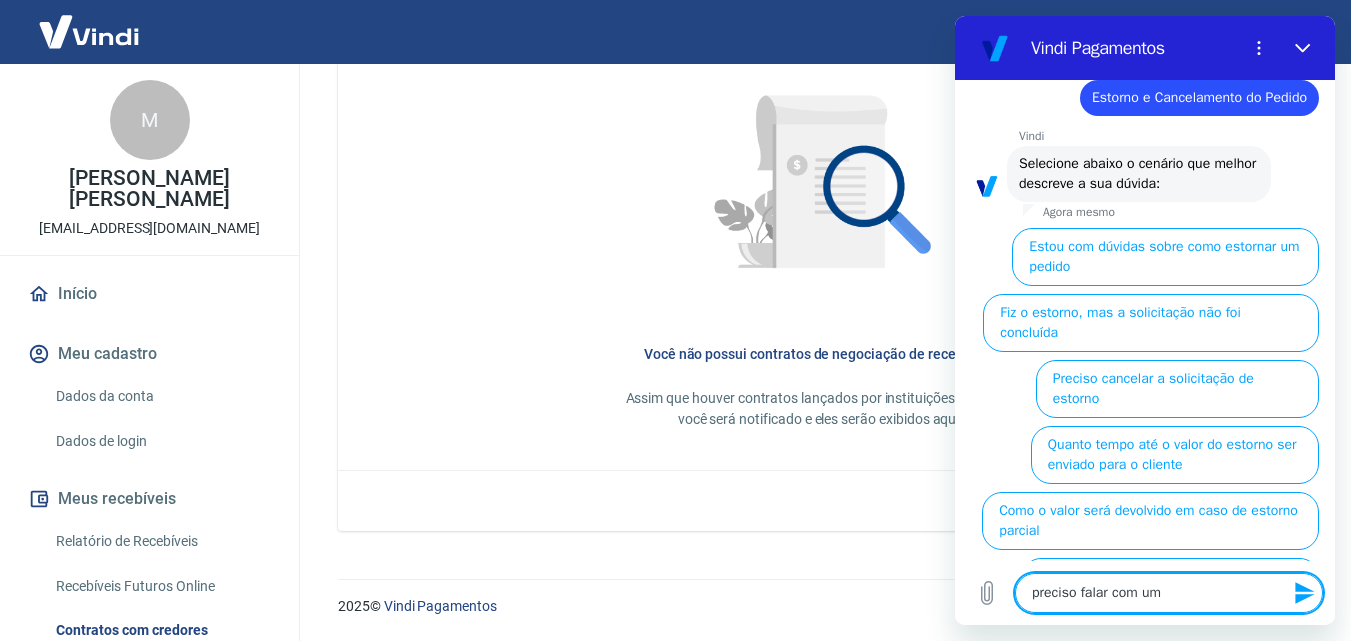type on "preciso falar com um" 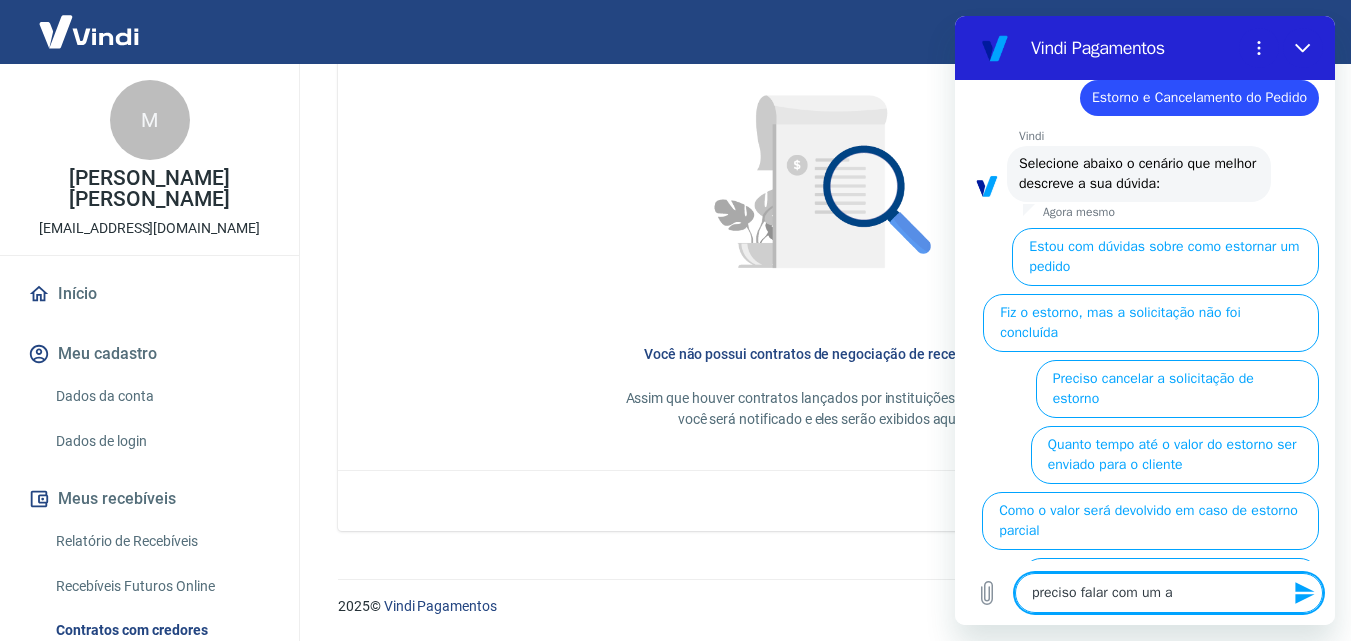 type on "preciso falar com um at" 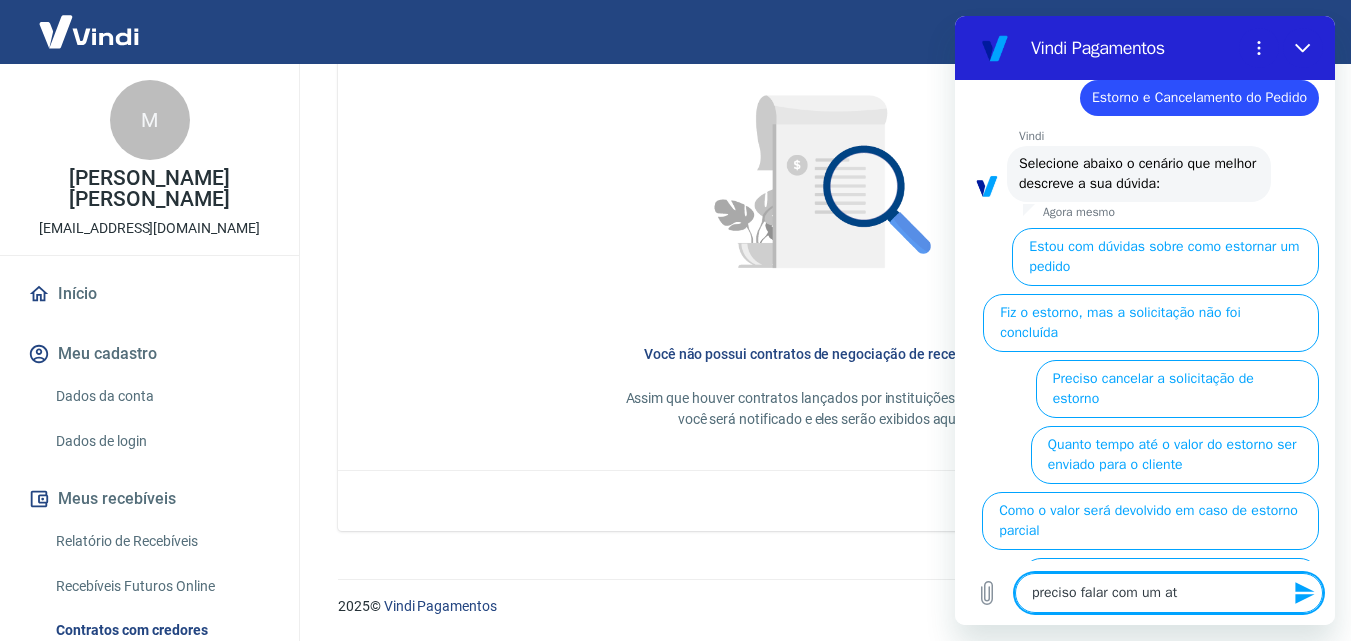 type on "x" 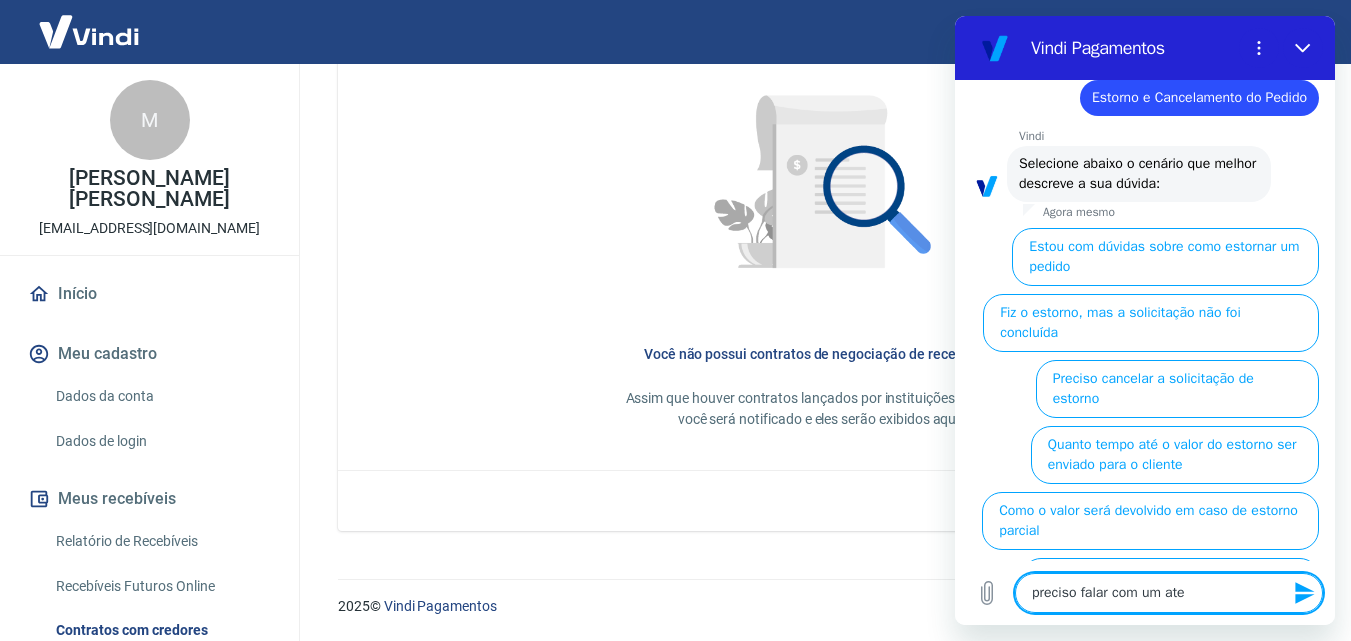 type on "preciso falar com um [GEOGRAPHIC_DATA]" 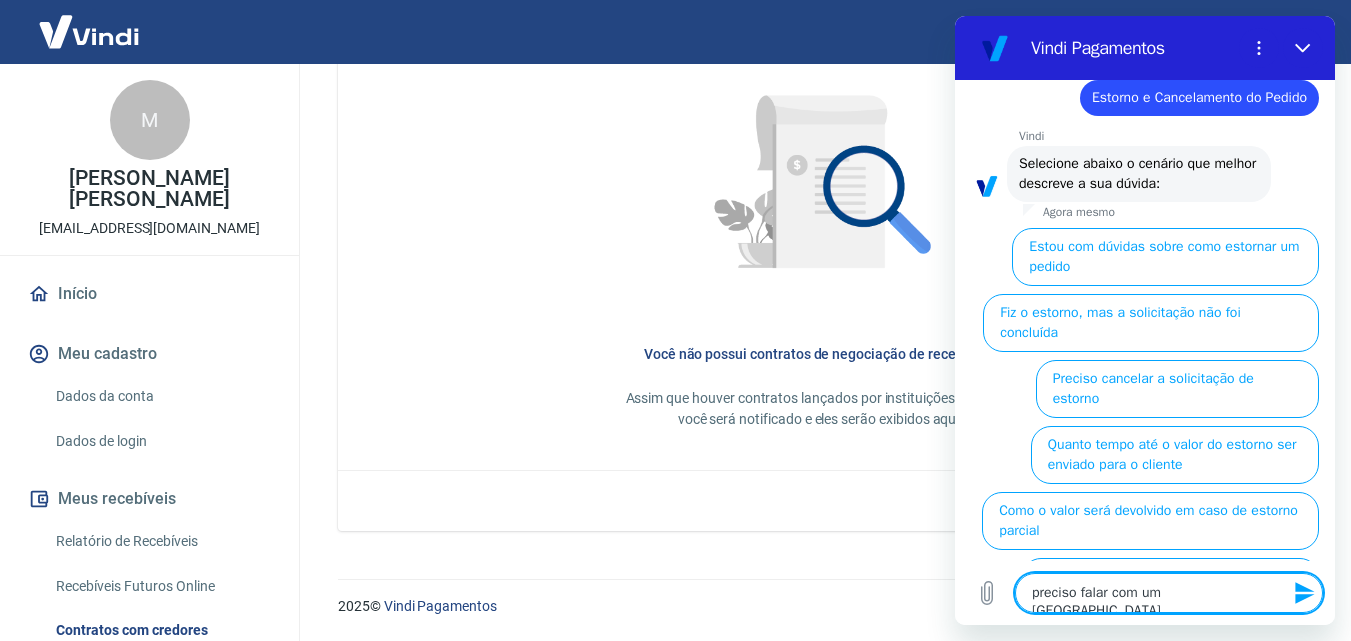 type on "preciso falar com um atend" 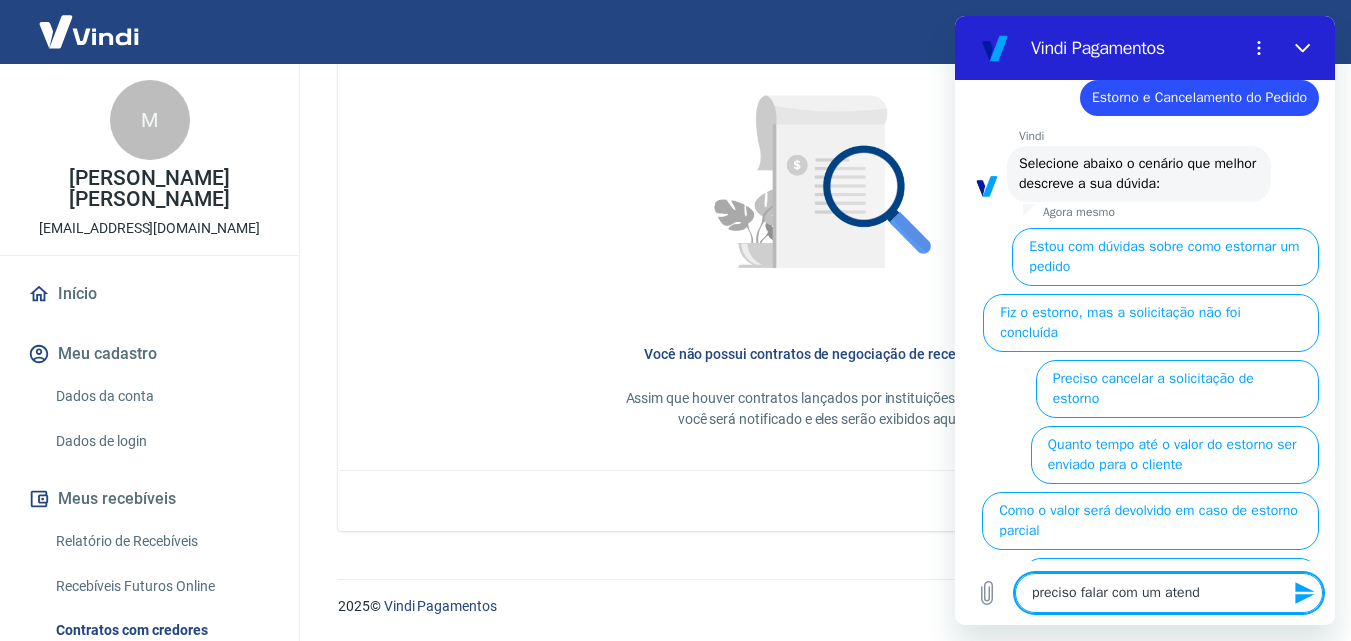 type on "preciso falar com um atende" 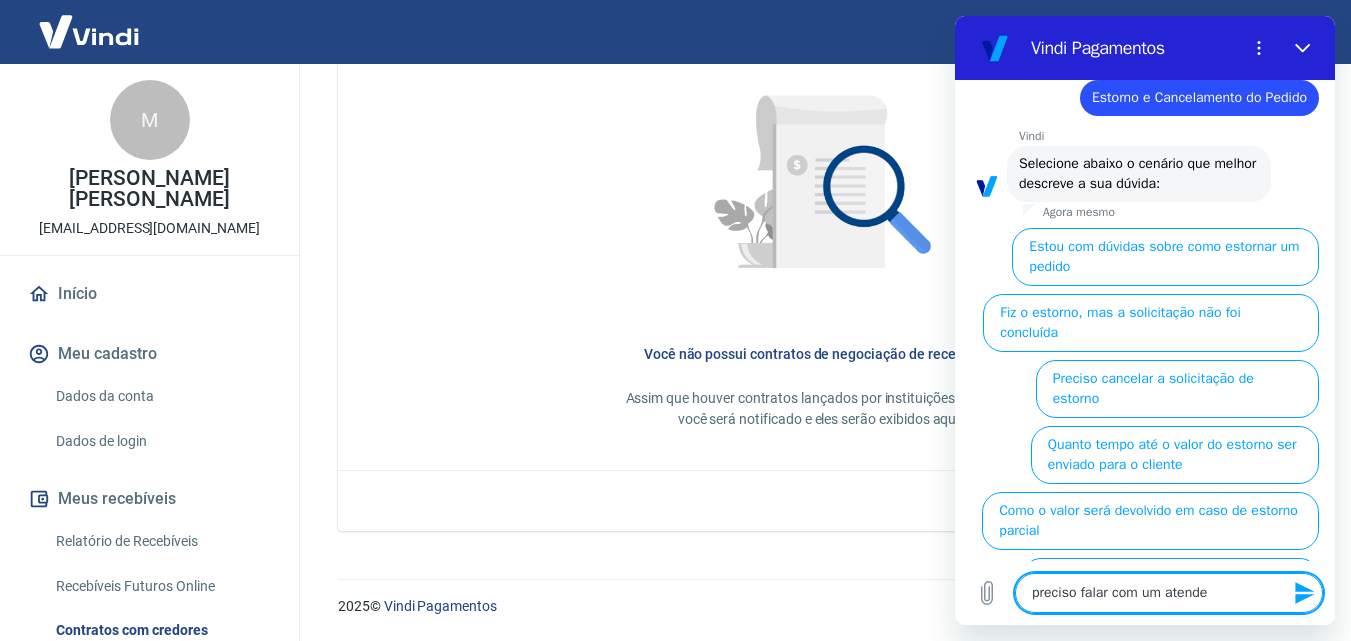 type on "x" 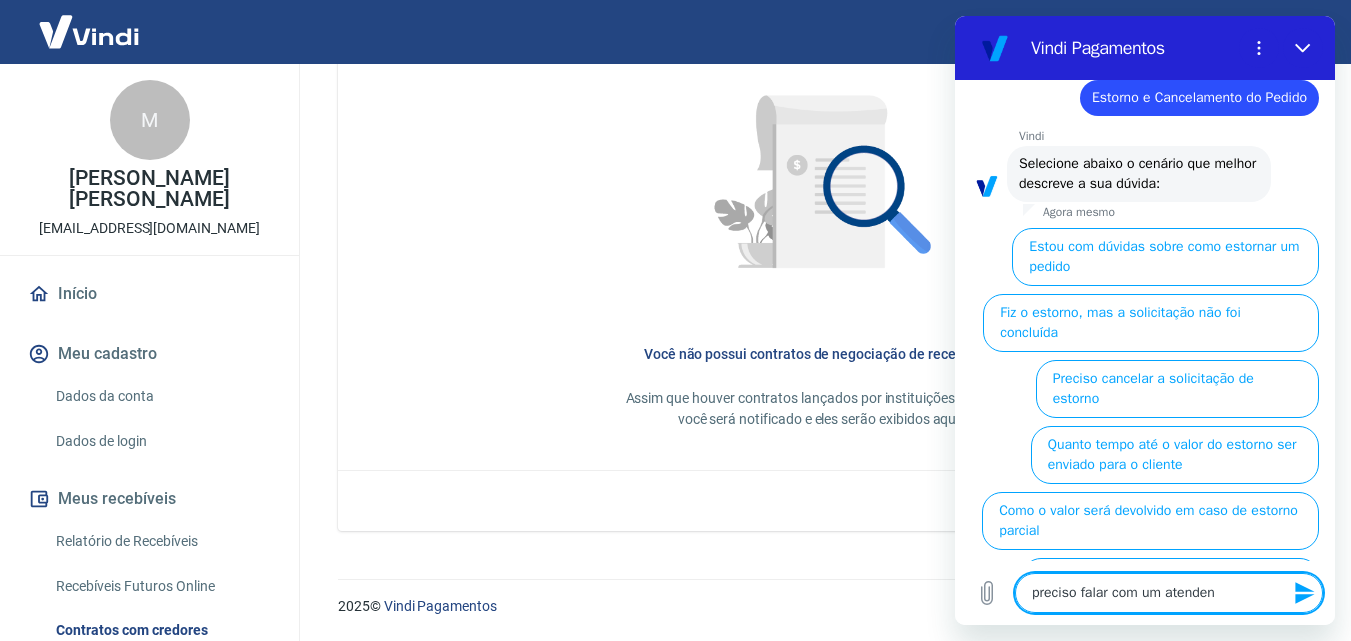 type on "preciso falar com um atendent" 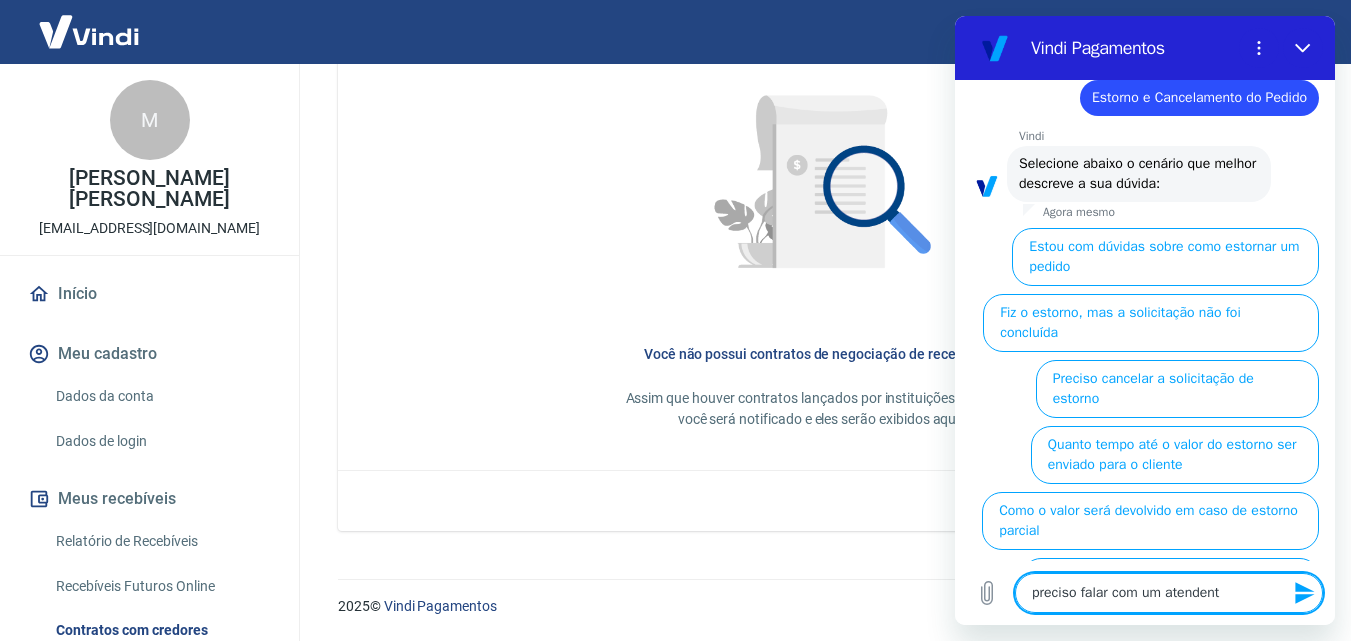 type on "preciso falar com um atendente" 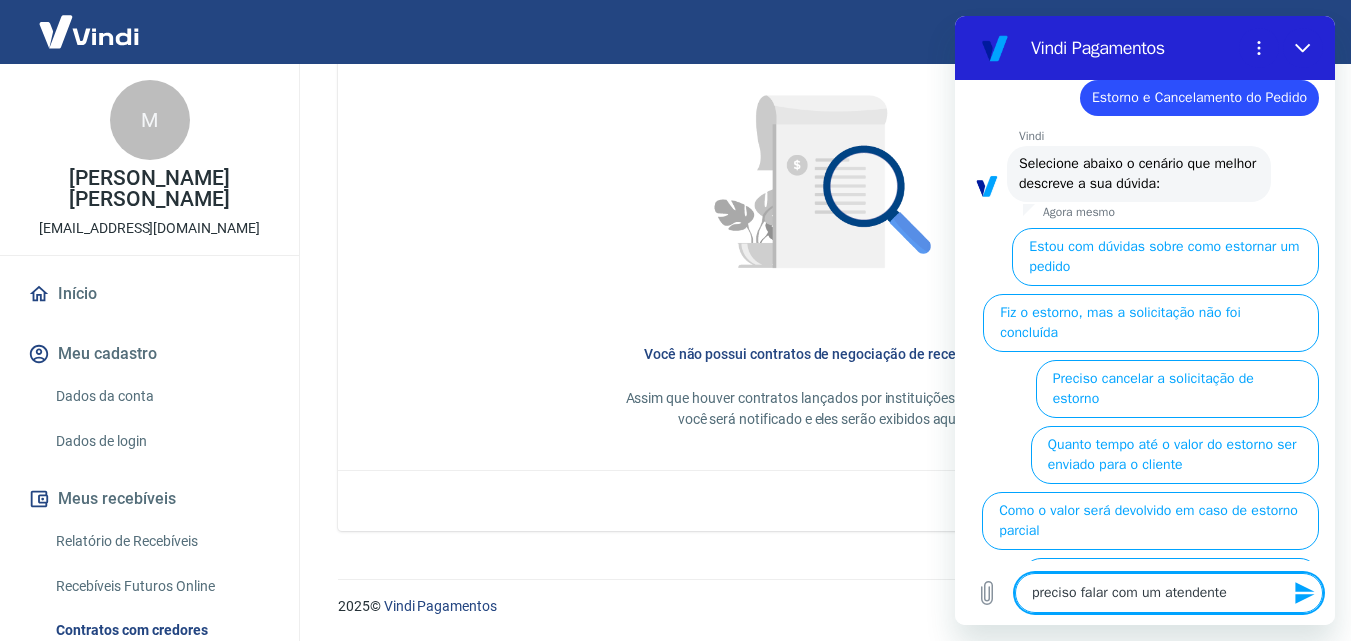 type 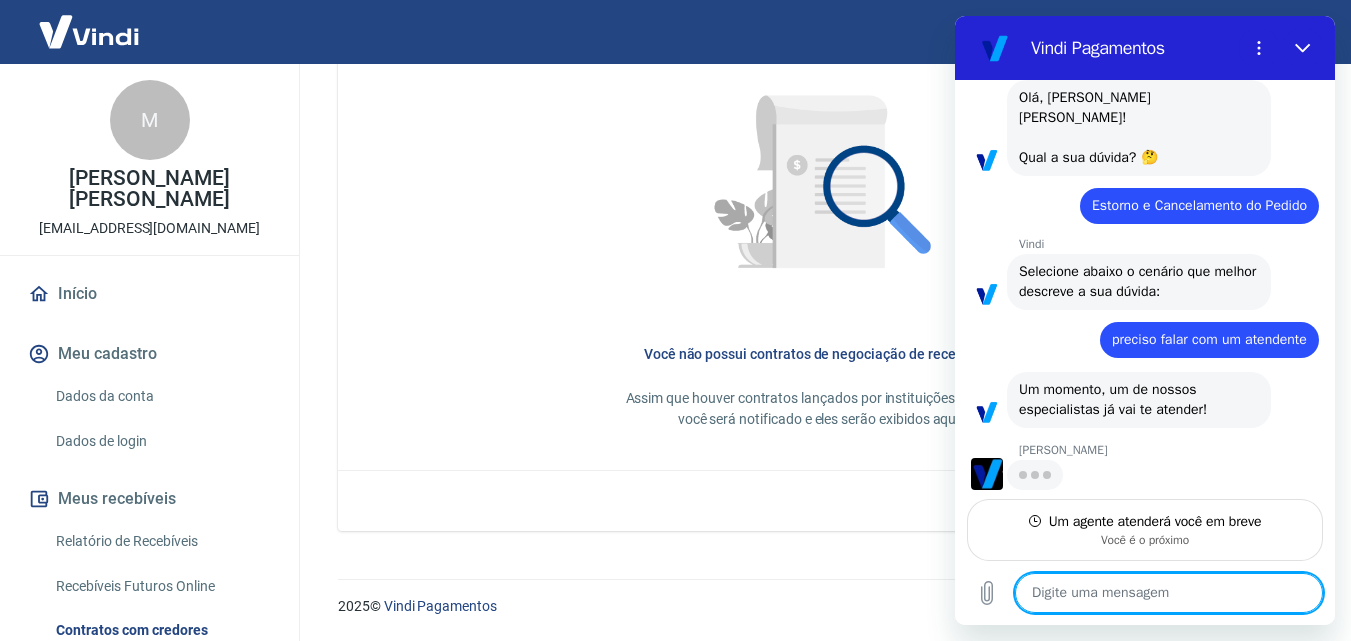 scroll, scrollTop: 88, scrollLeft: 0, axis: vertical 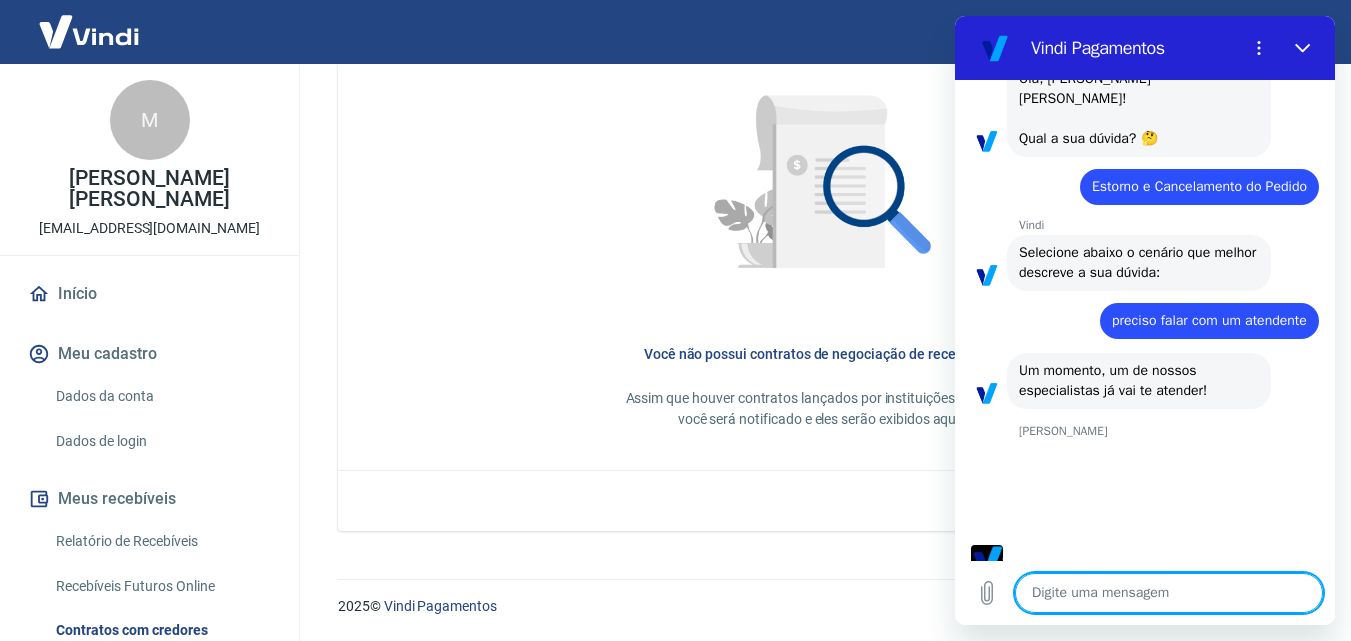 type on "x" 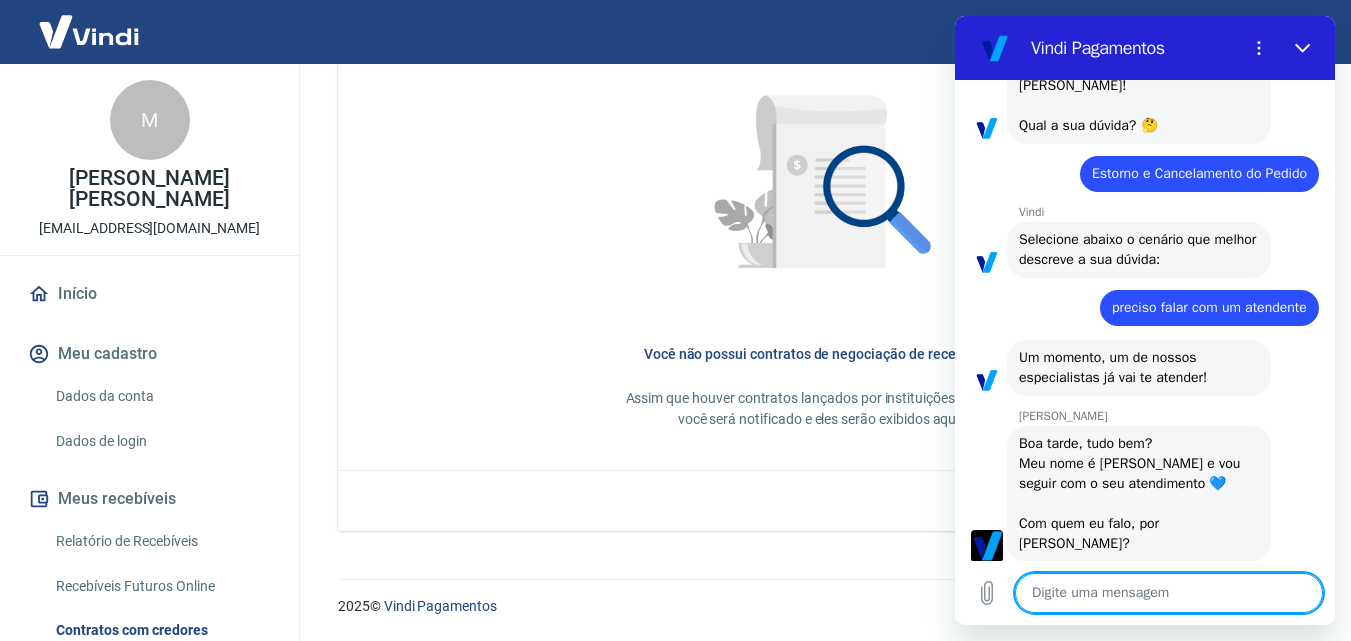 scroll, scrollTop: 126, scrollLeft: 0, axis: vertical 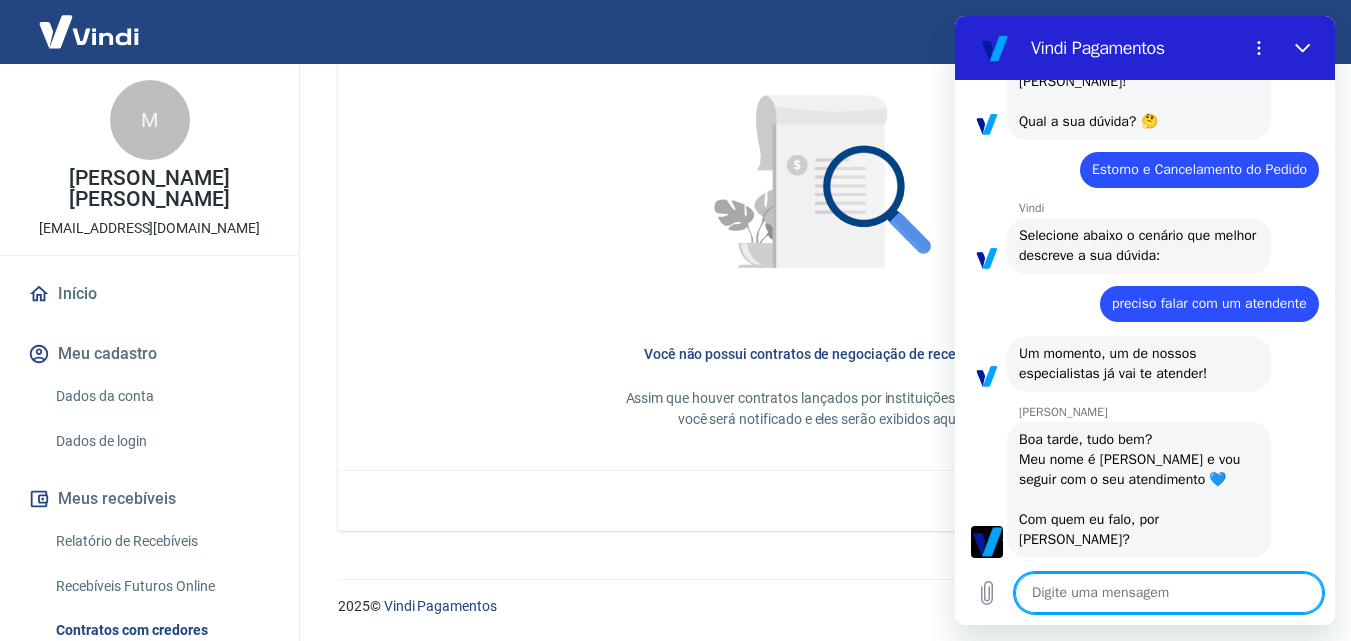 type on "b" 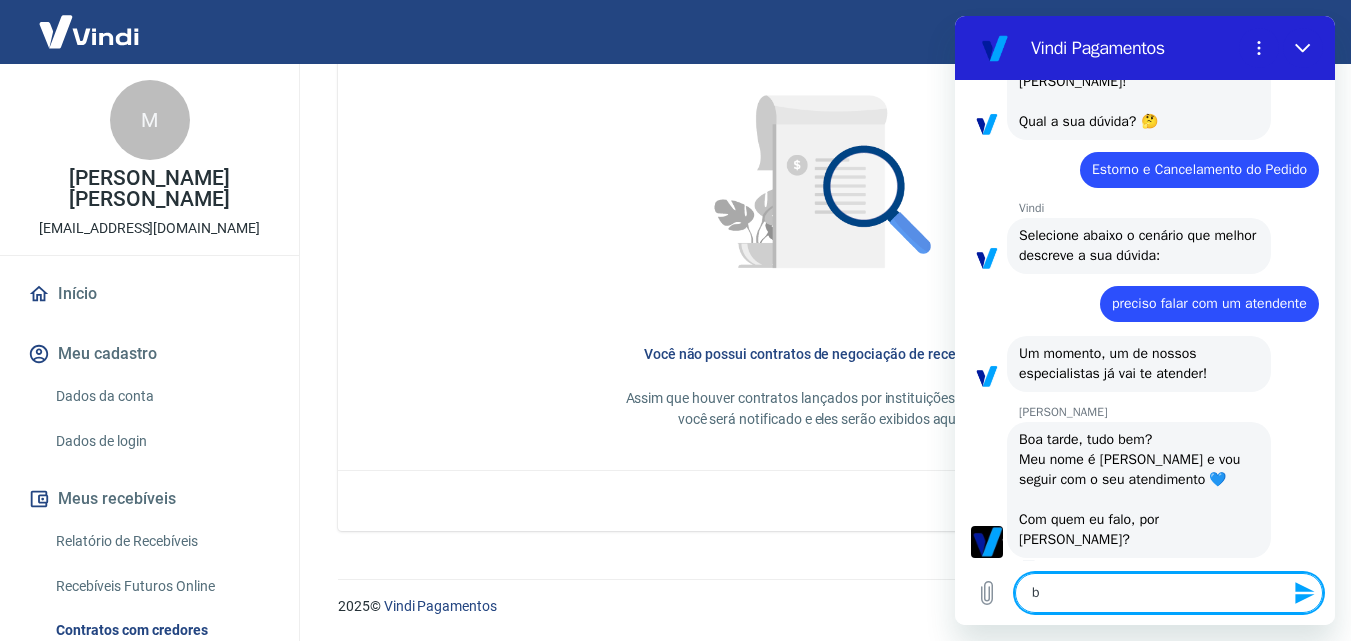 type on "bo" 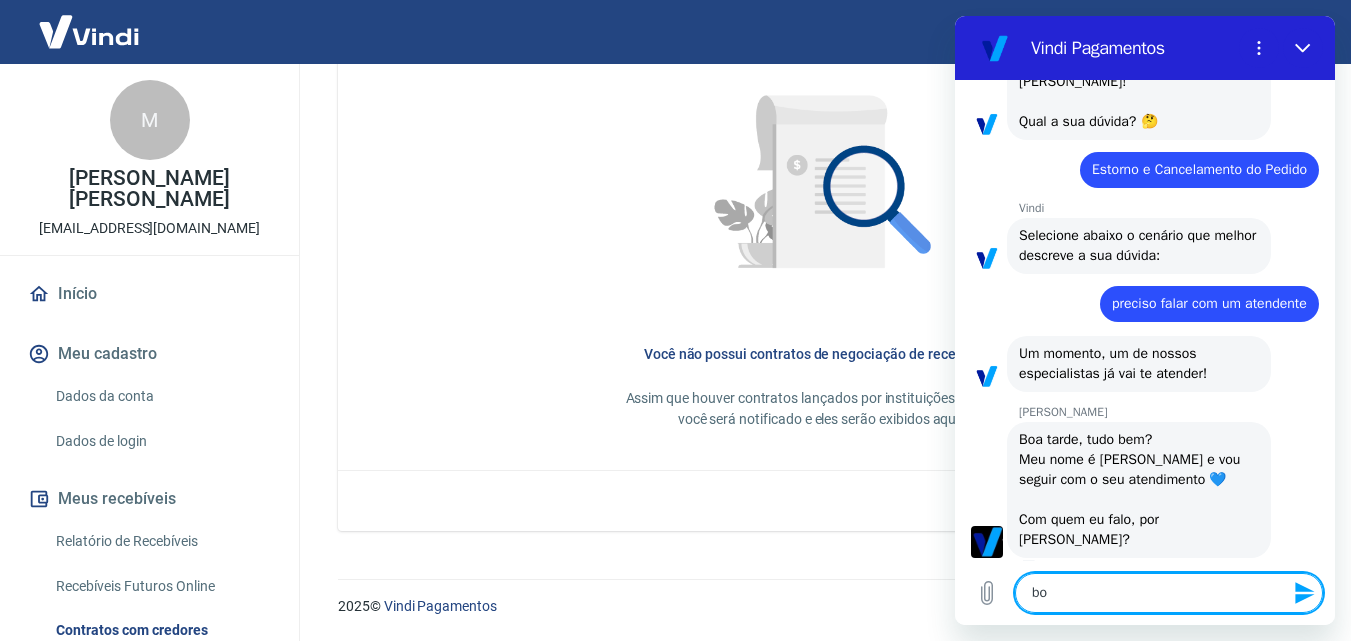 type on "boa" 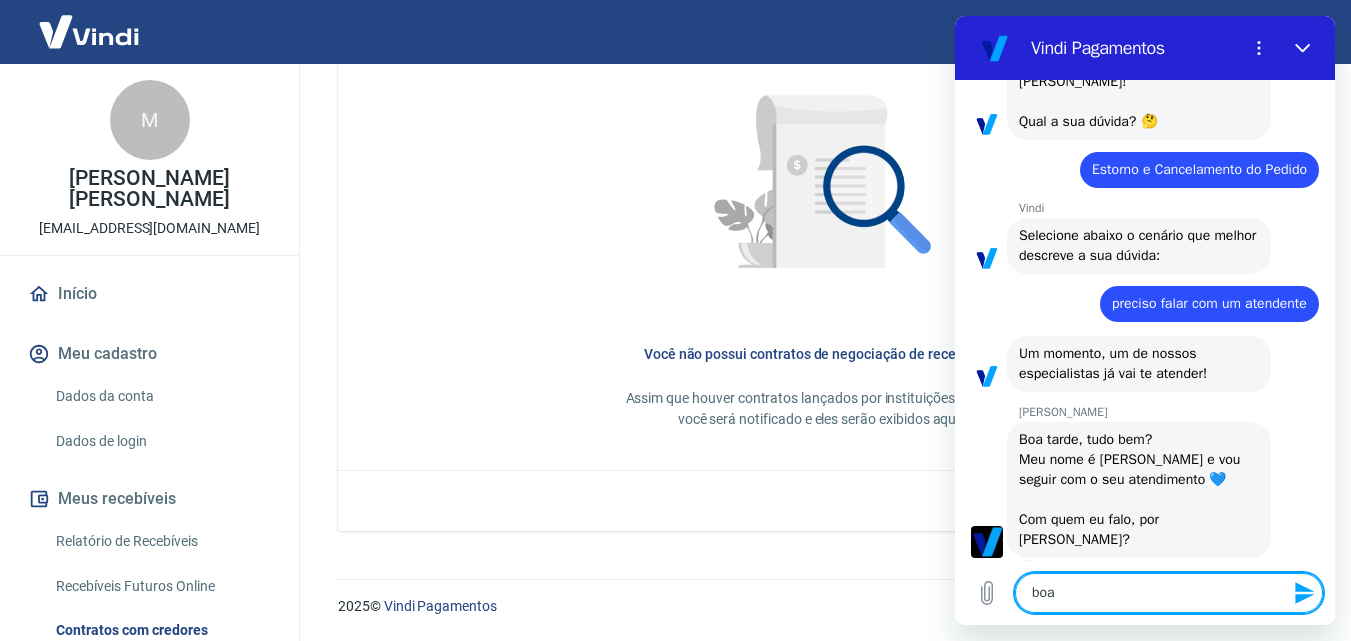 type on "boa" 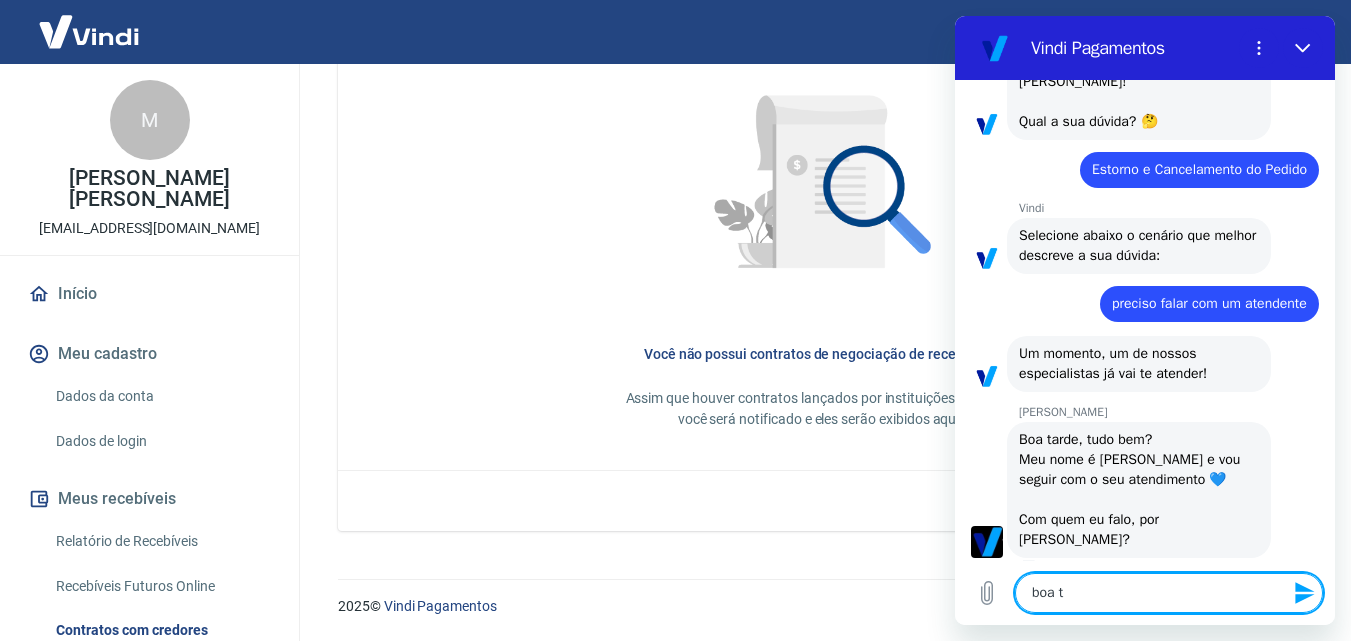 type on "boa ta" 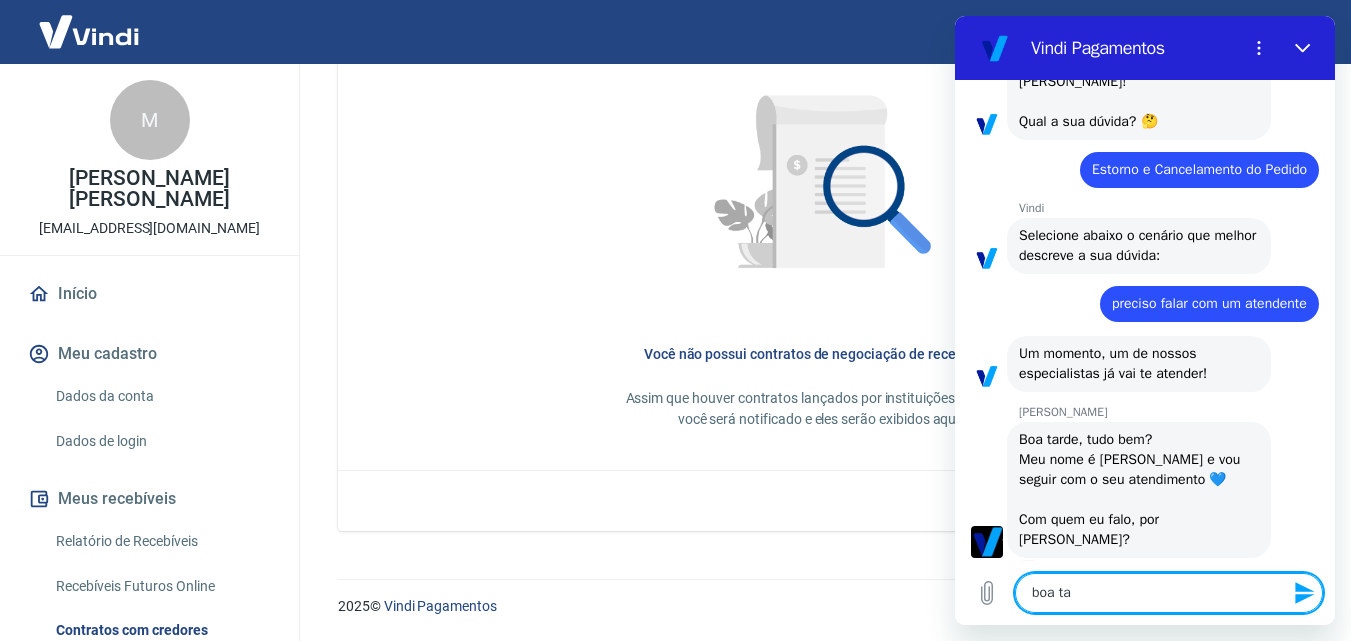 type on "boa tar" 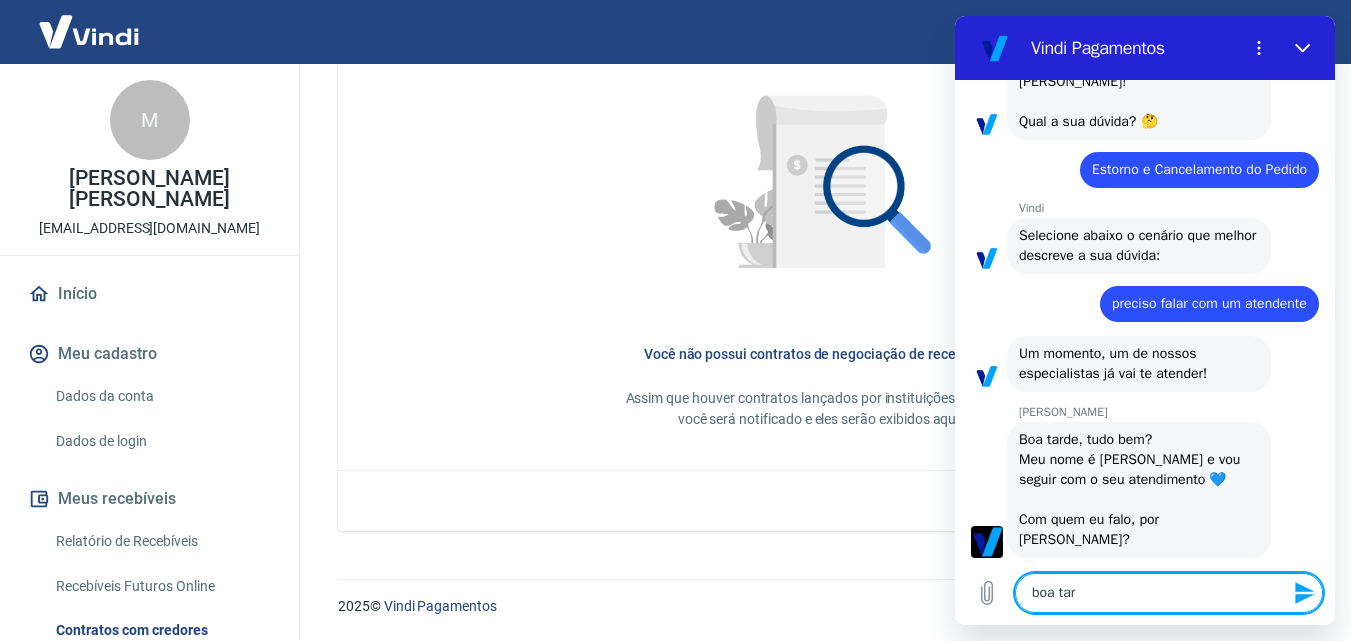 type on "boa tard" 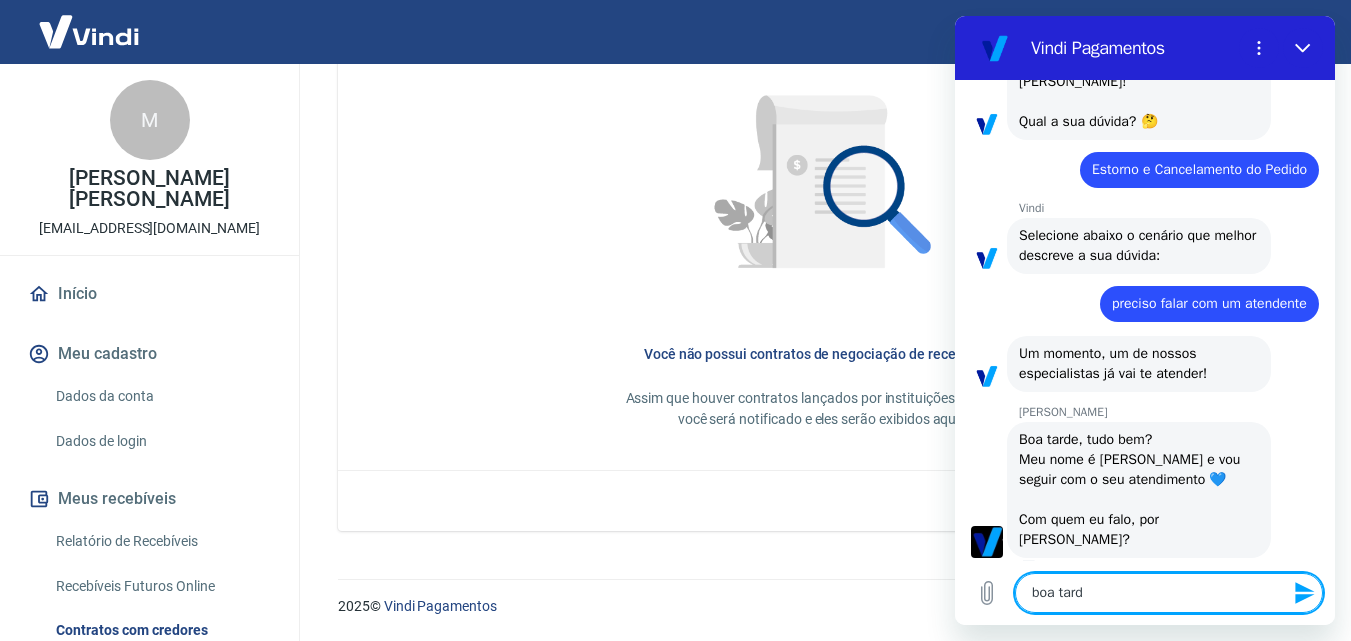 type on "boa tarde" 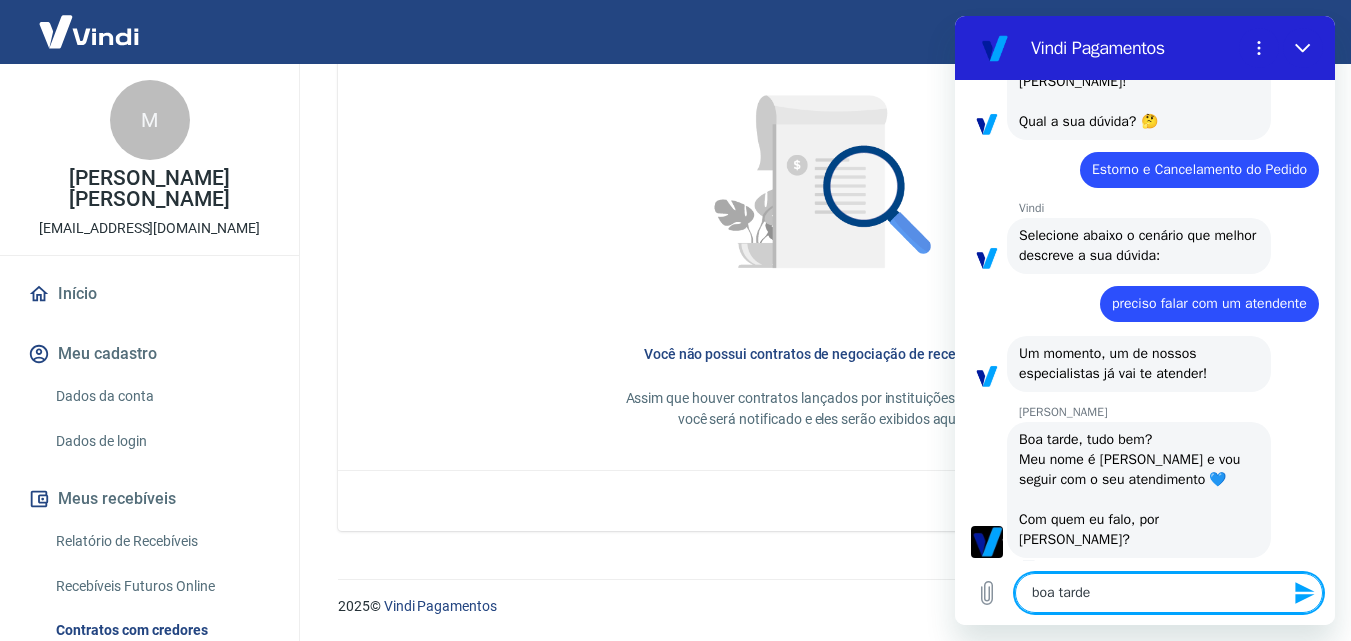 type on "boa tarde" 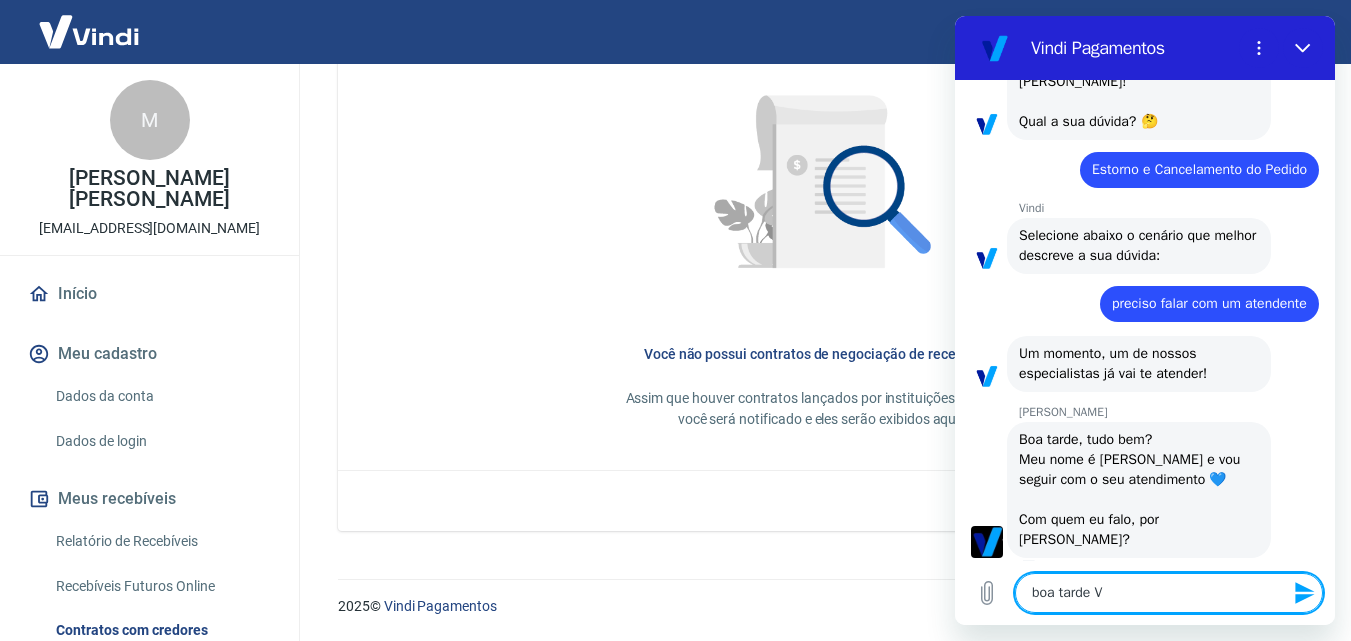 type on "x" 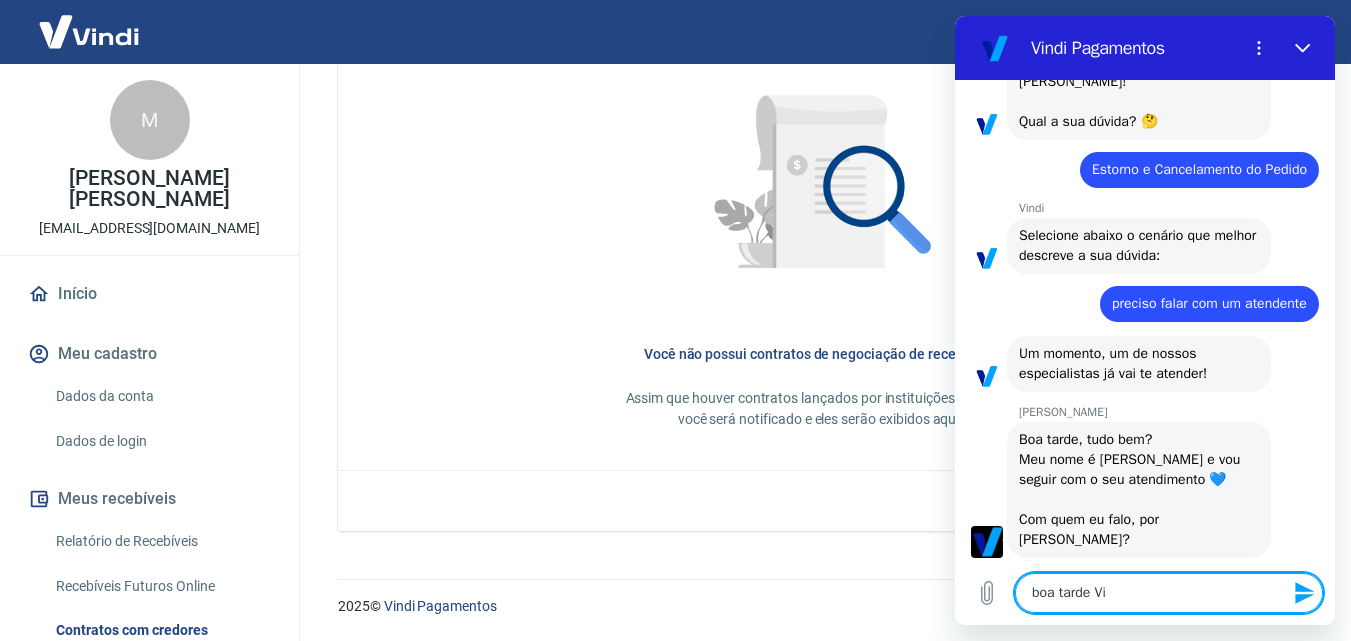 type on "boa tarde Viv" 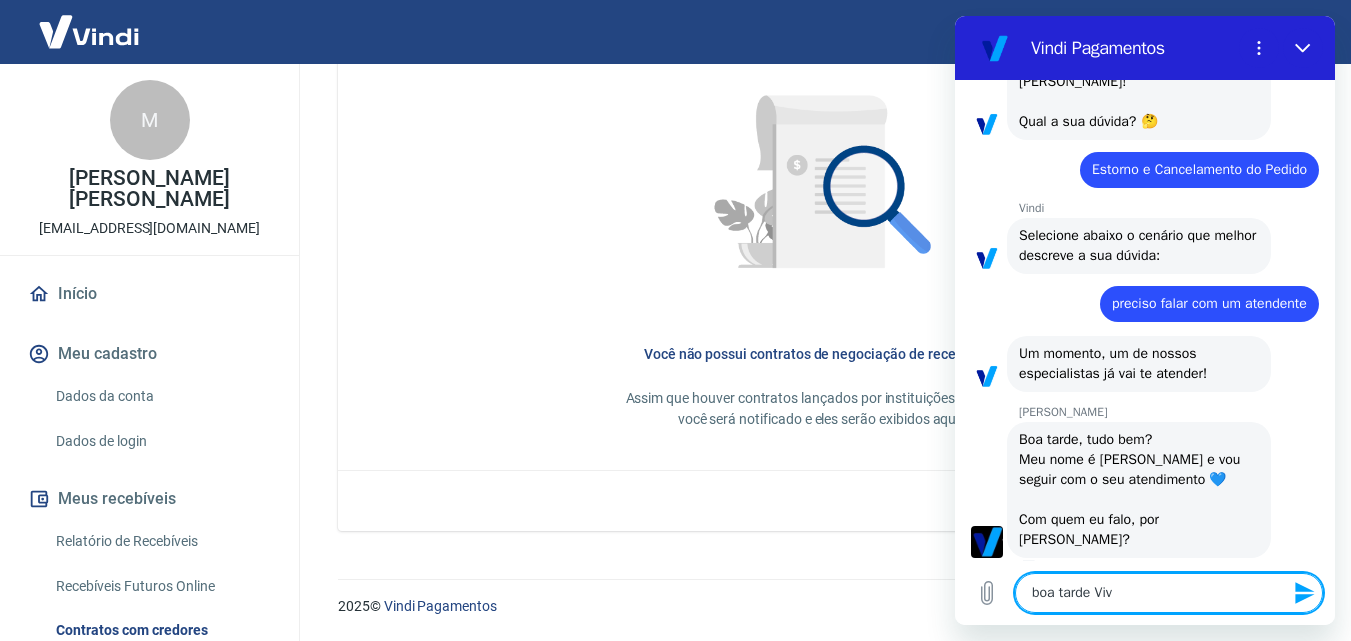 type on "boa tarde Vivi" 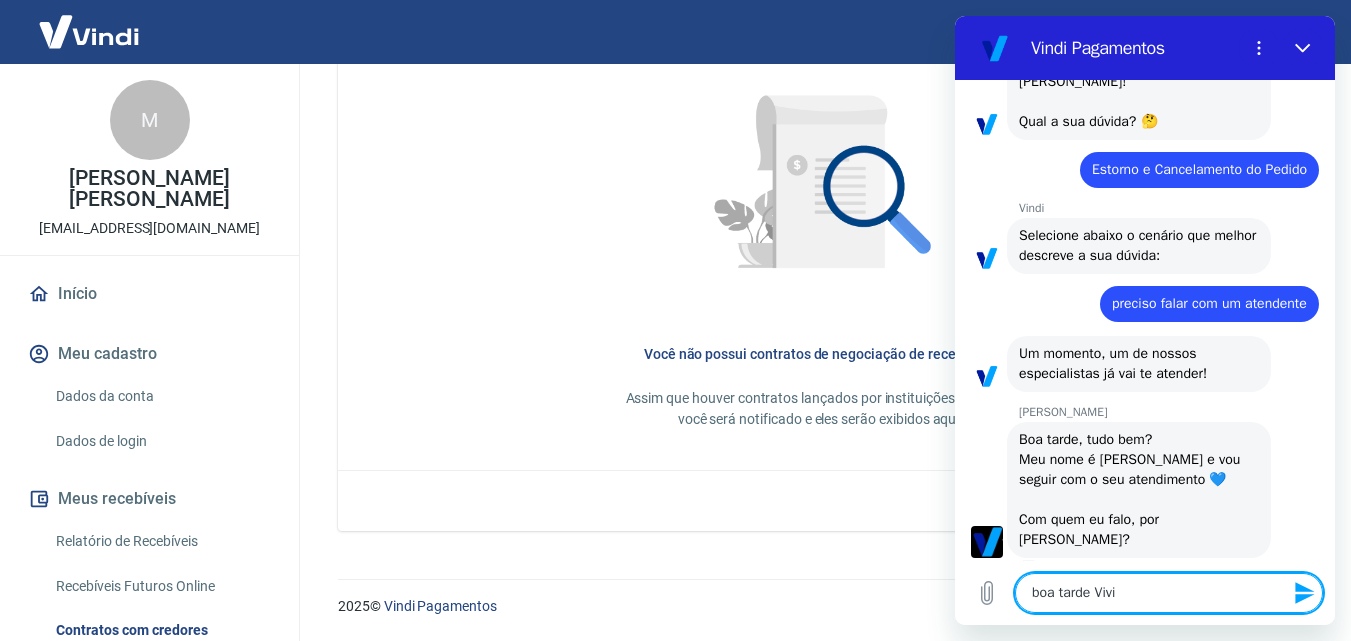 type on "boa tarde Vivia" 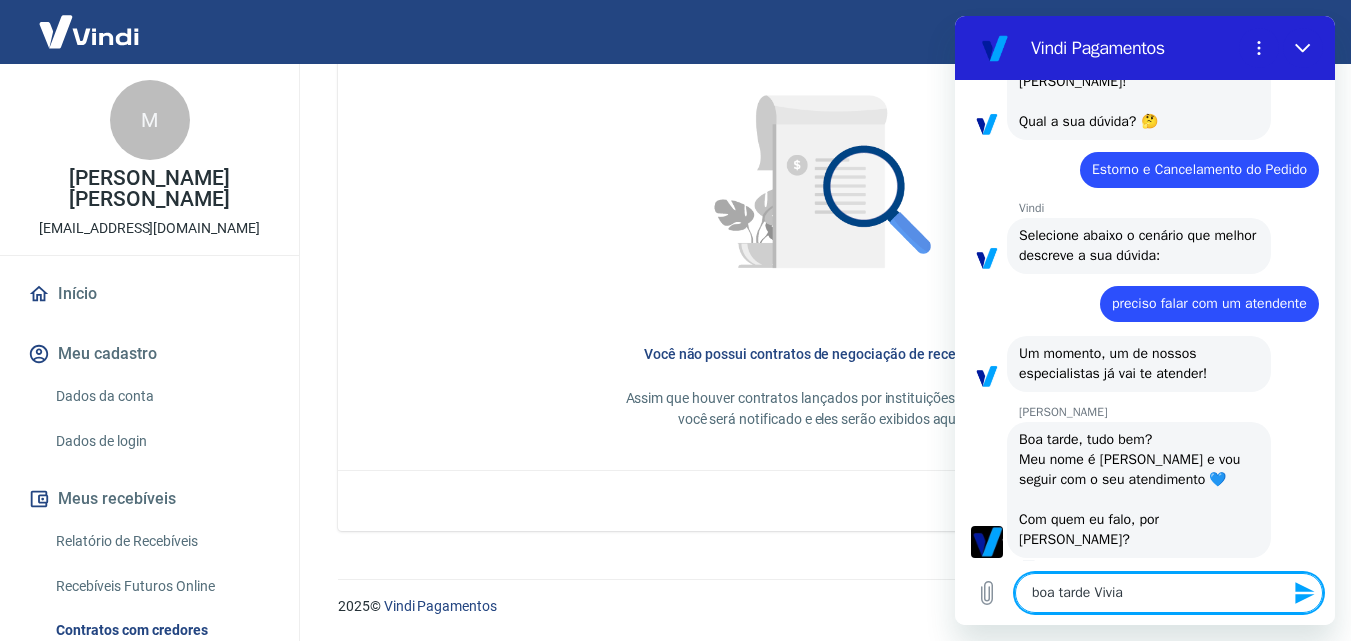 type on "boa tarde [PERSON_NAME]" 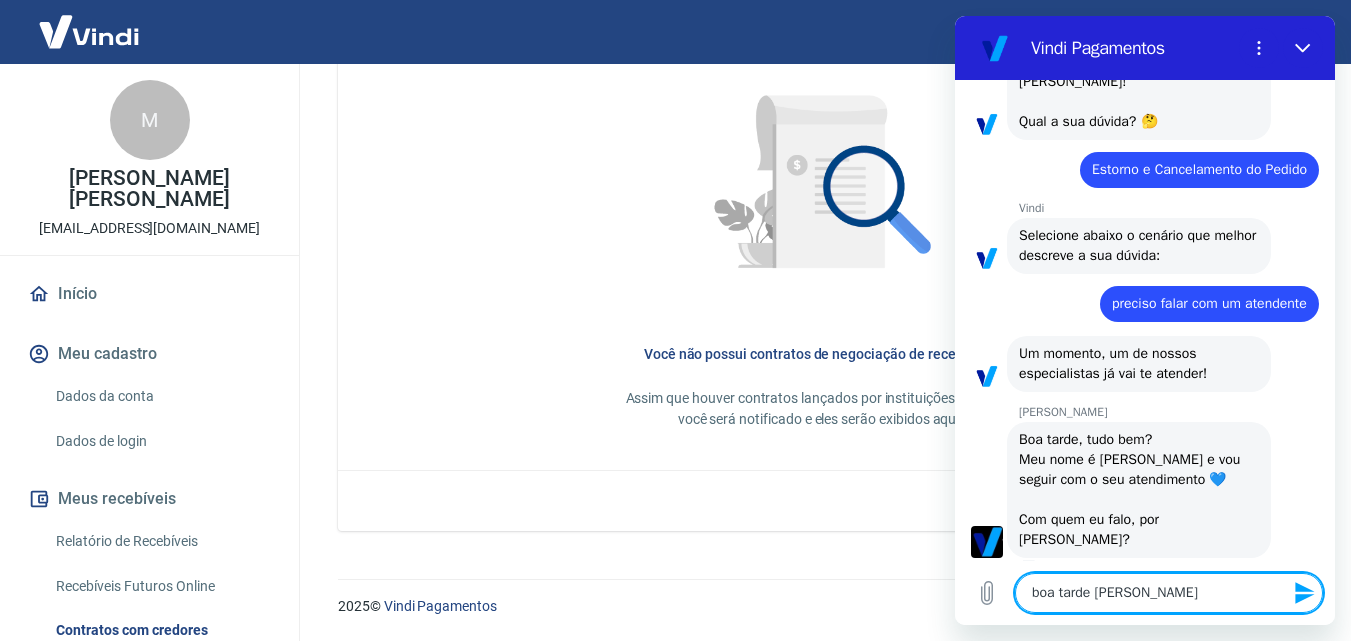 type on "boa tarde [PERSON_NAME]" 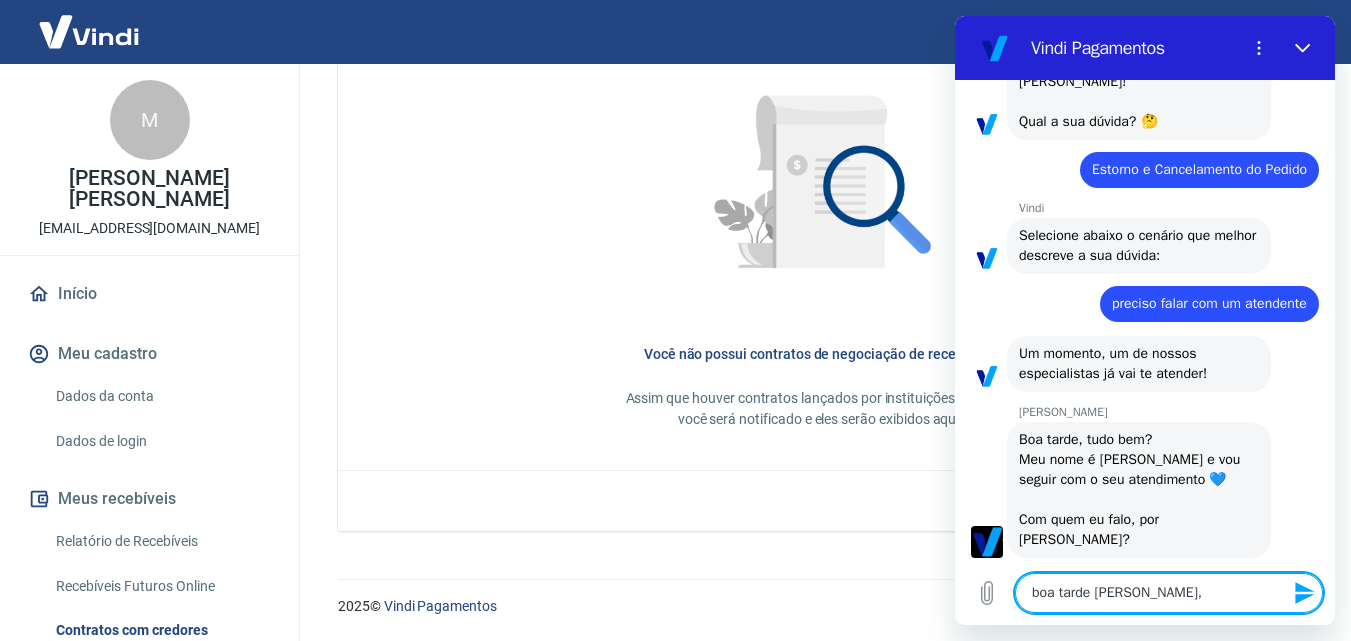 type on "boa tarde [PERSON_NAME]," 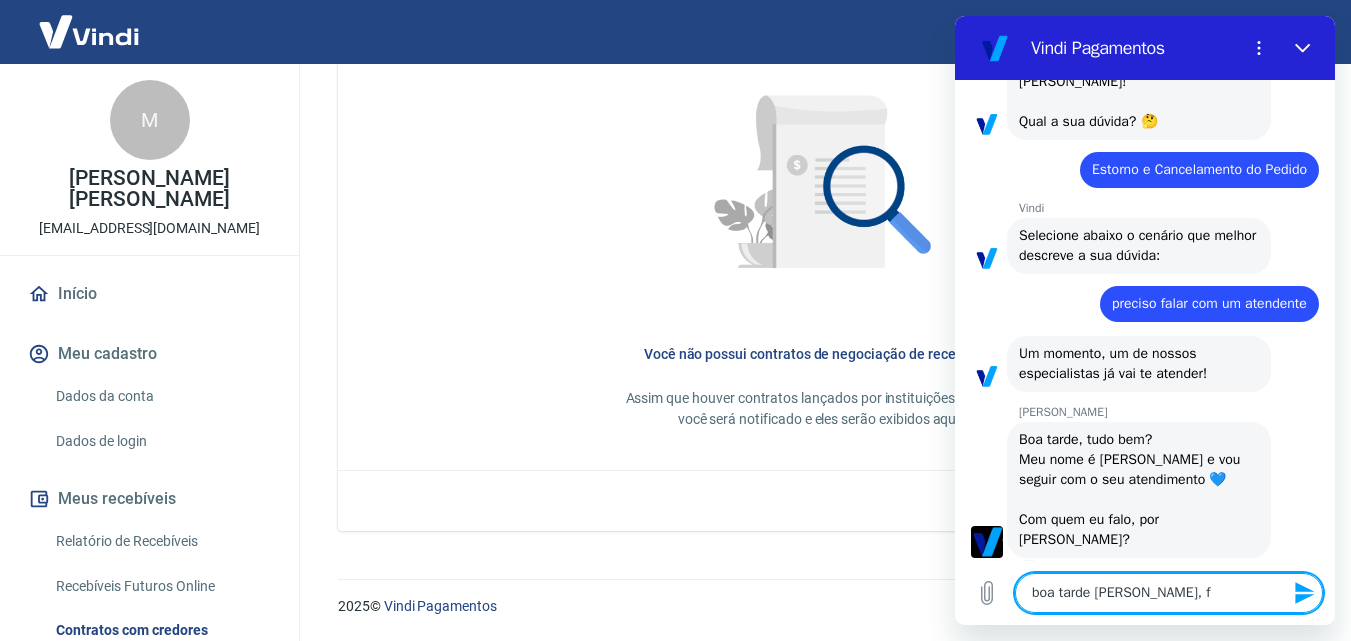type on "boa tarde [PERSON_NAME], fa" 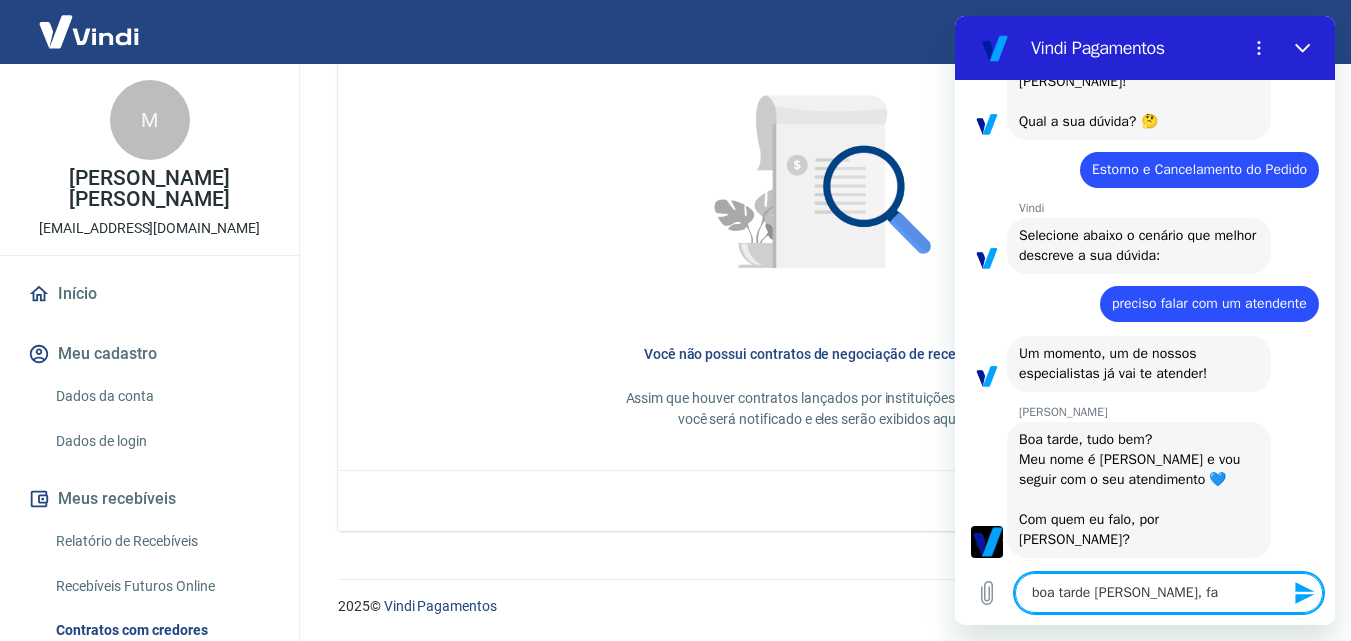 type on "boa tarde [PERSON_NAME], fal" 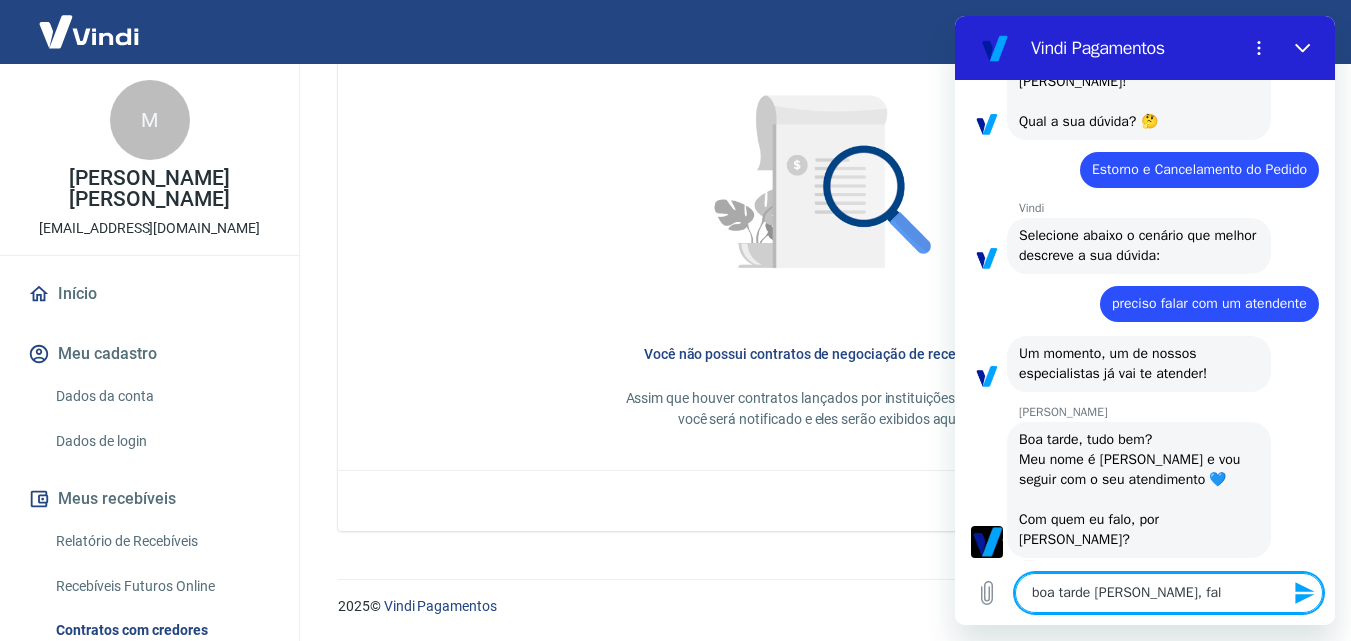 type on "boa tarde [PERSON_NAME], fala" 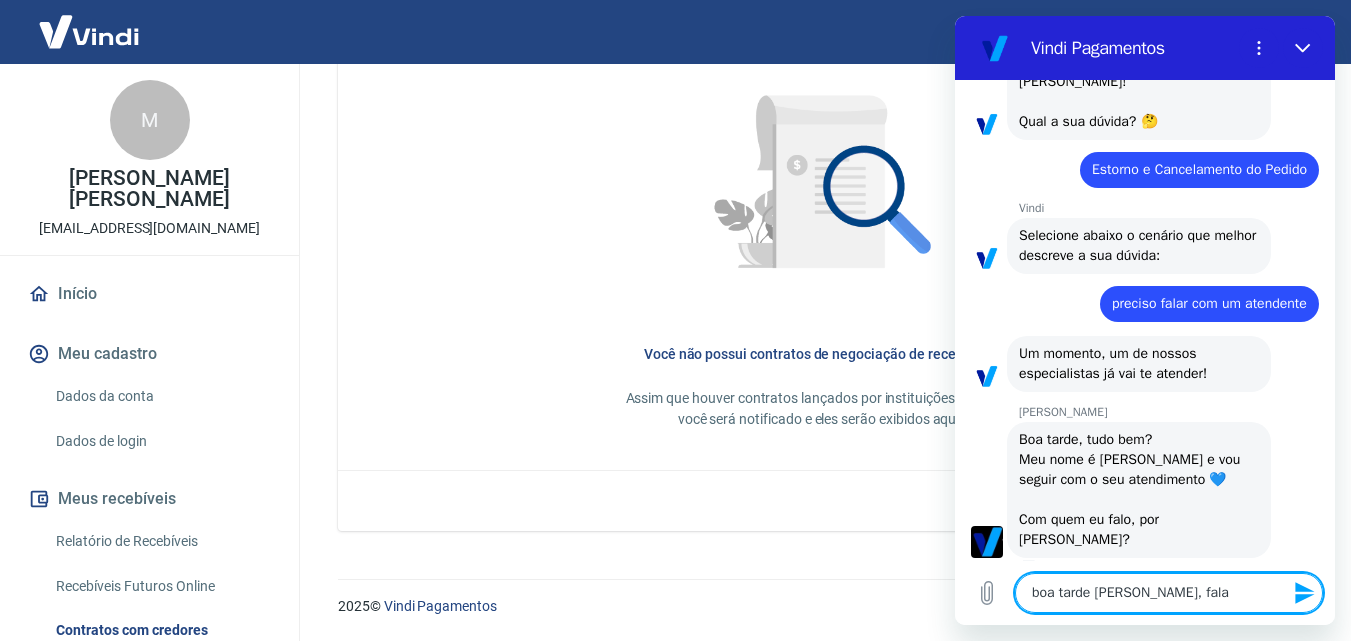 type on "boa tarde [PERSON_NAME], fala" 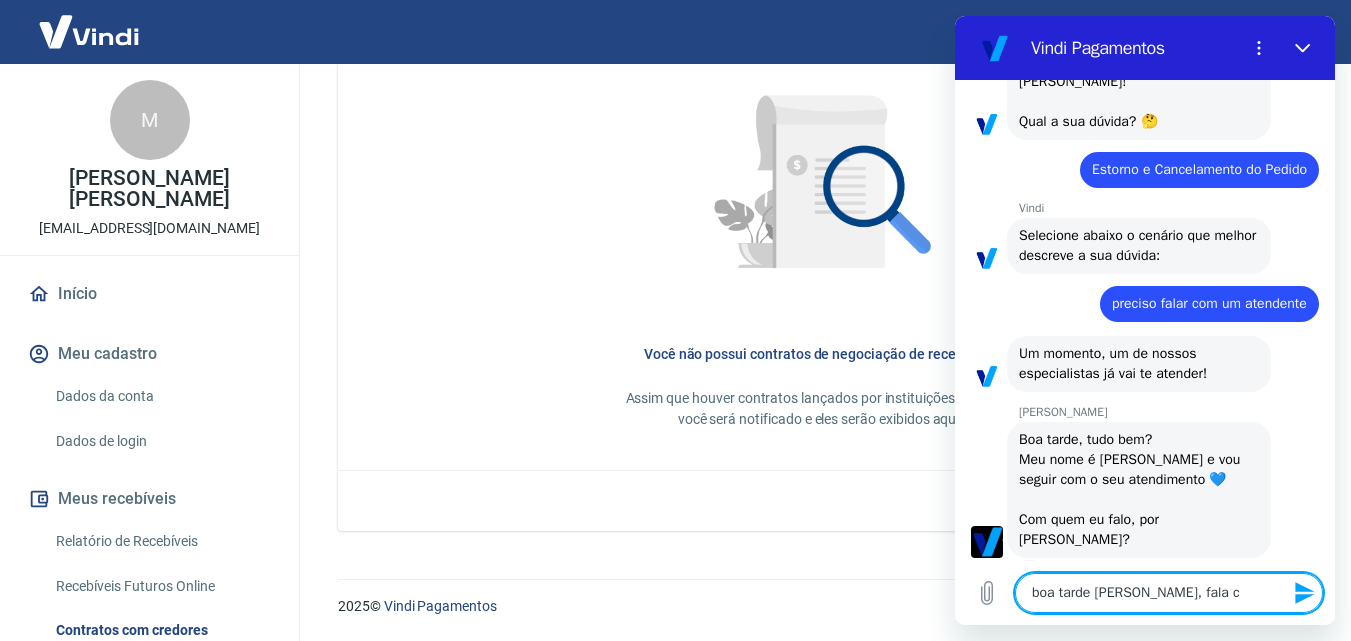 type on "boa tarde [PERSON_NAME], fala co" 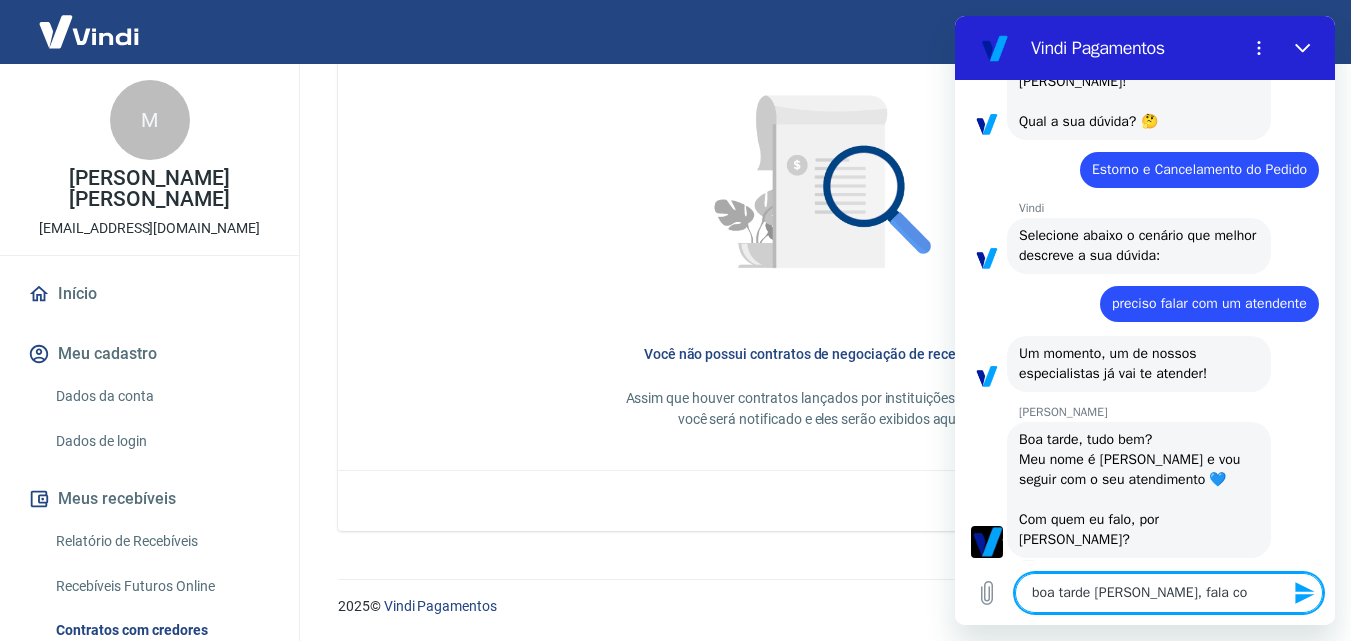 type on "boa tarde [PERSON_NAME], fala com" 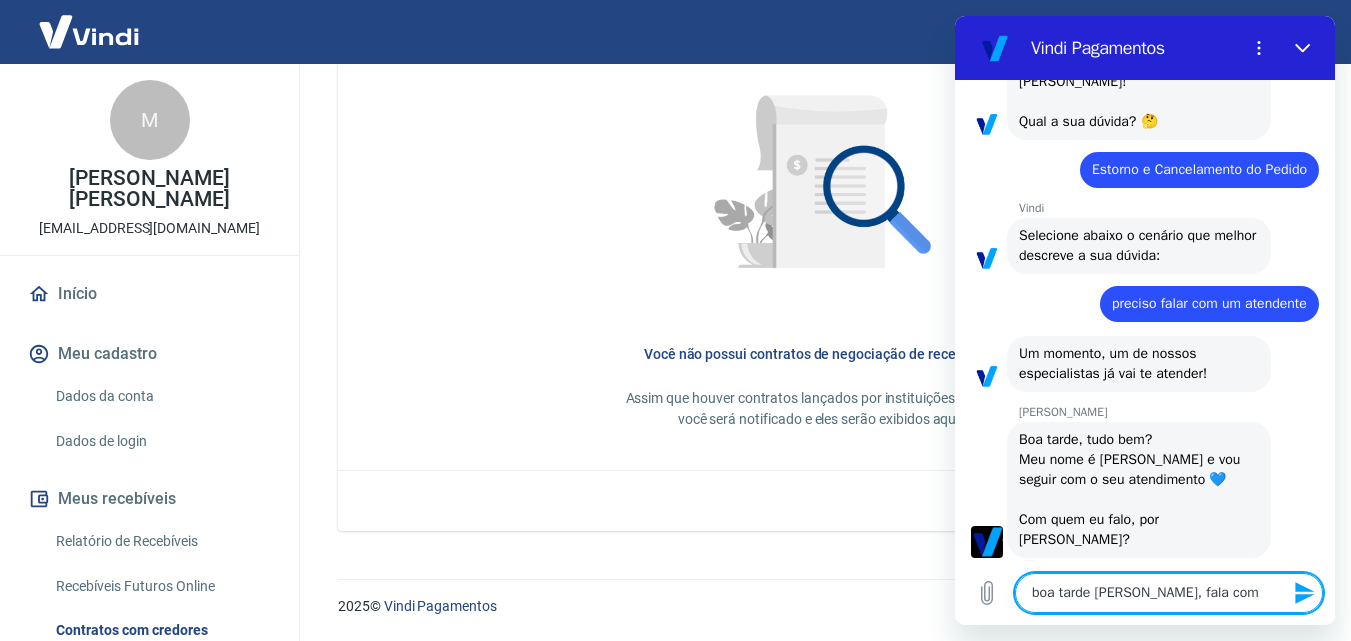 type on "boa tarde [PERSON_NAME], fala com" 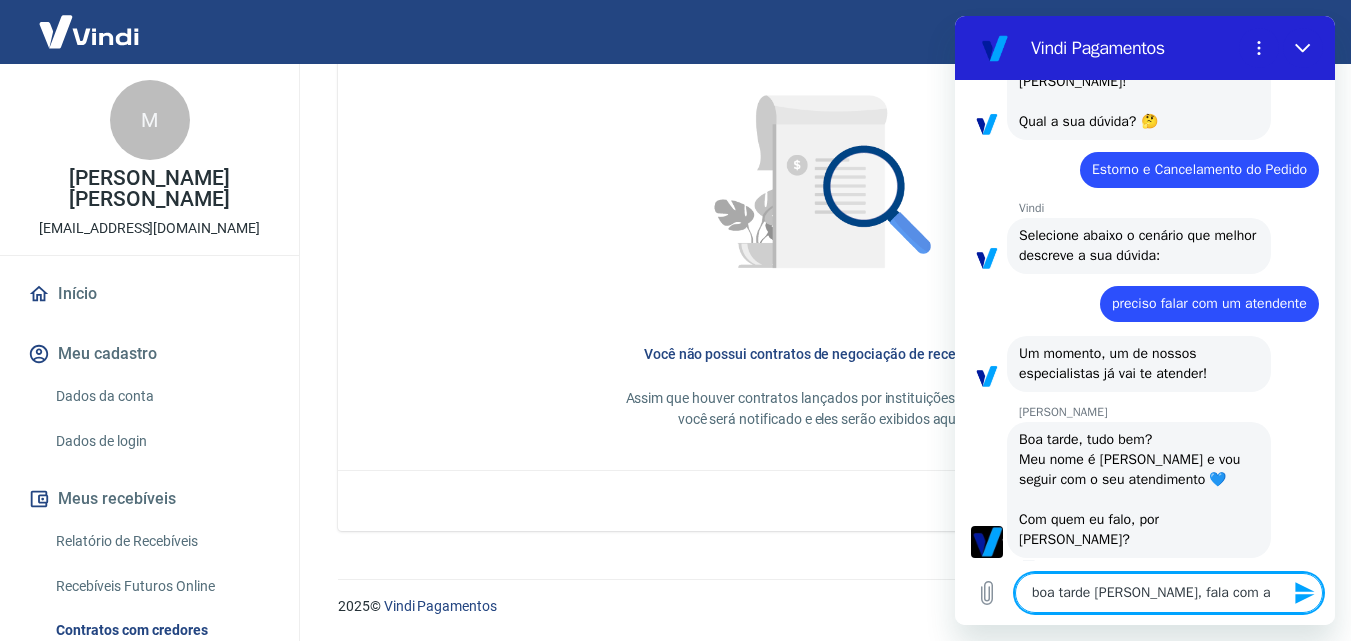 type on "boa tarde [PERSON_NAME], fala com a" 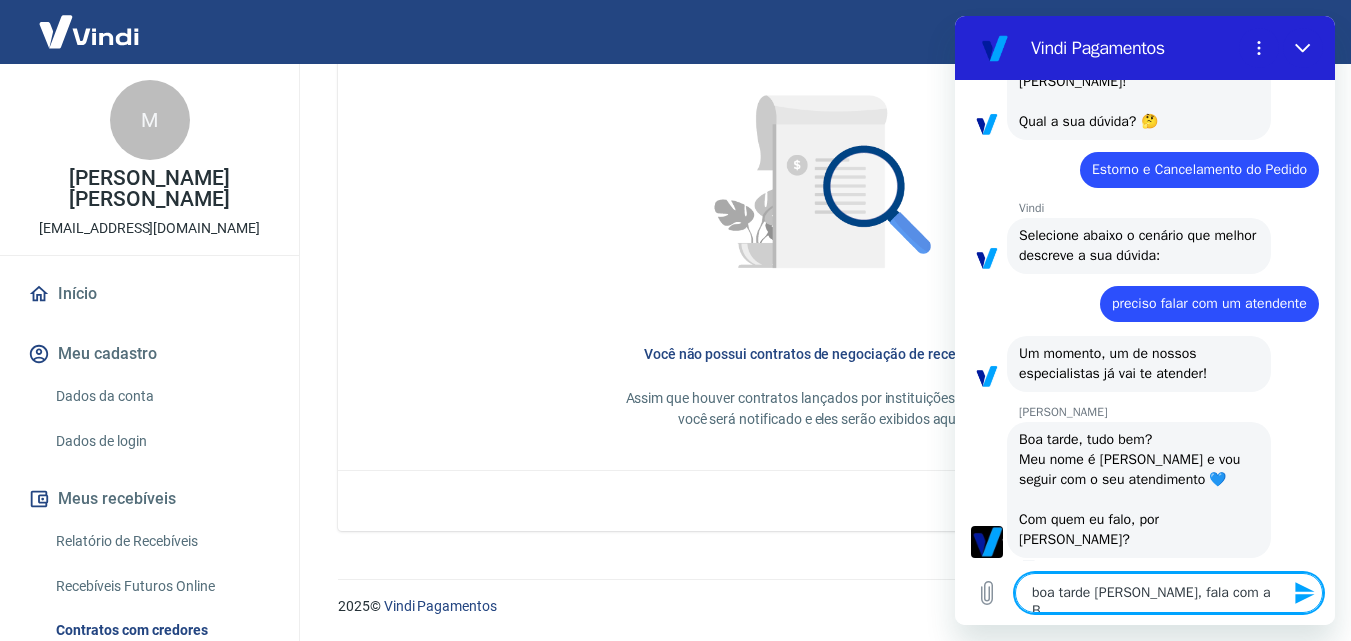 type on "boa tarde [PERSON_NAME], fala com a Be" 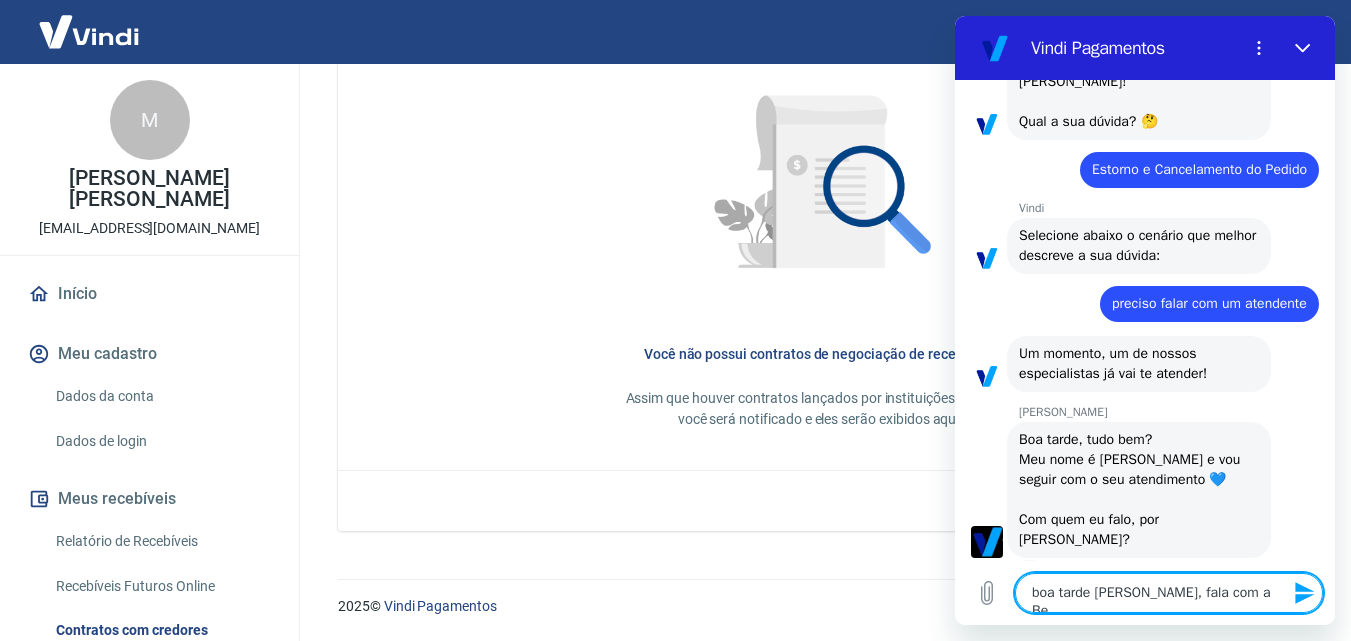 type on "boa tarde [PERSON_NAME], fala com a Ber" 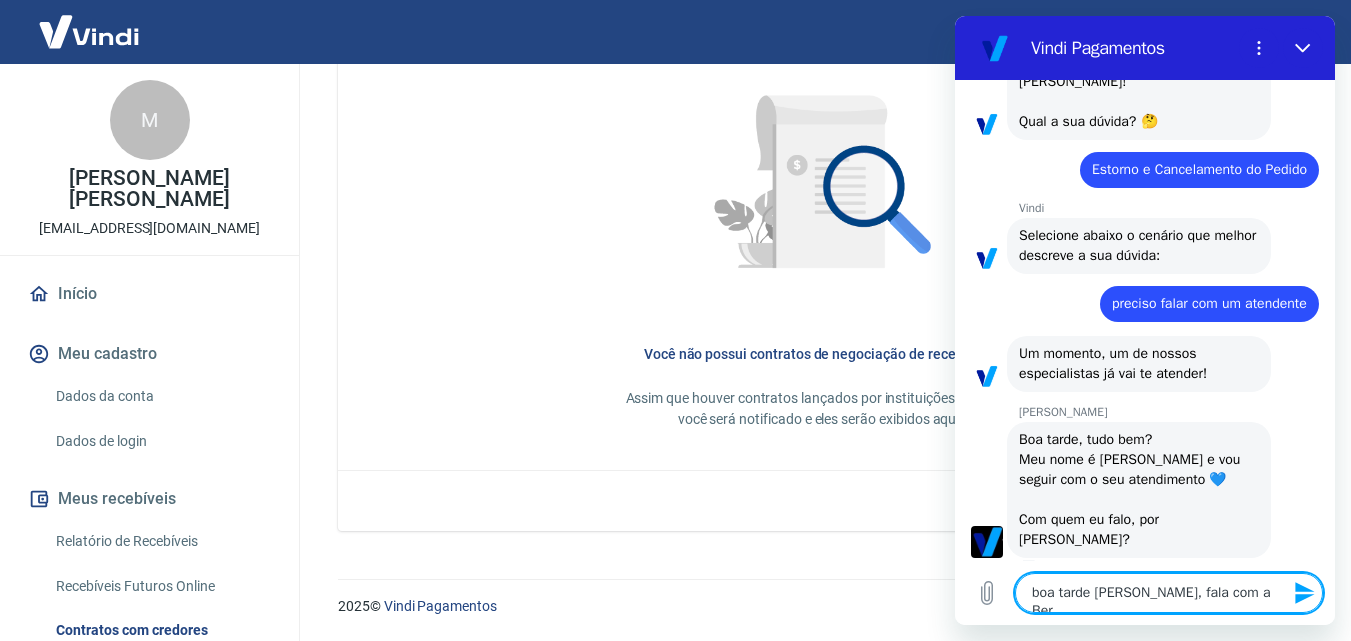 type on "boa tarde [PERSON_NAME], fala com a [GEOGRAPHIC_DATA]" 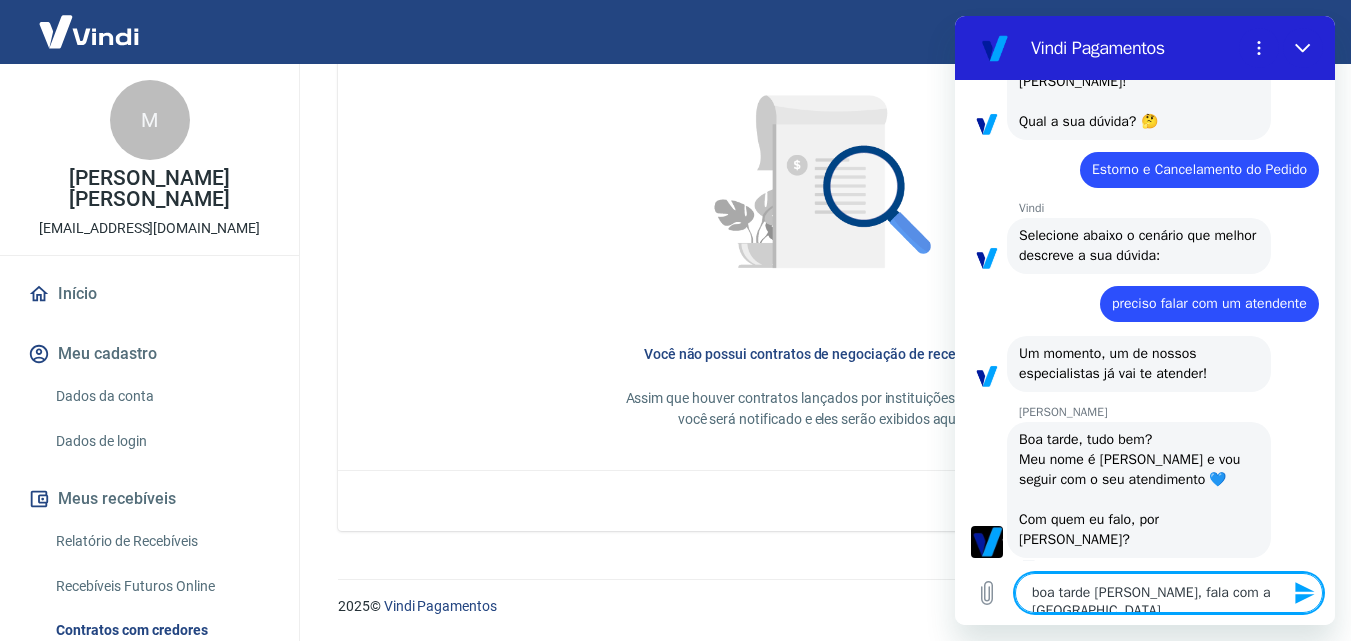 type on "boa tarde [PERSON_NAME], fala com a Berna" 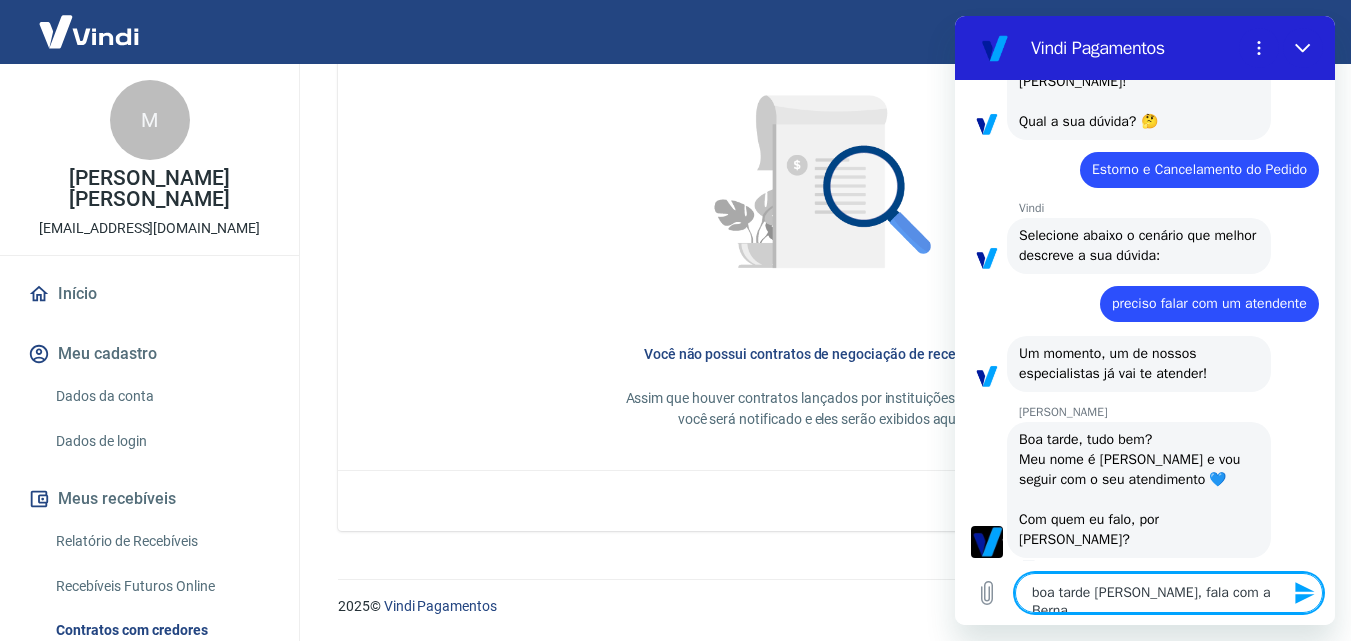 type on "boa tarde [PERSON_NAME], fala com a Bernad" 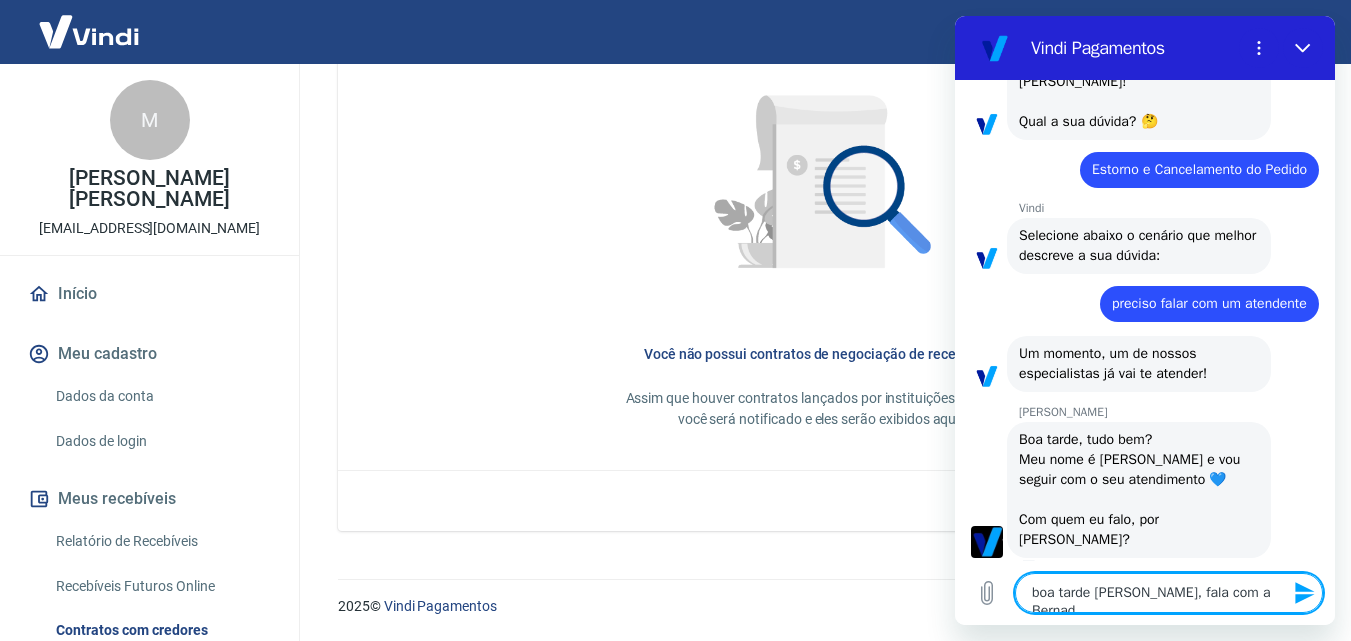 type on "boa tarde [PERSON_NAME], fala com a Bernade" 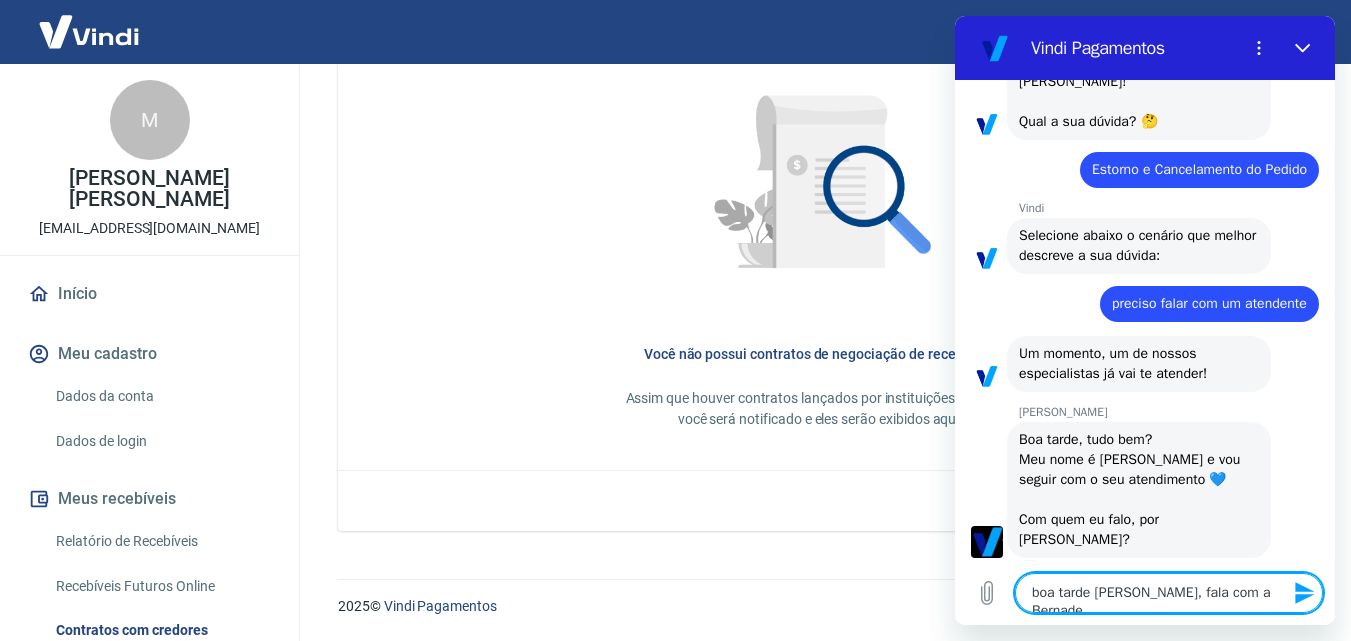 type on "x" 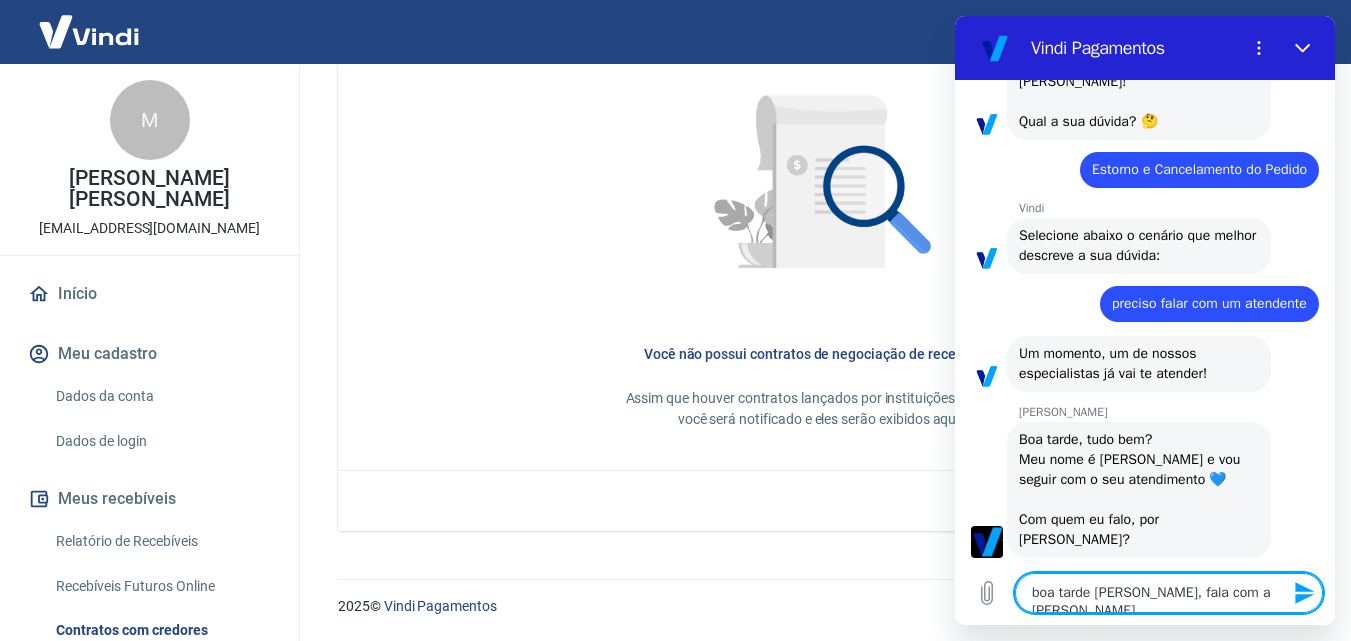 type on "boa tarde [PERSON_NAME], fala com a Bernadete" 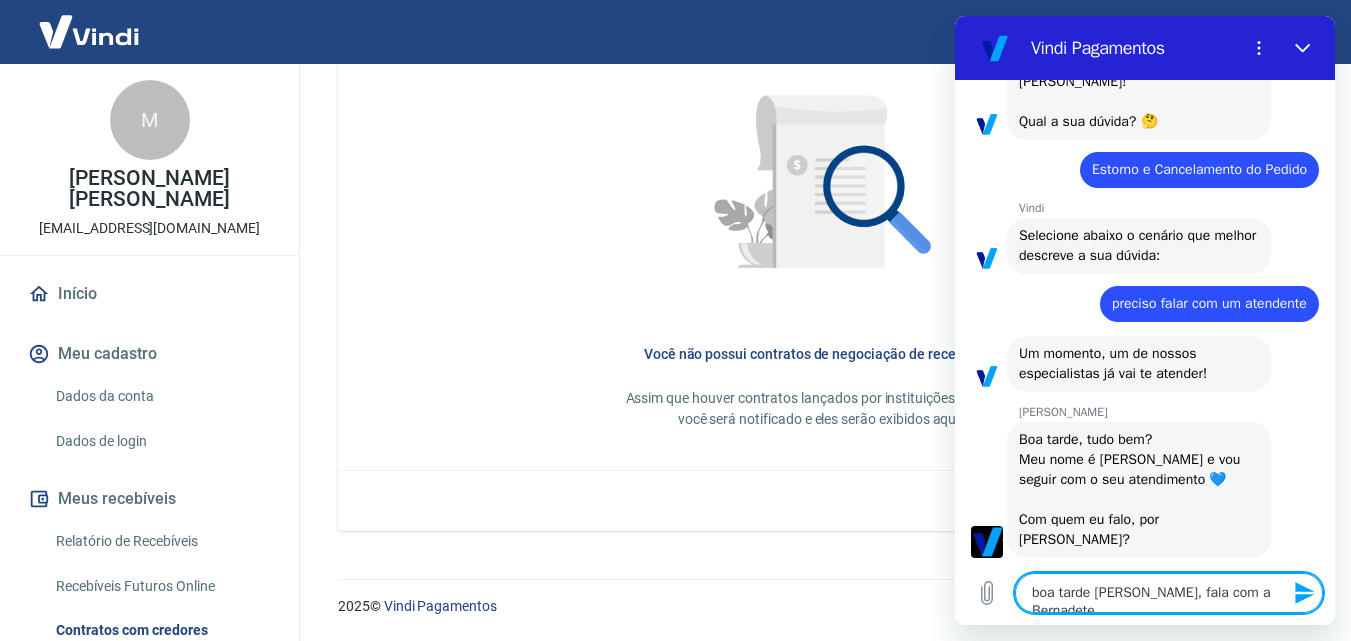 type 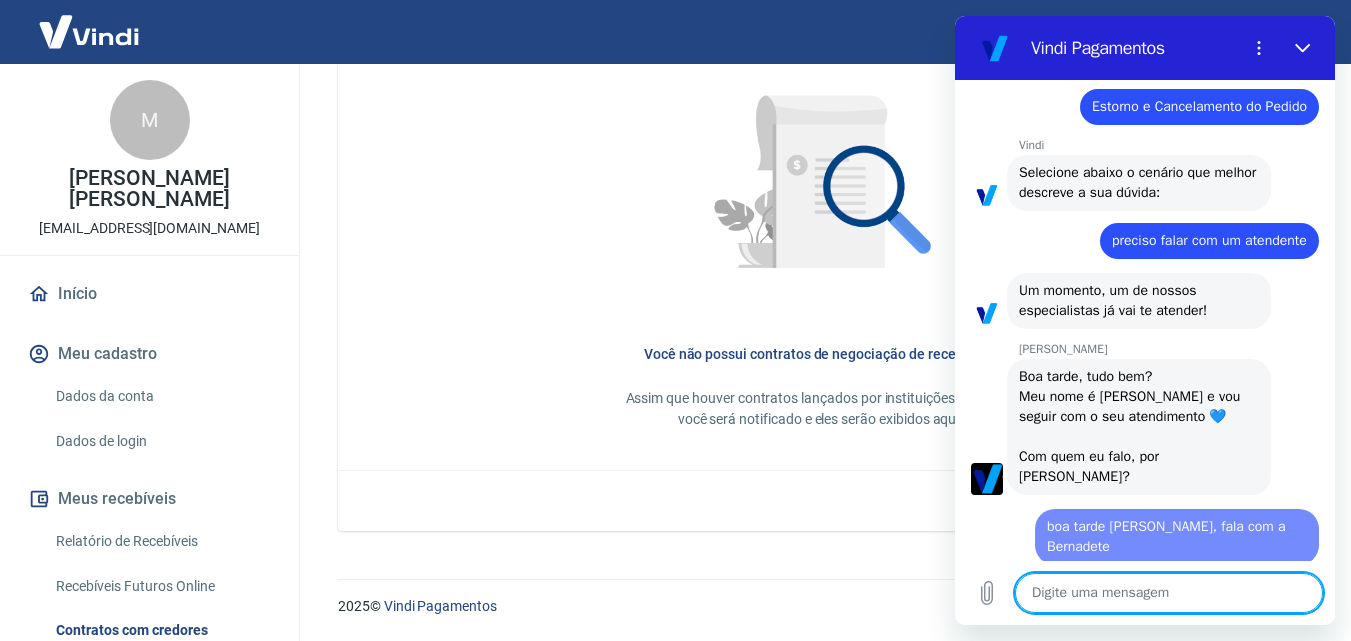 type on "x" 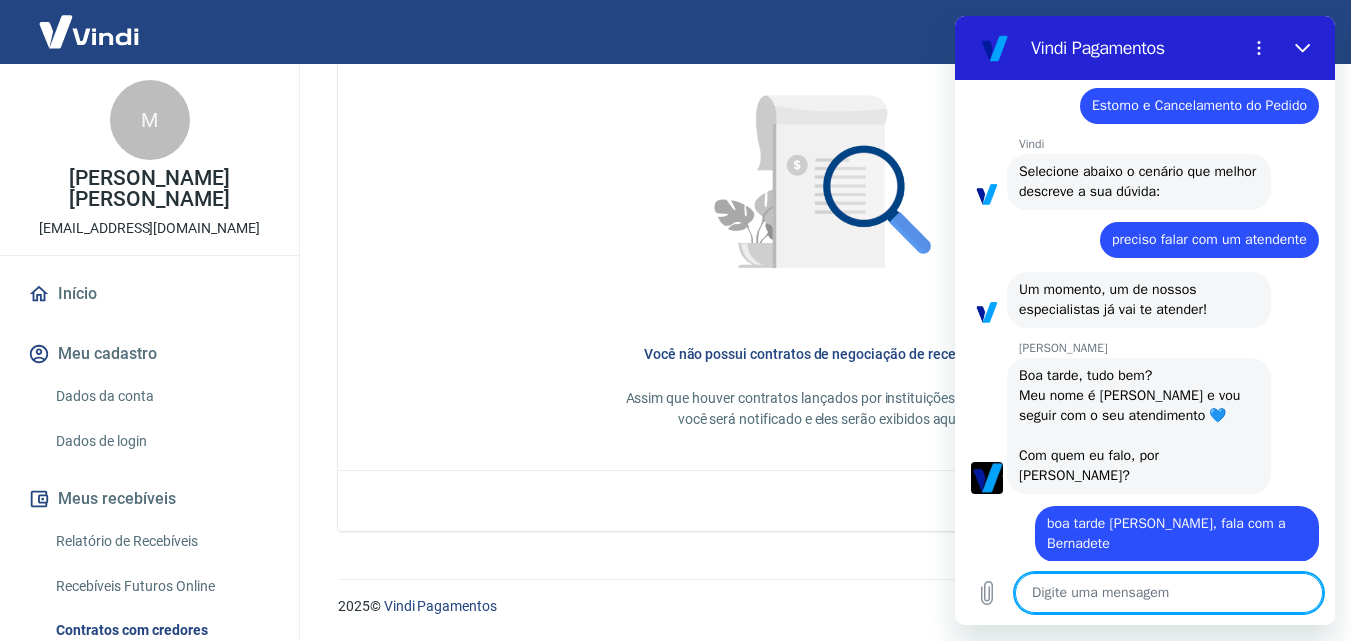 scroll, scrollTop: 194, scrollLeft: 0, axis: vertical 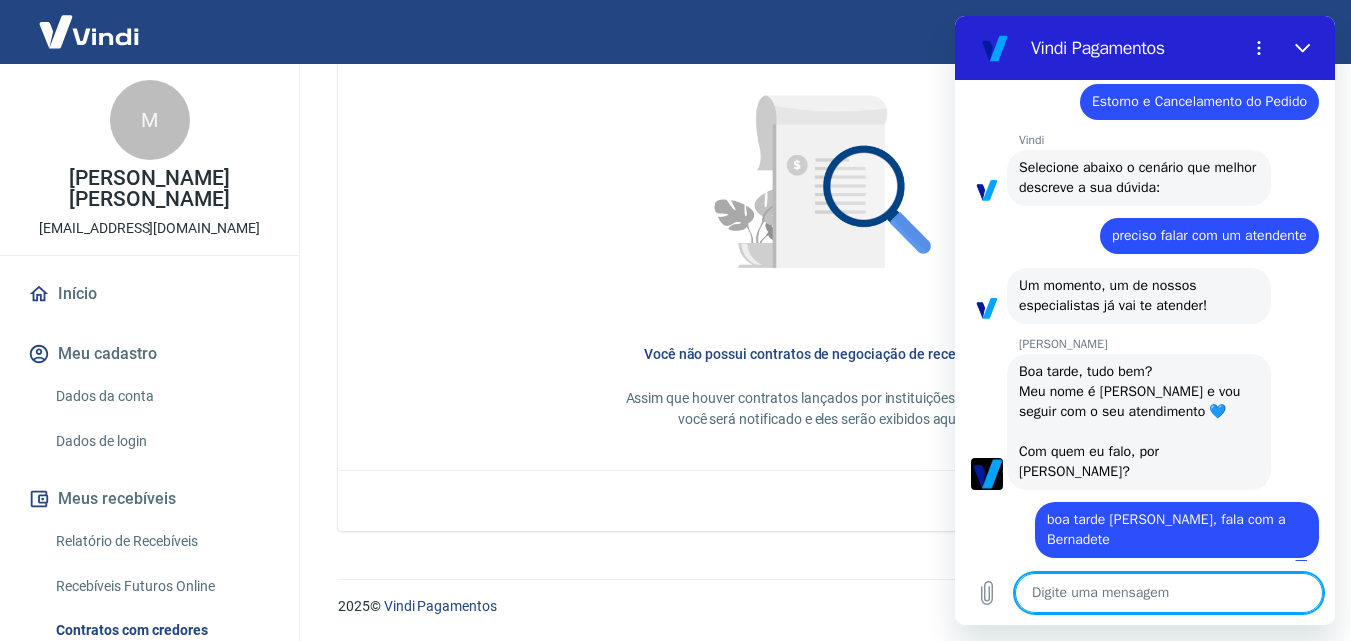 type on "e" 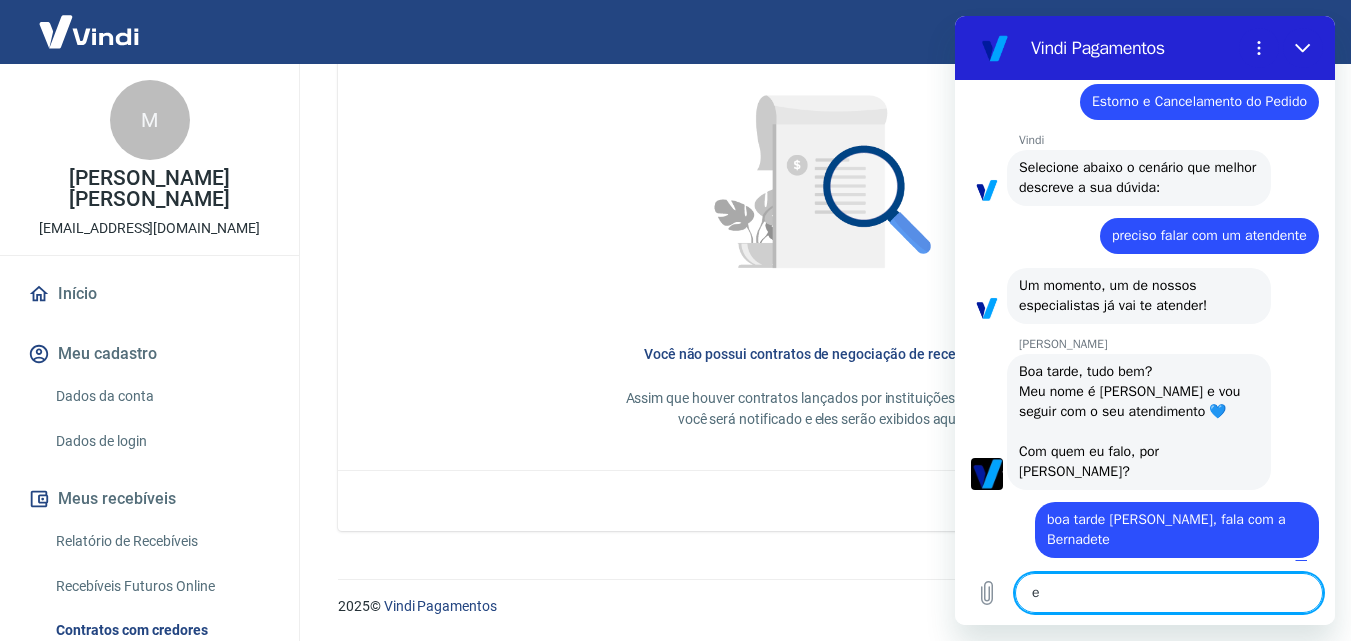 type on "eu" 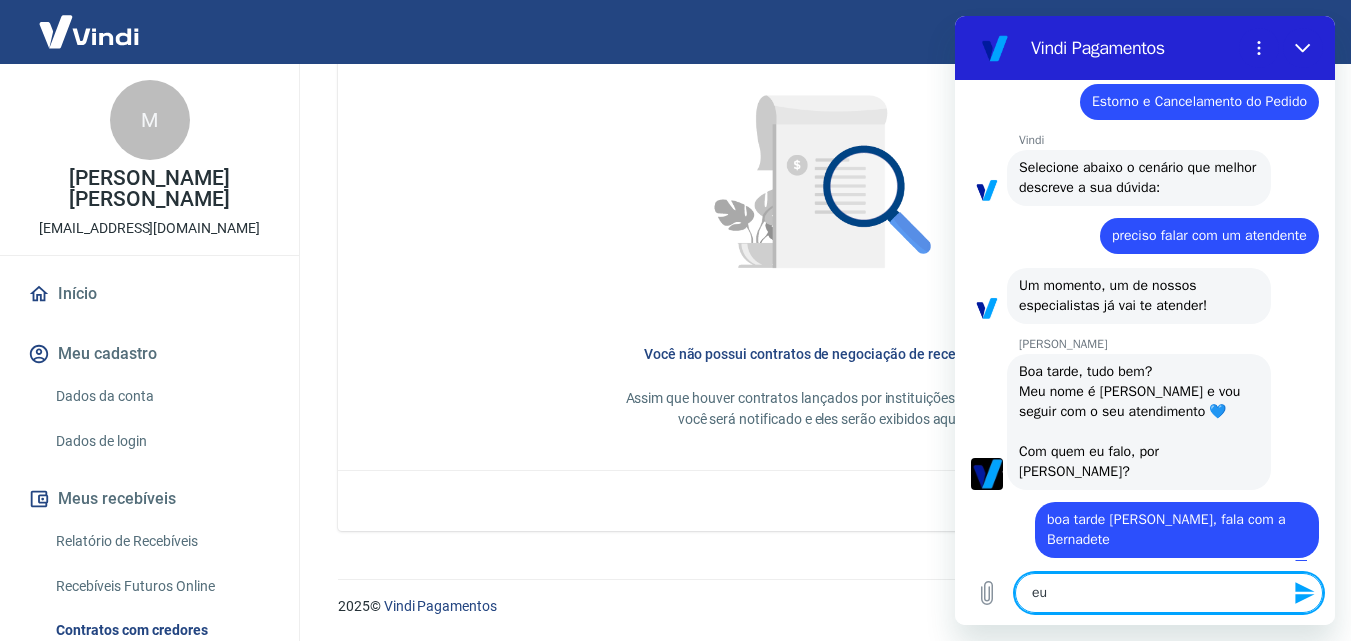 type on "eu" 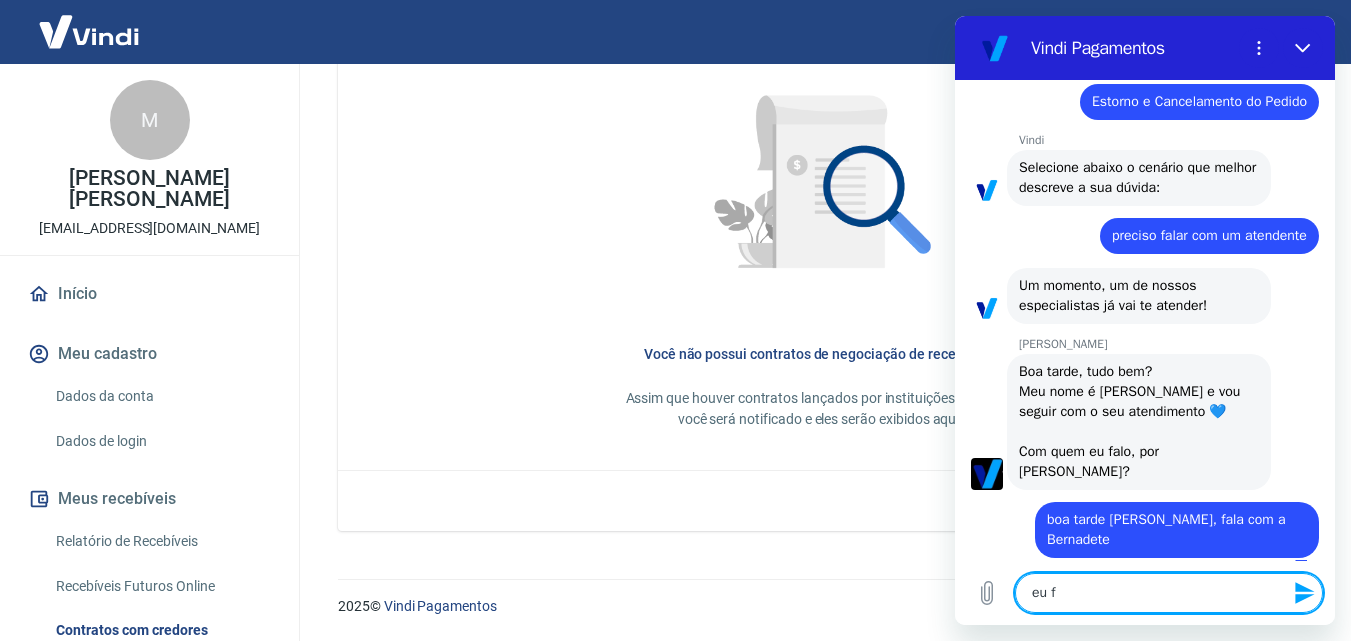type on "eu fi" 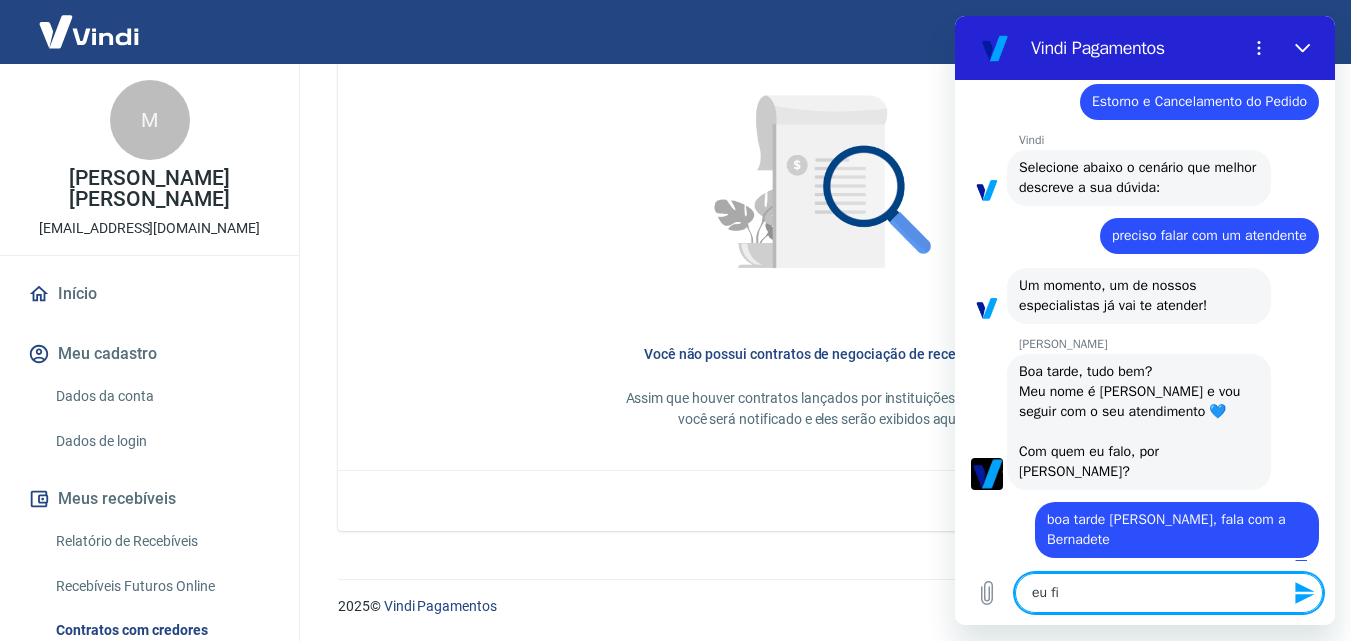 type on "x" 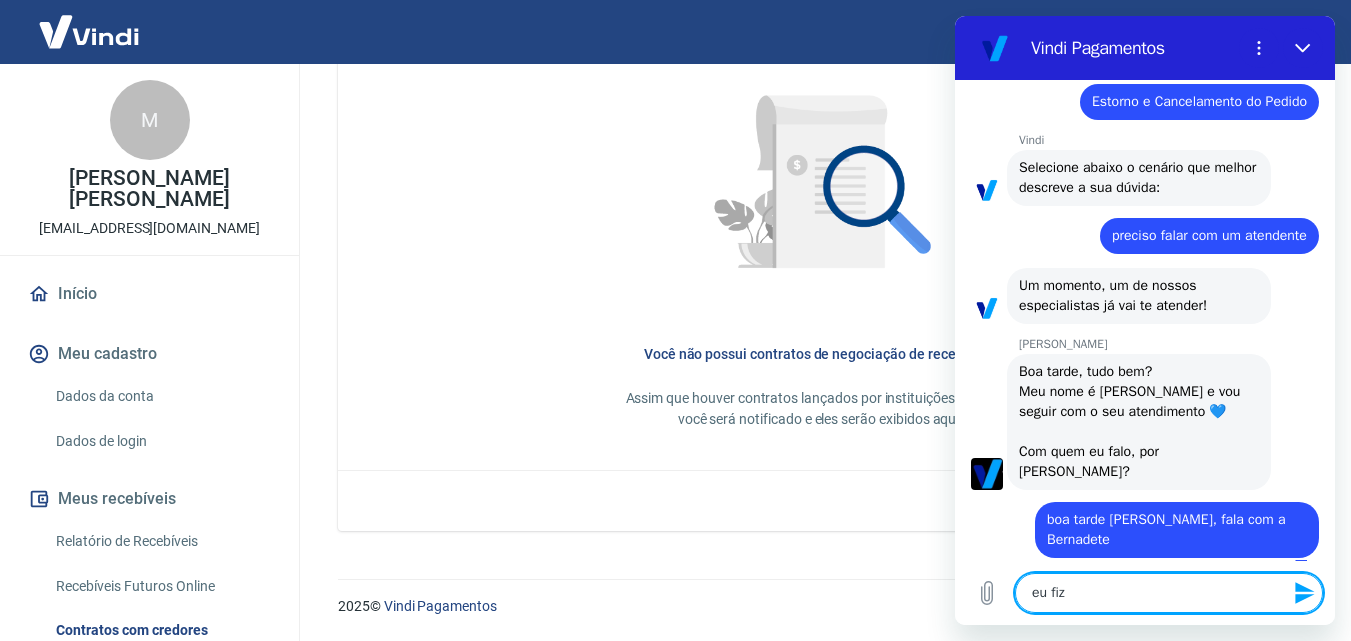 type on "eu fiz" 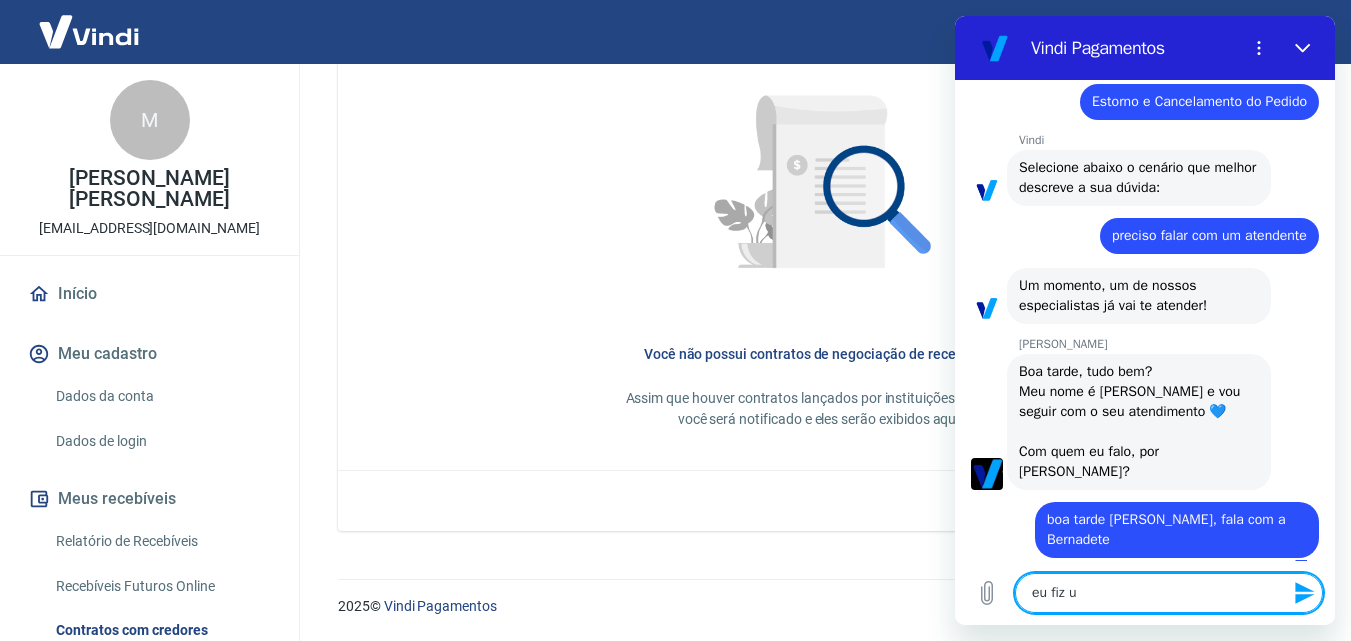 type 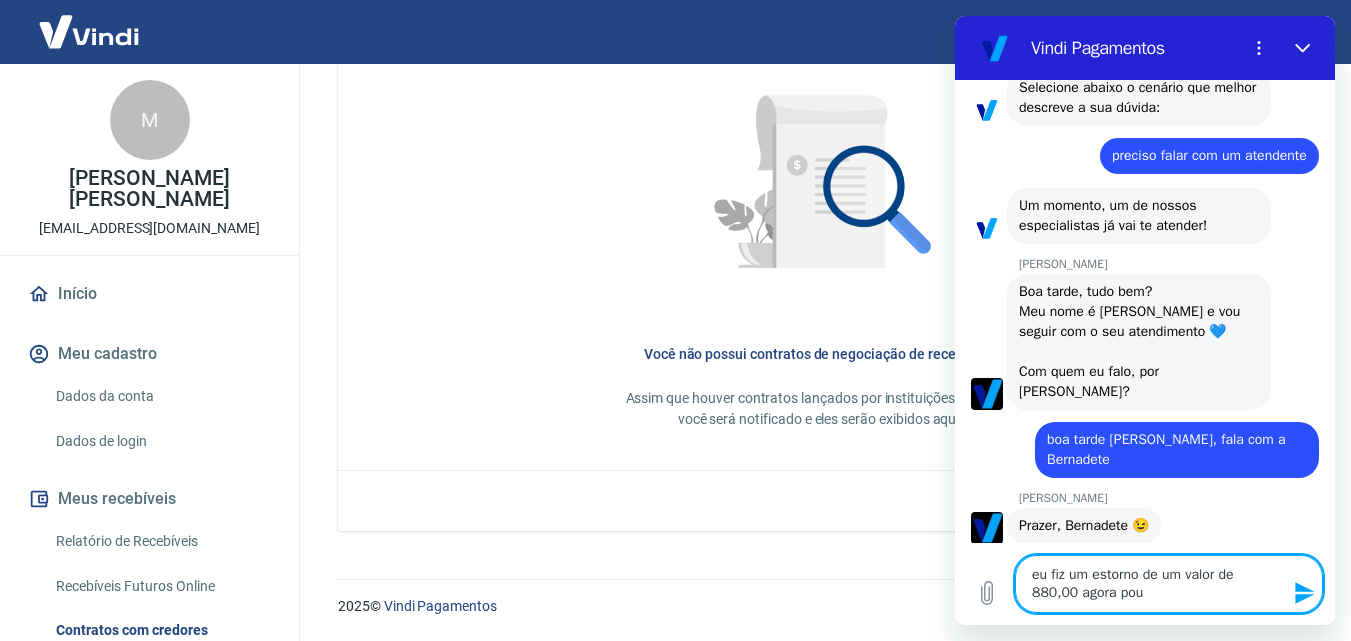 scroll, scrollTop: 278, scrollLeft: 0, axis: vertical 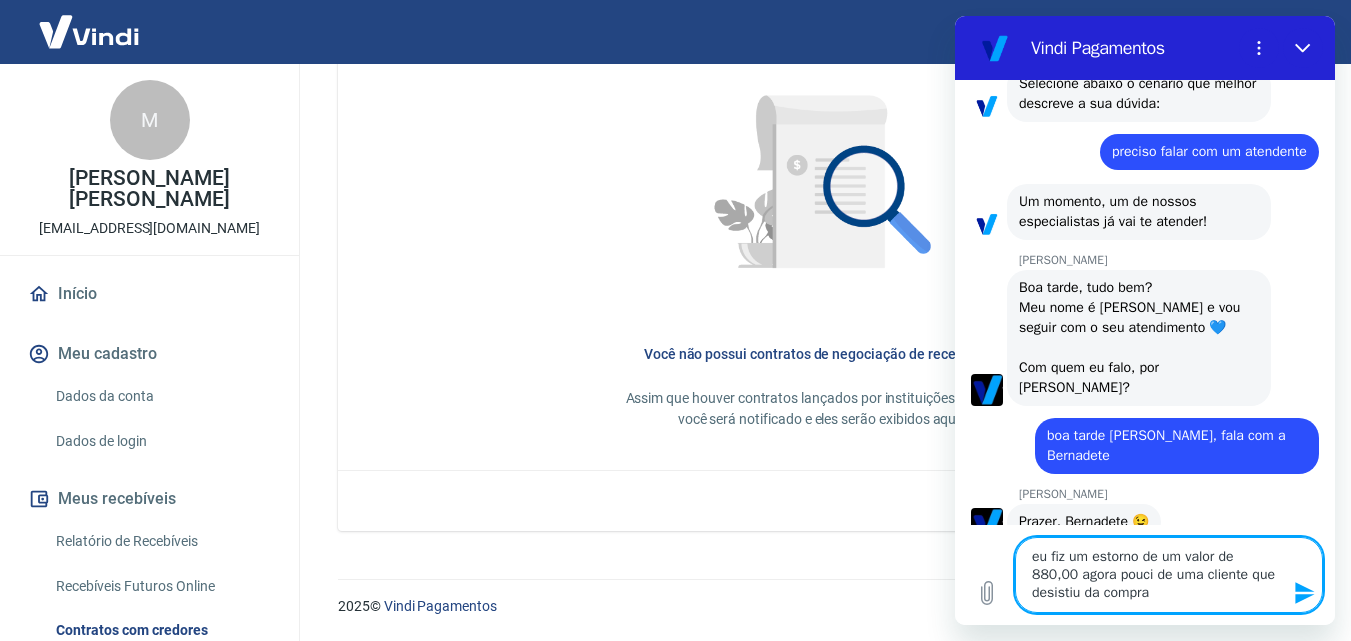 click on "eu fiz um estorno de um valor de 880,00 agora pouci de uma cliente que desistiu da compra" at bounding box center [1169, 575] 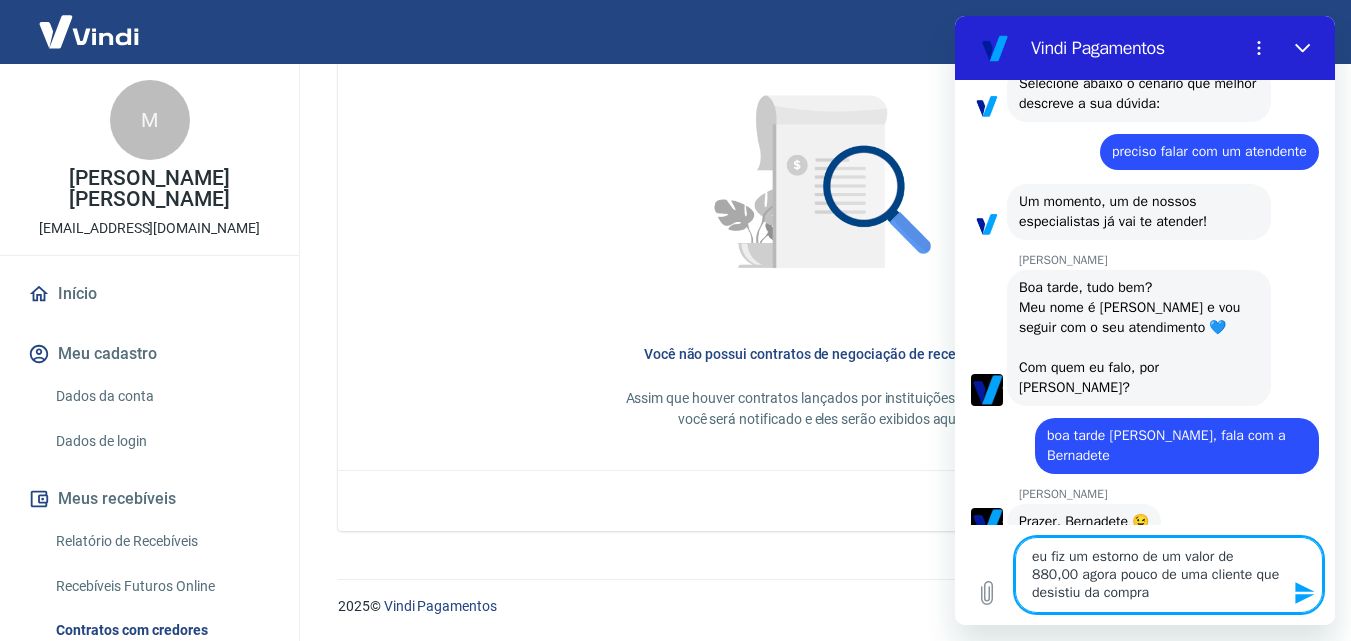 click on "eu fiz um estorno de um valor de 880,00 agora pouco de uma cliente que desistiu da compra" at bounding box center [1169, 575] 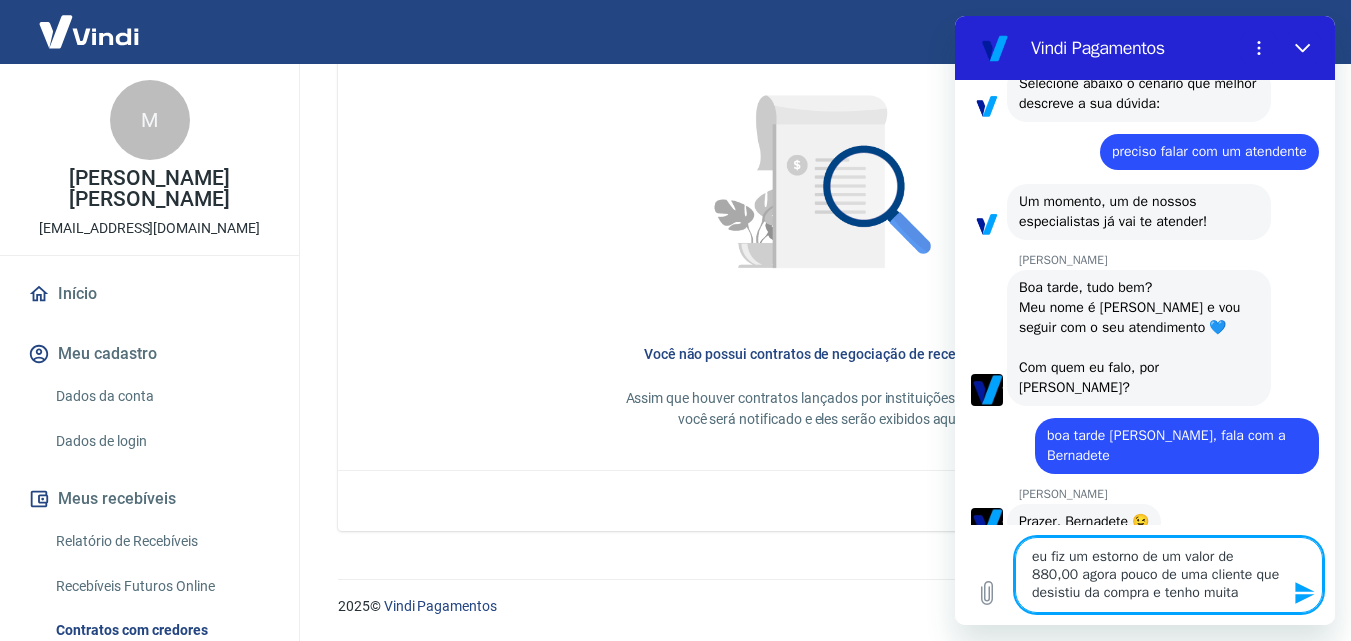 drag, startPoint x: 1165, startPoint y: 597, endPoint x: 1254, endPoint y: 599, distance: 89.02247 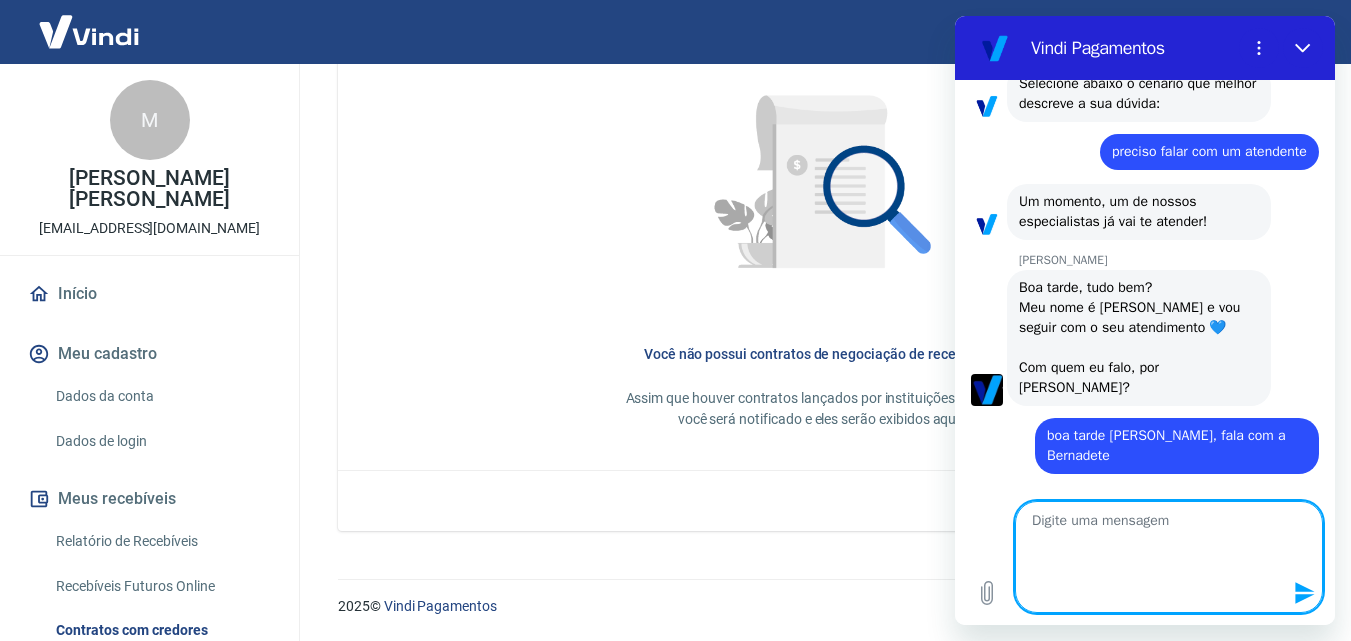 scroll, scrollTop: 0, scrollLeft: 0, axis: both 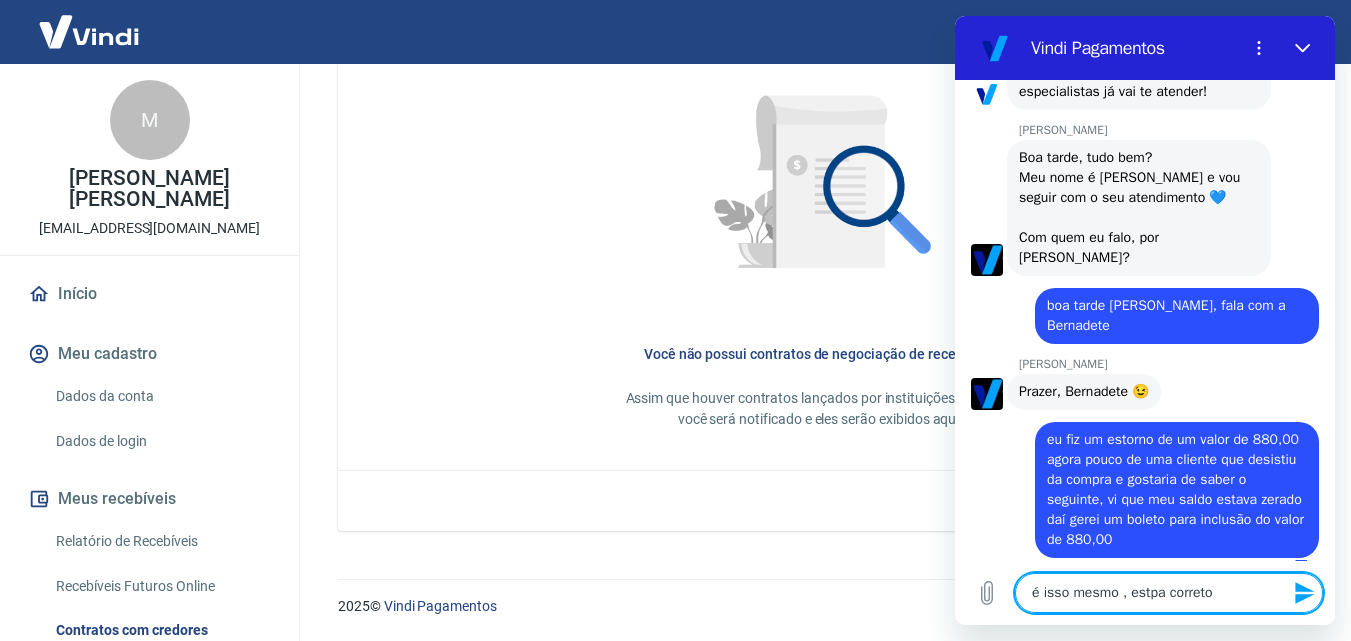 drag, startPoint x: 1134, startPoint y: 591, endPoint x: 1225, endPoint y: 595, distance: 91.08787 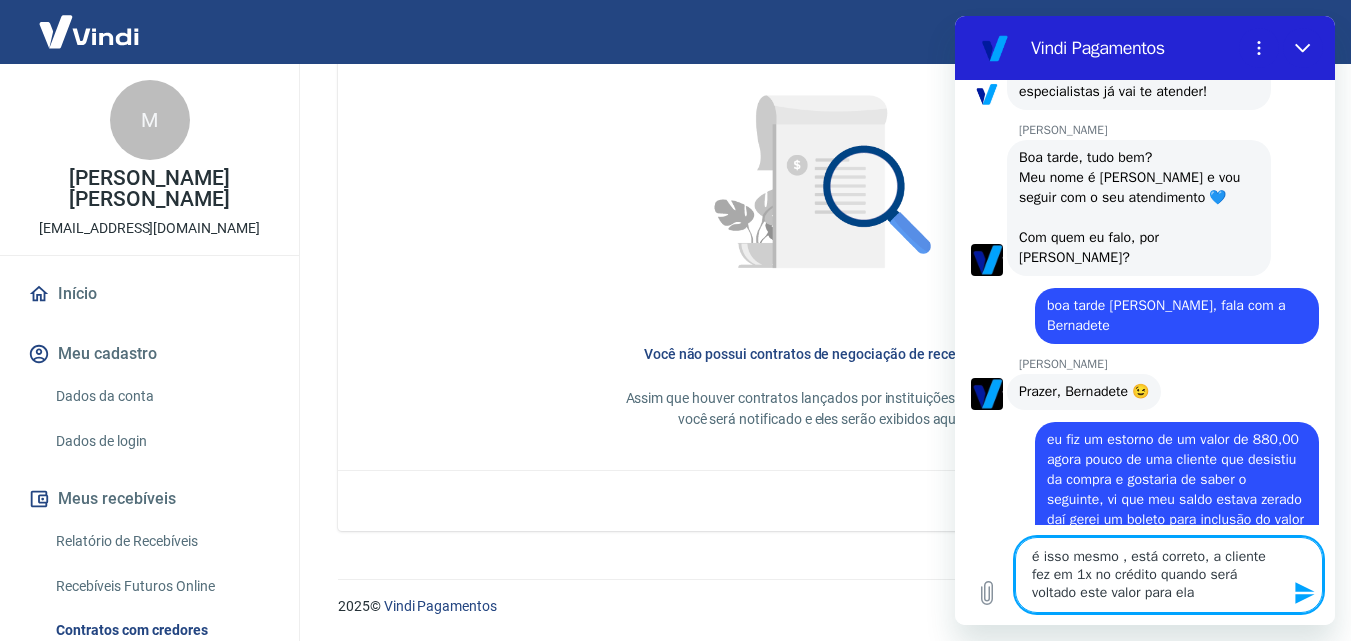 click on "é isso mesmo , está correto, a cliente fez em 1x no crédito quando será voltado este valor para ela" at bounding box center (1169, 575) 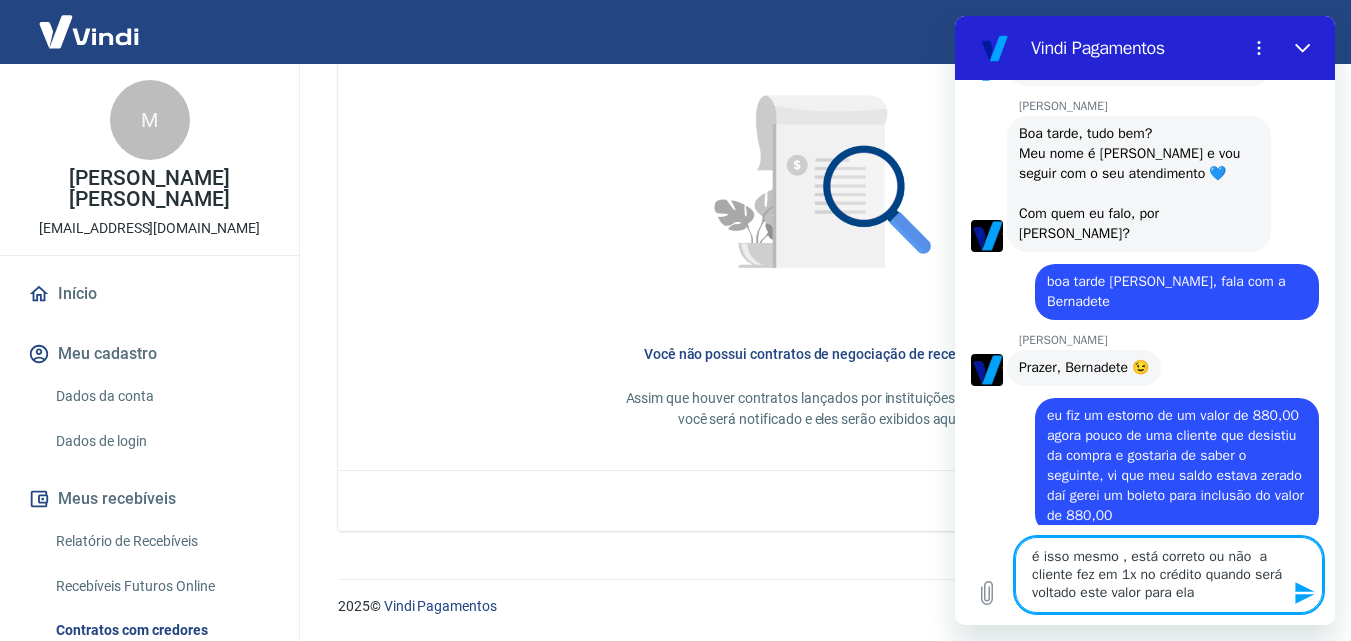 scroll, scrollTop: 444, scrollLeft: 0, axis: vertical 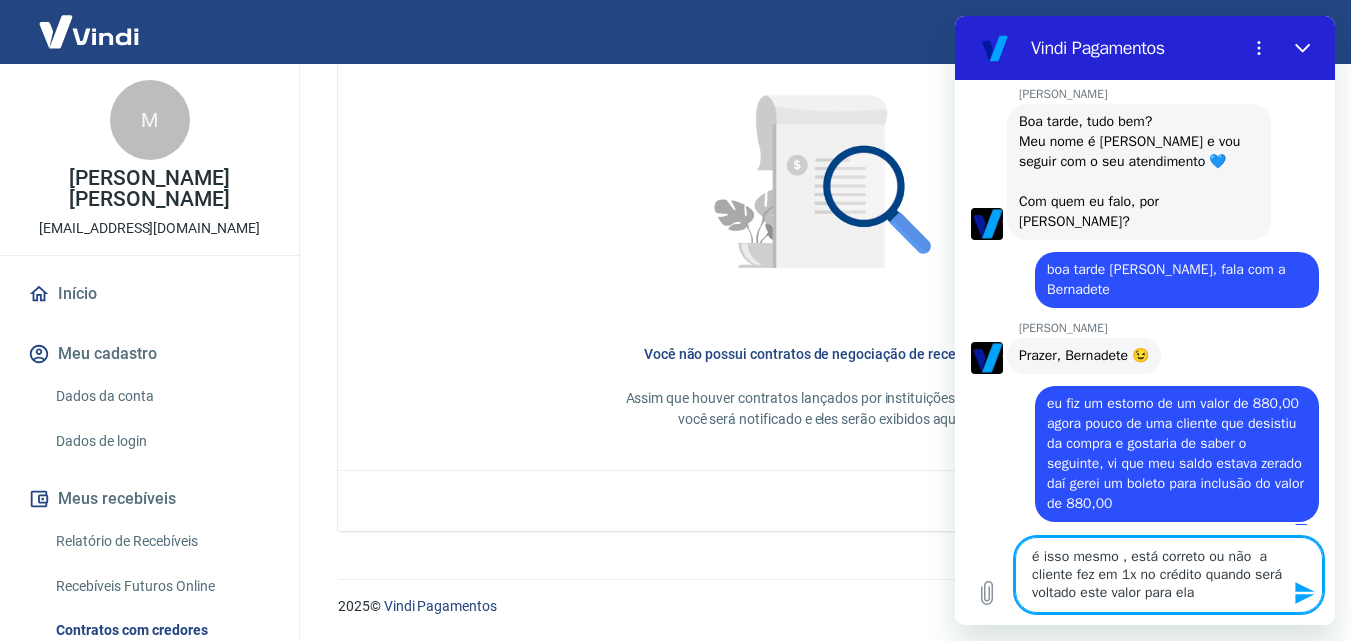 drag, startPoint x: 1119, startPoint y: 556, endPoint x: 1229, endPoint y: 610, distance: 122.53979 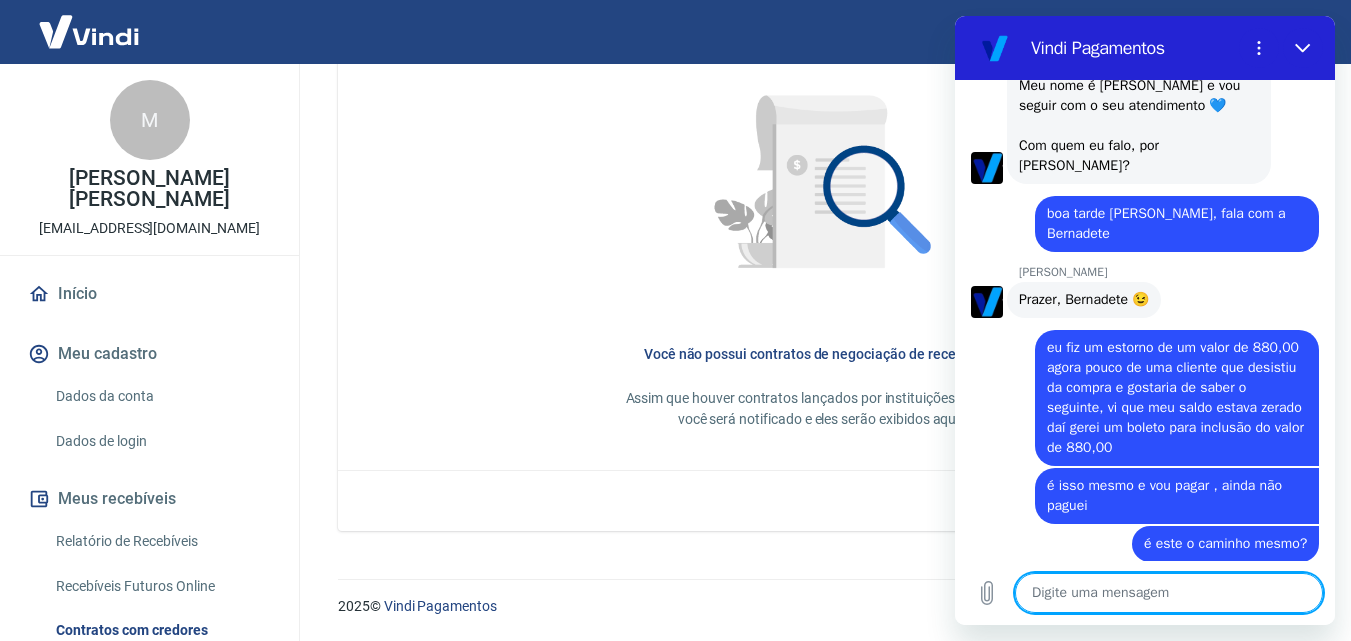 scroll, scrollTop: 504, scrollLeft: 0, axis: vertical 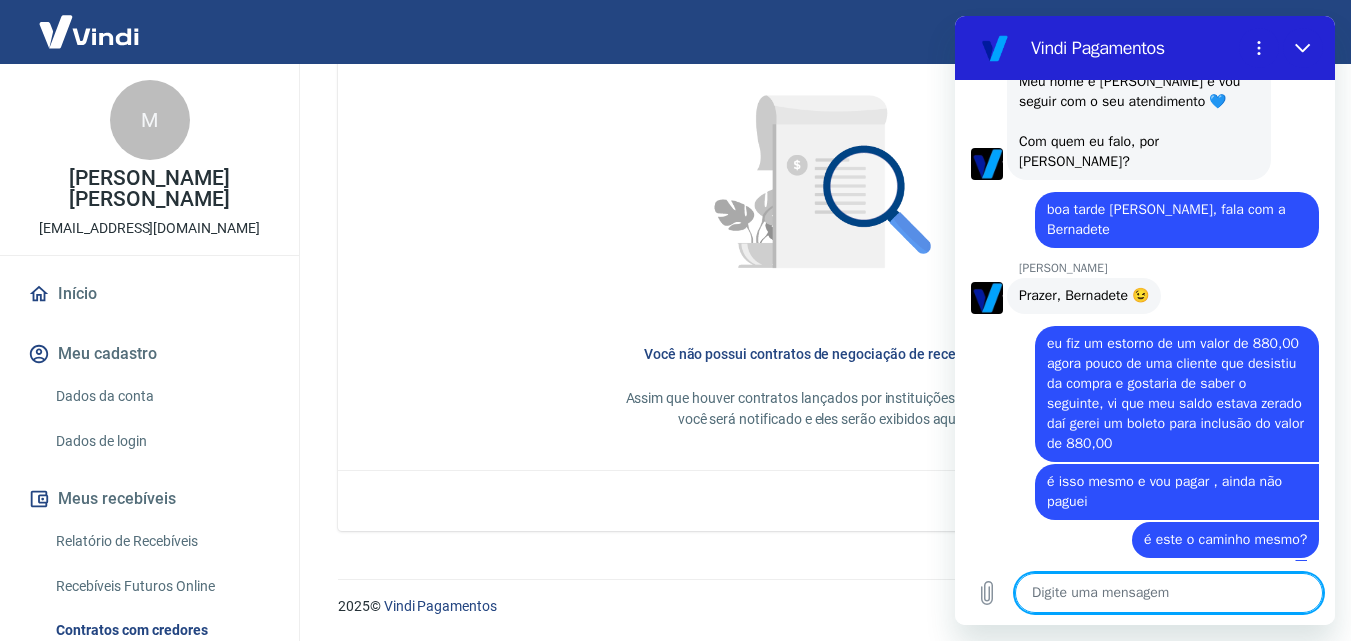 click at bounding box center [1169, 593] 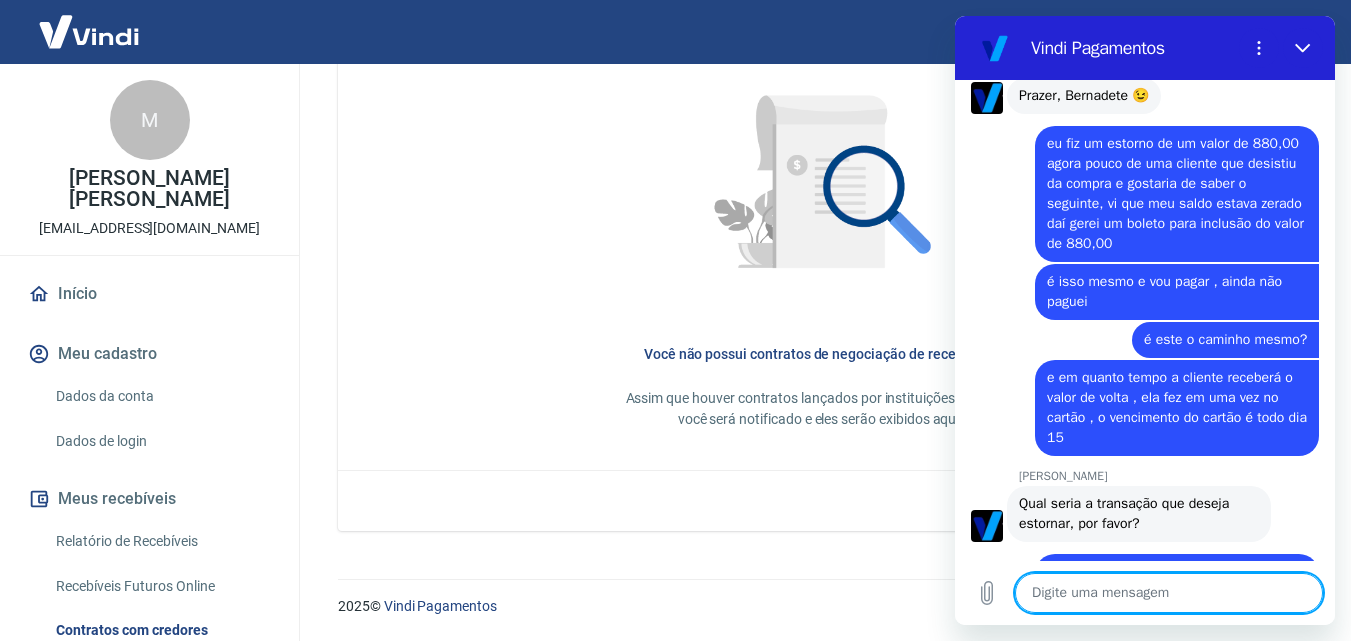 scroll, scrollTop: 736, scrollLeft: 0, axis: vertical 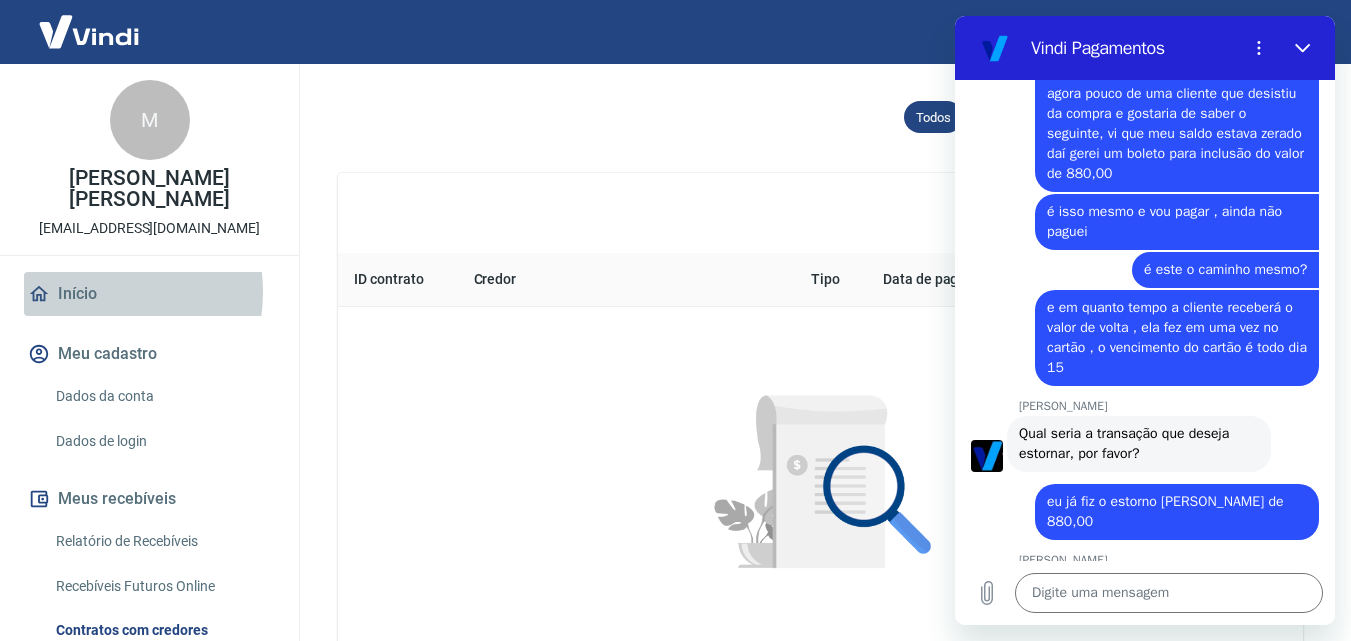 click on "Início" at bounding box center [149, 294] 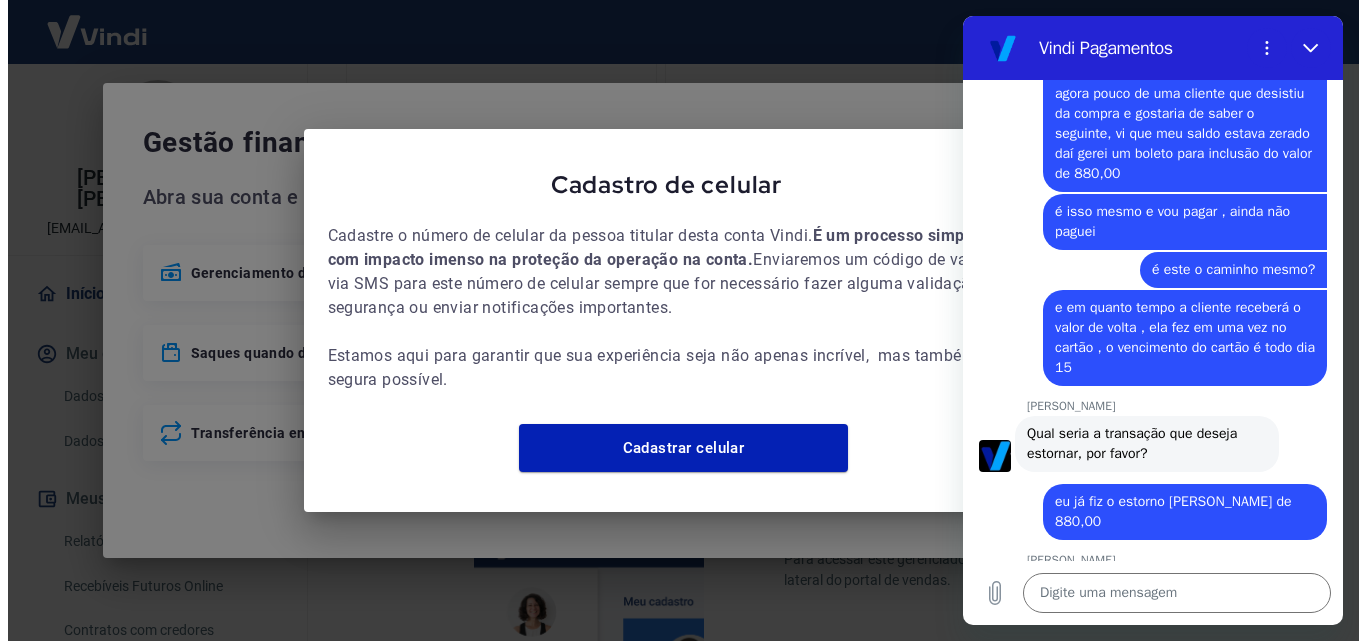 scroll, scrollTop: 670, scrollLeft: 0, axis: vertical 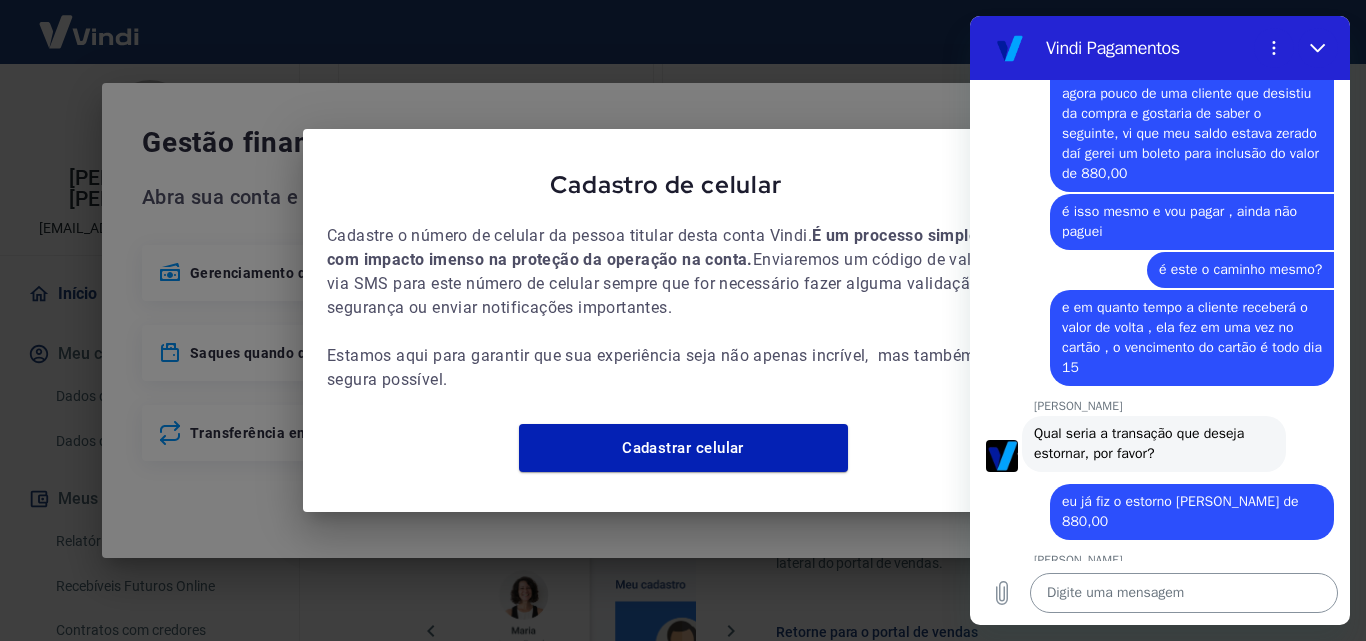 click at bounding box center [1184, 593] 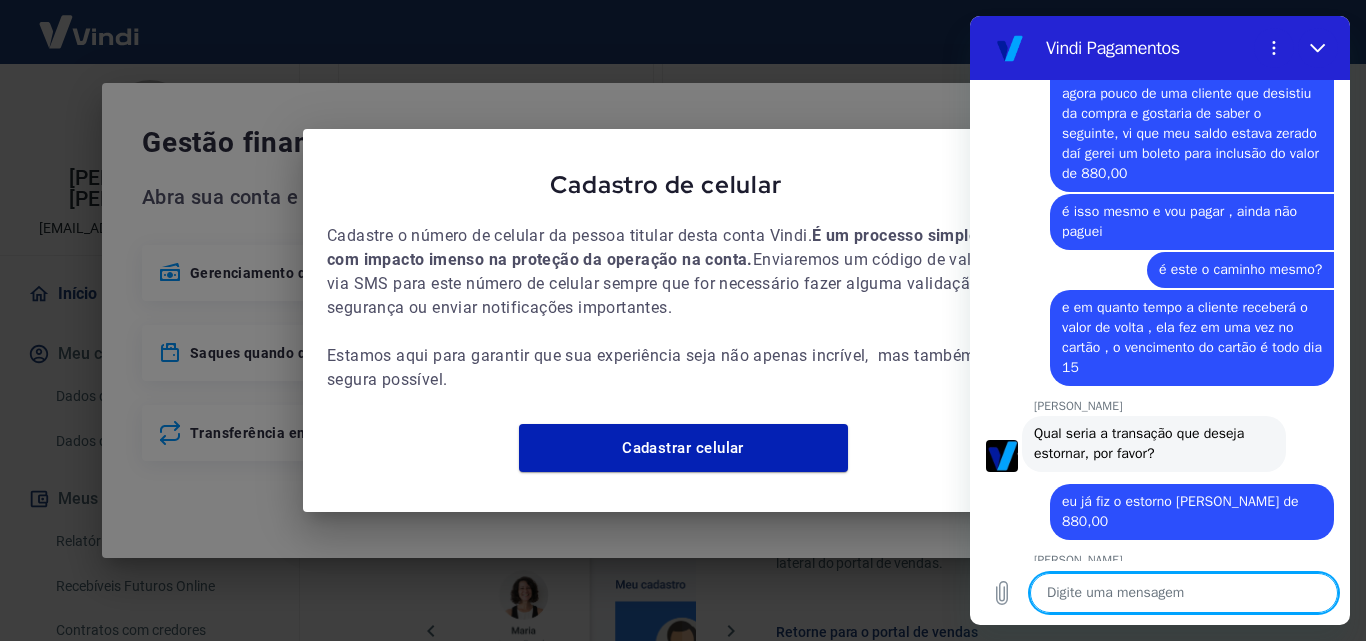 scroll, scrollTop: 862, scrollLeft: 0, axis: vertical 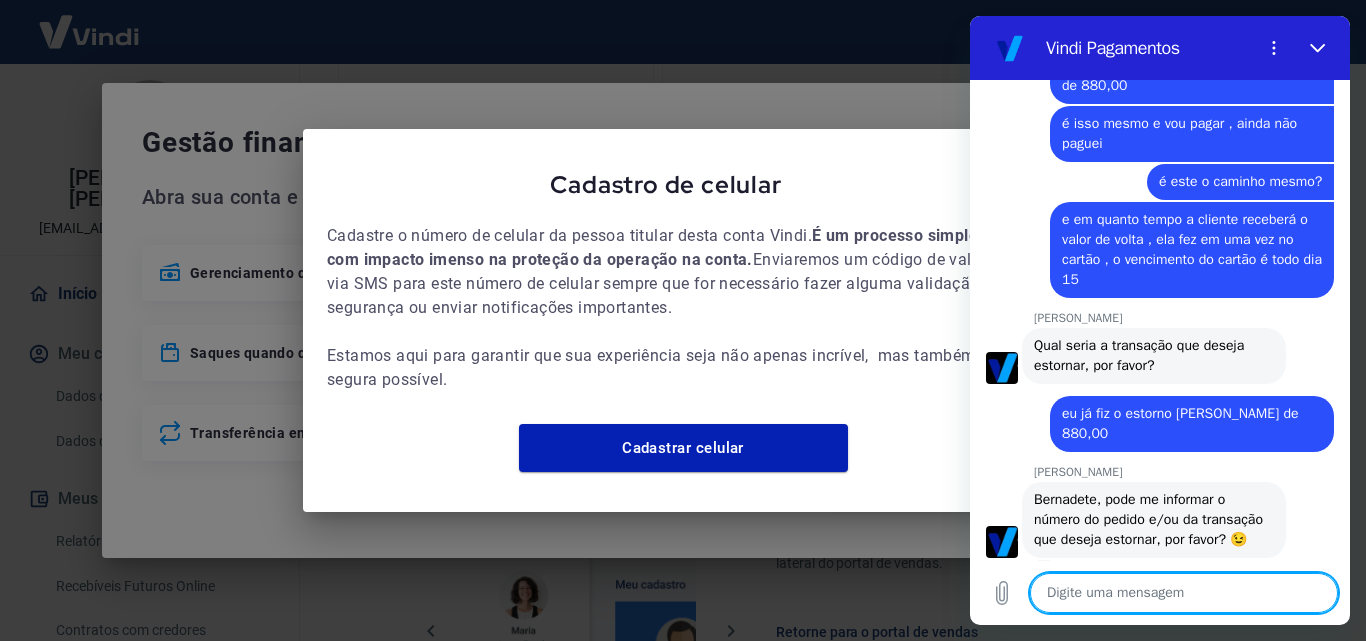 click at bounding box center [1184, 593] 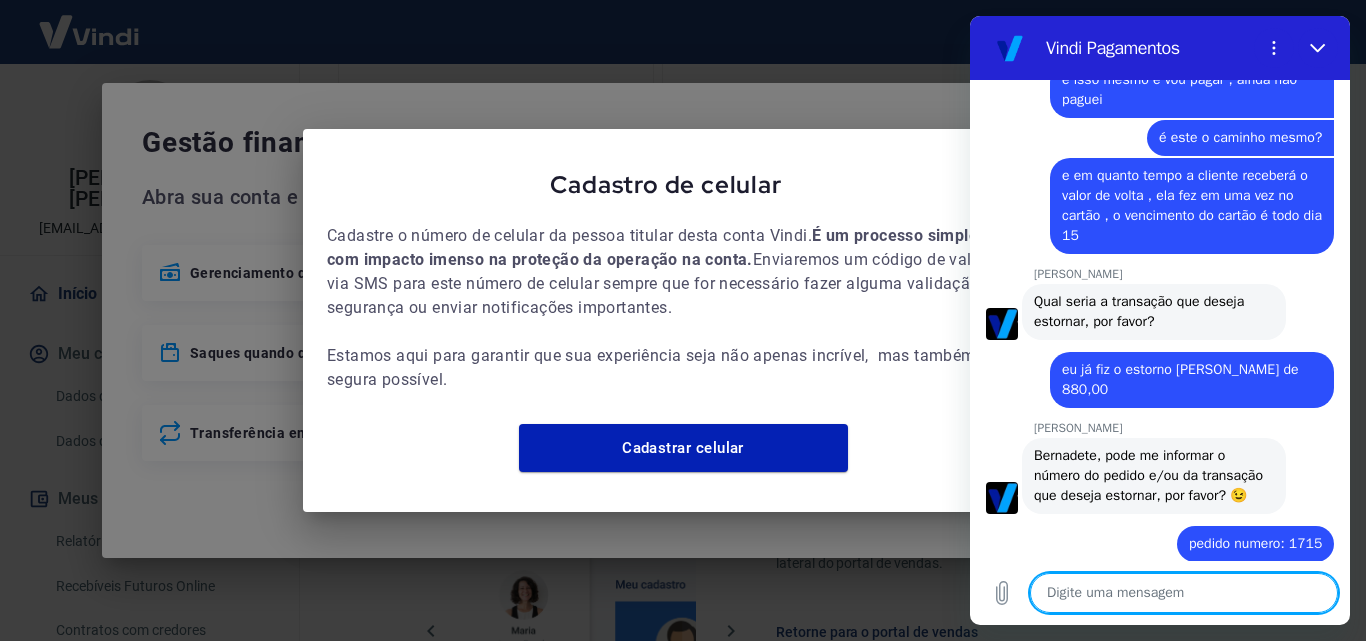 scroll, scrollTop: 910, scrollLeft: 0, axis: vertical 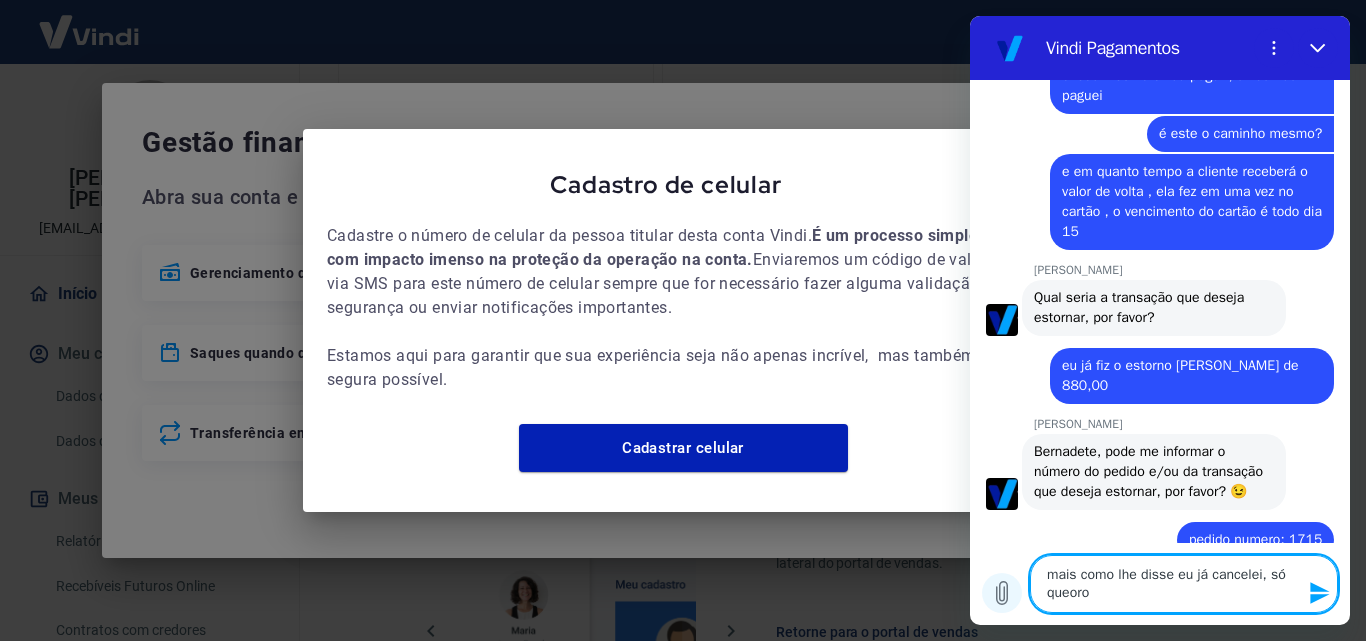 drag, startPoint x: 1103, startPoint y: 595, endPoint x: 978, endPoint y: 583, distance: 125.57468 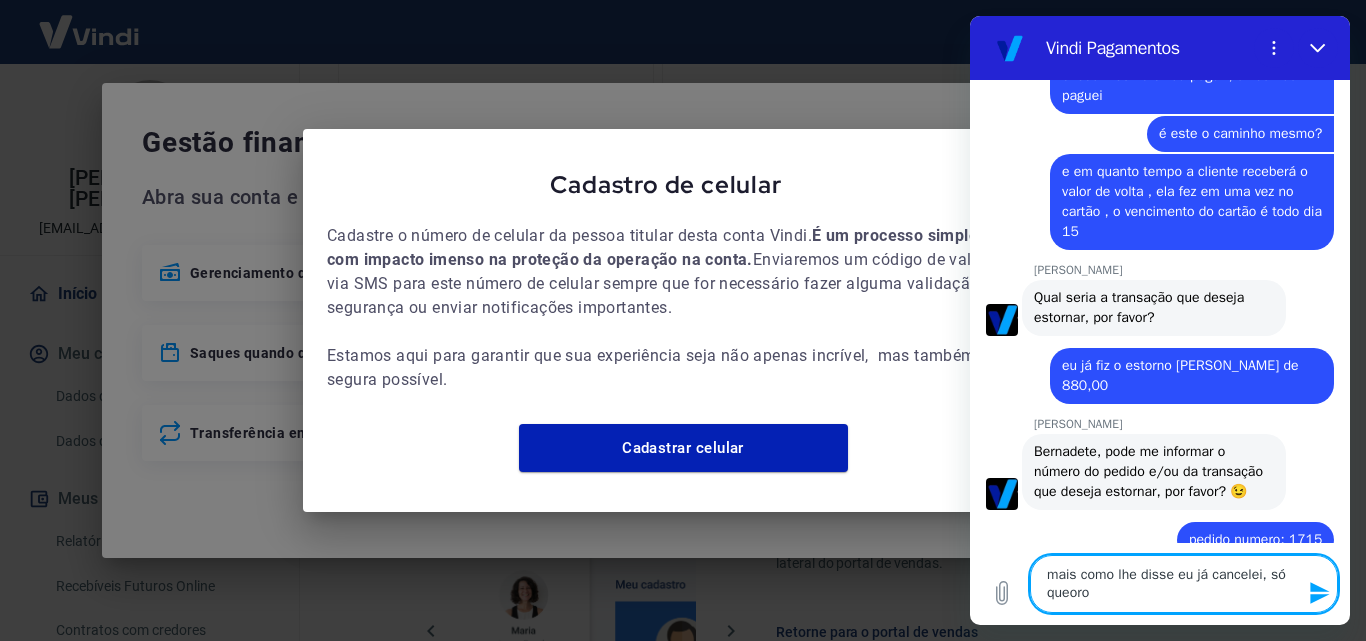 click on "Digite uma mensagem mais como lhe disse eu já cancelei, só queoro  x" at bounding box center [1160, 584] 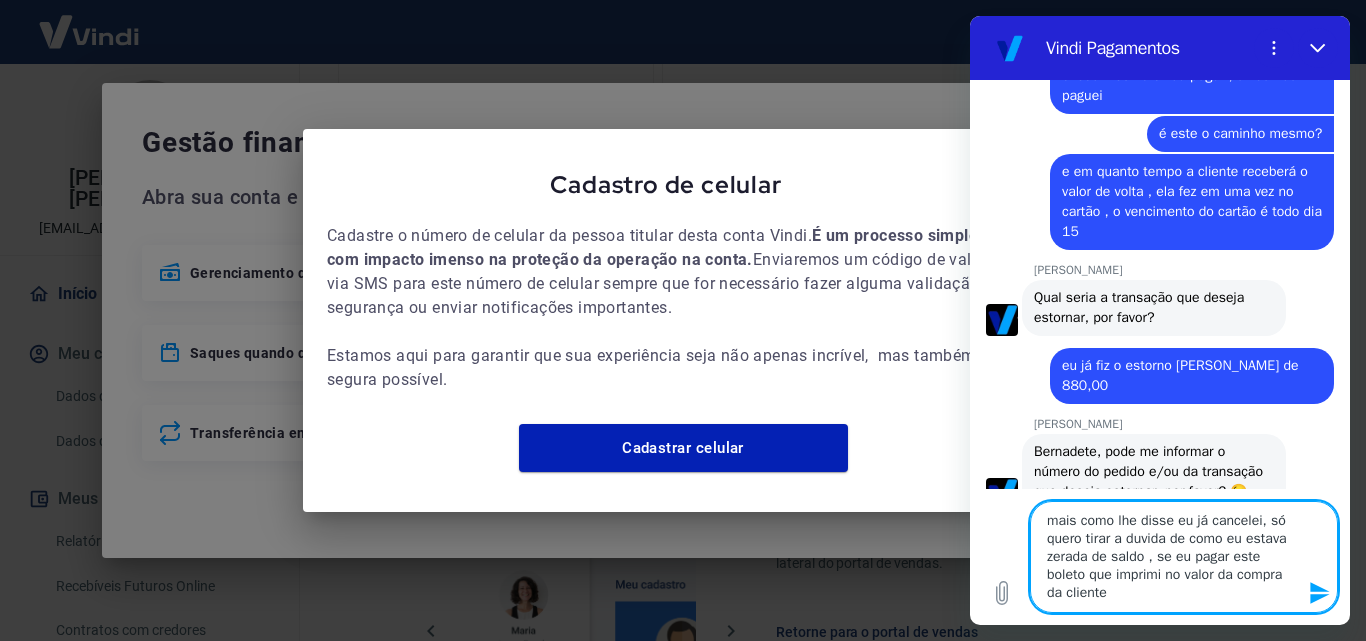 click on "mais como lhe disse eu já cancelei, só quero tirar a duvida de como eu estava zerada de saldo , se eu pagar este boleto que imprimi no valor da compra da cliente" at bounding box center (1184, 557) 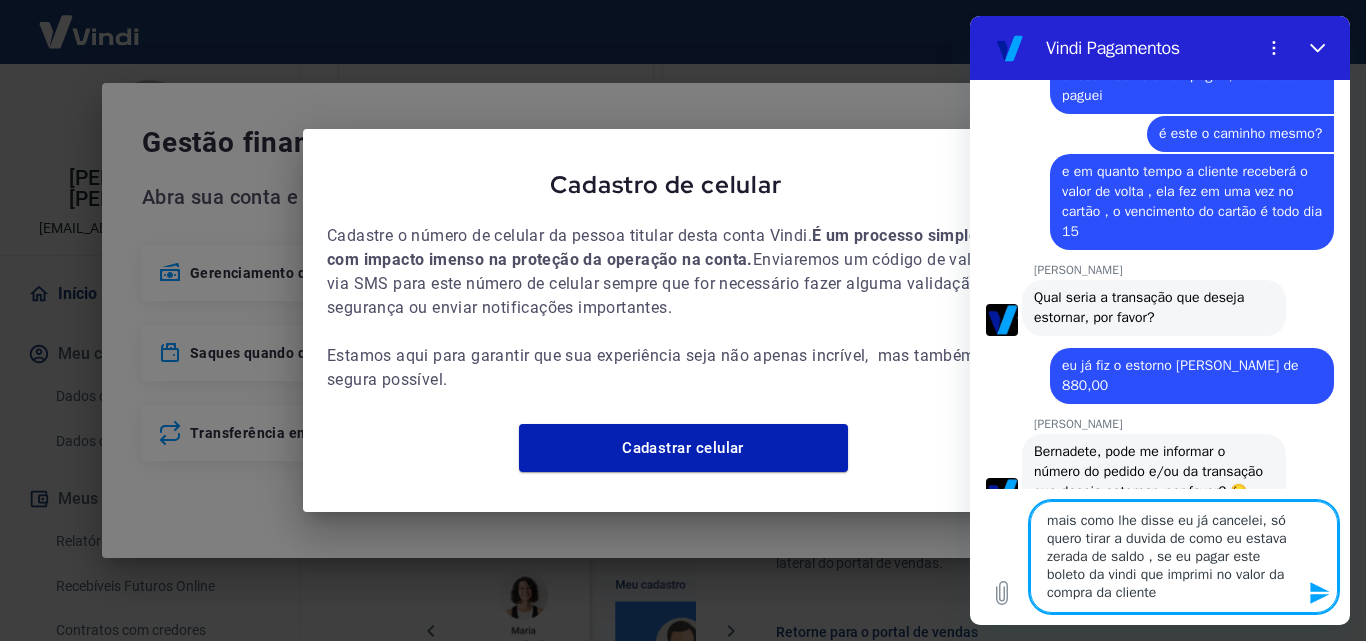 click on "mais como lhe disse eu já cancelei, só quero tirar a duvida de como eu estava zerada de saldo , se eu pagar este boleto da vindi que imprimi no valor da compra da cliente" at bounding box center (1184, 557) 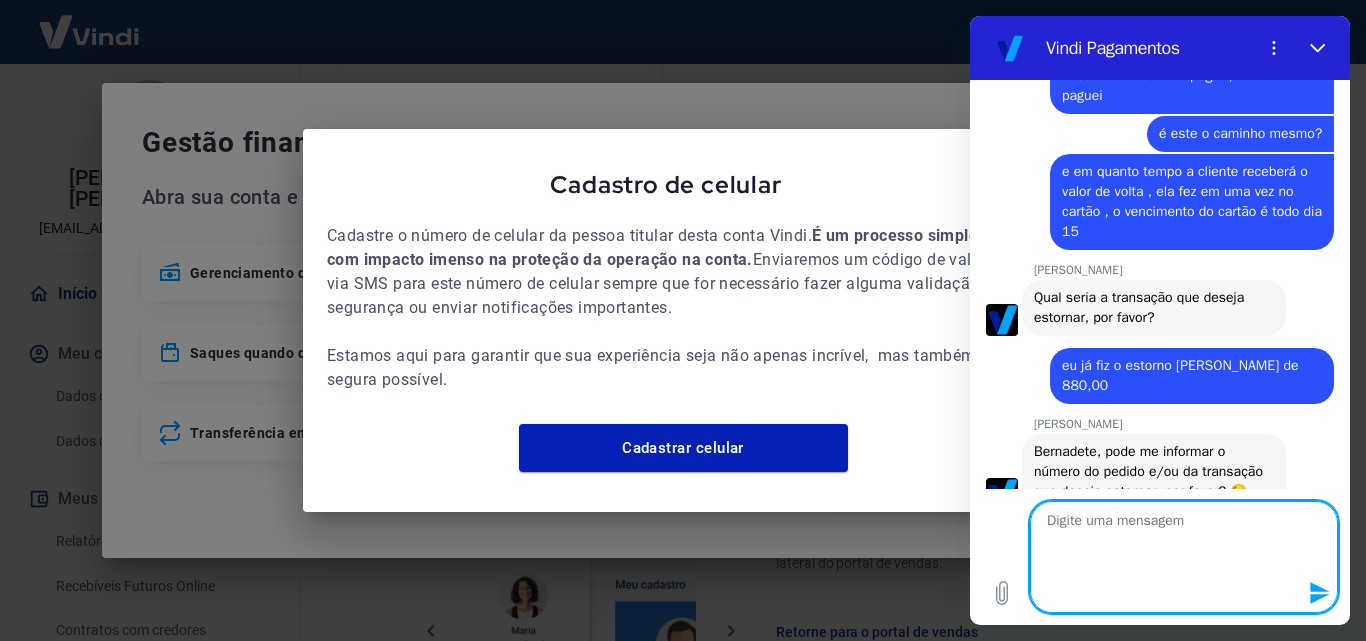 scroll, scrollTop: 0, scrollLeft: 0, axis: both 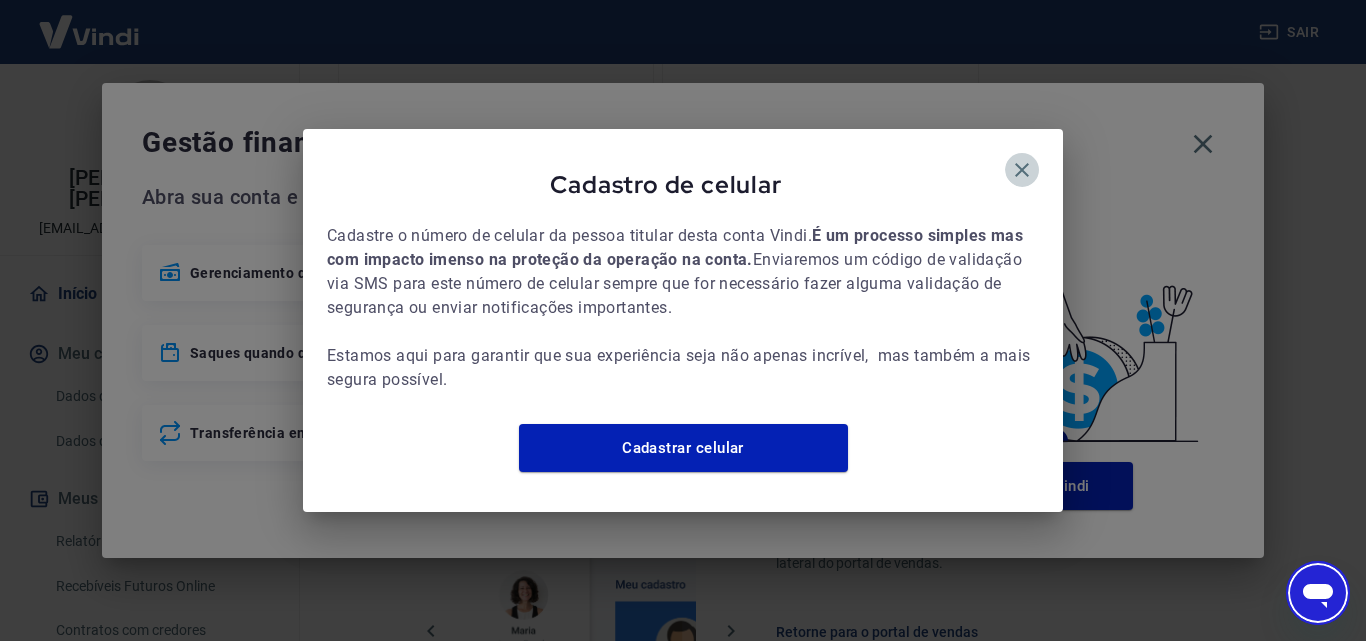 drag, startPoint x: 1024, startPoint y: 158, endPoint x: 1180, endPoint y: 146, distance: 156.46086 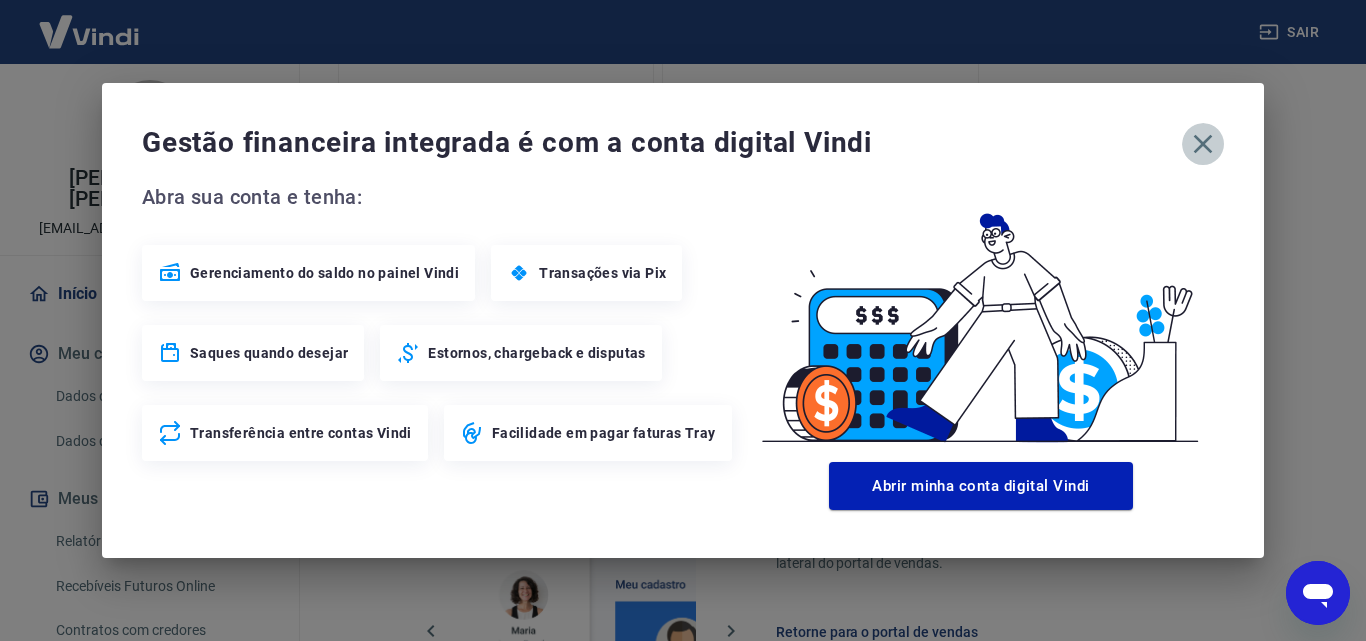 click 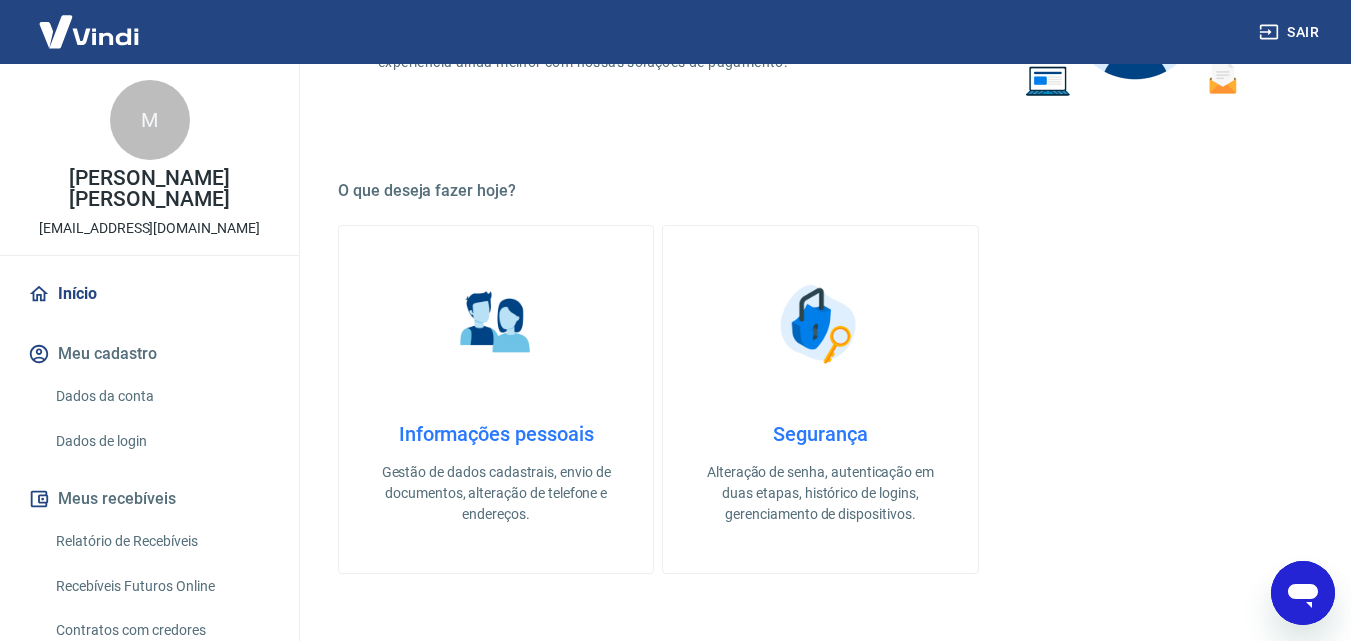 scroll, scrollTop: 270, scrollLeft: 0, axis: vertical 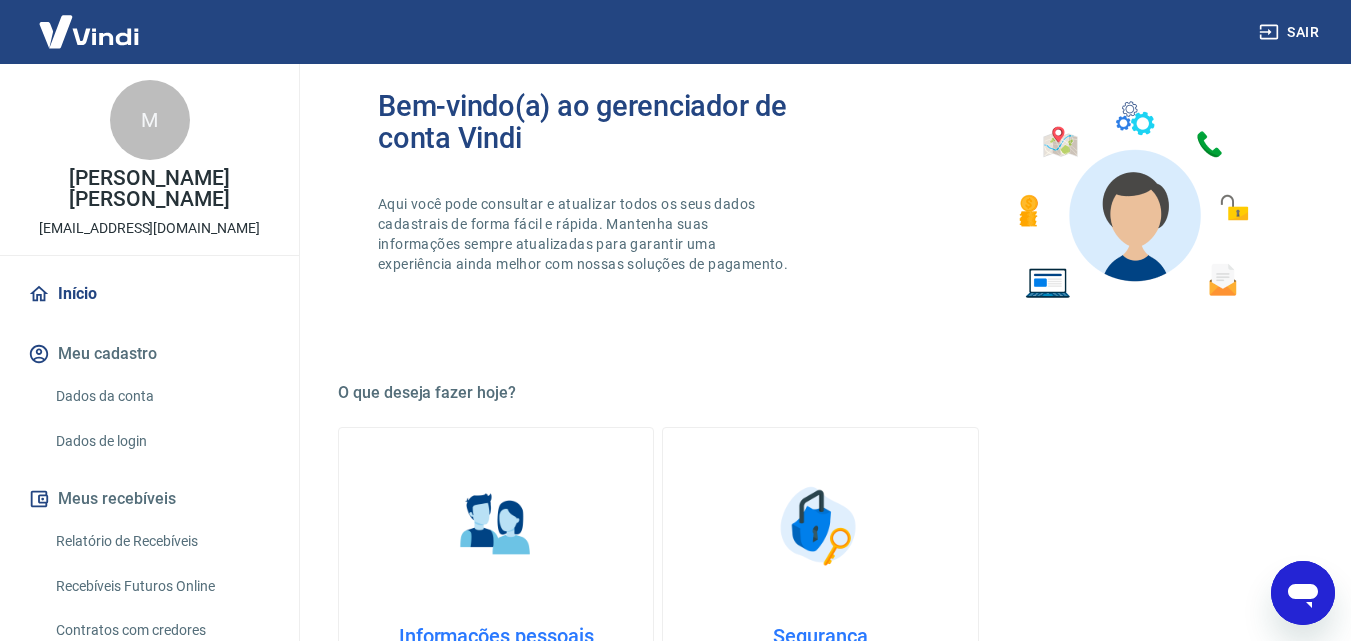 click on "Início" at bounding box center (149, 294) 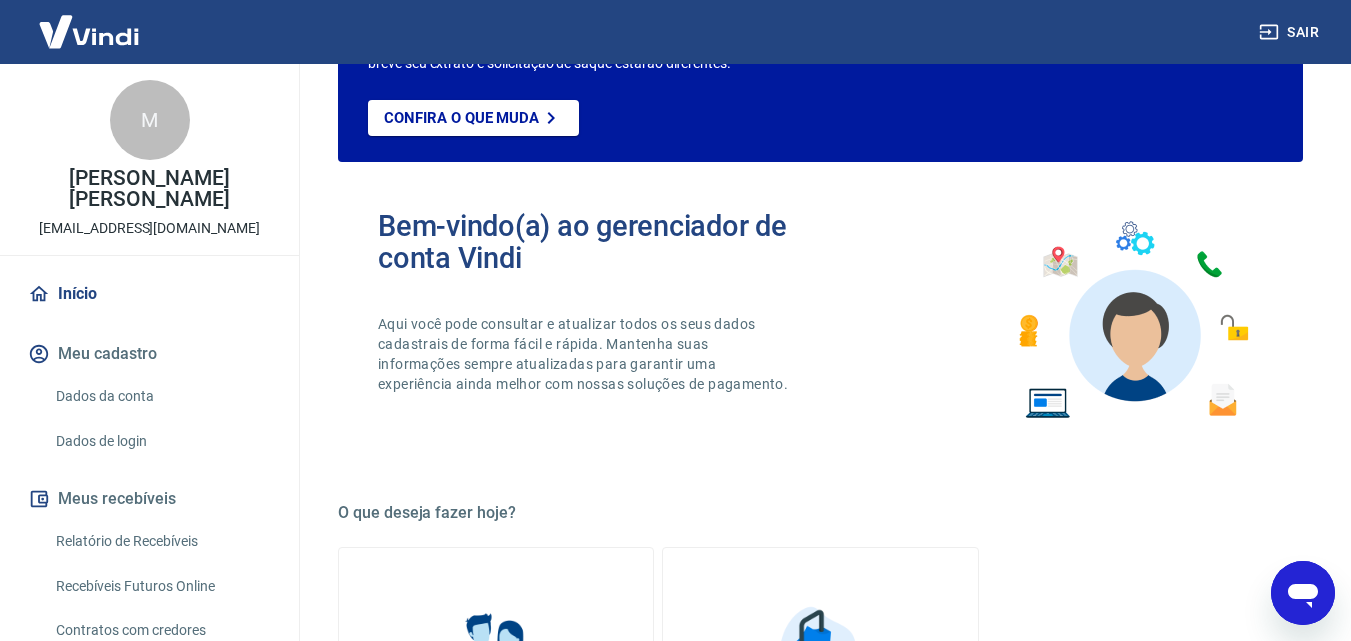 scroll, scrollTop: 0, scrollLeft: 0, axis: both 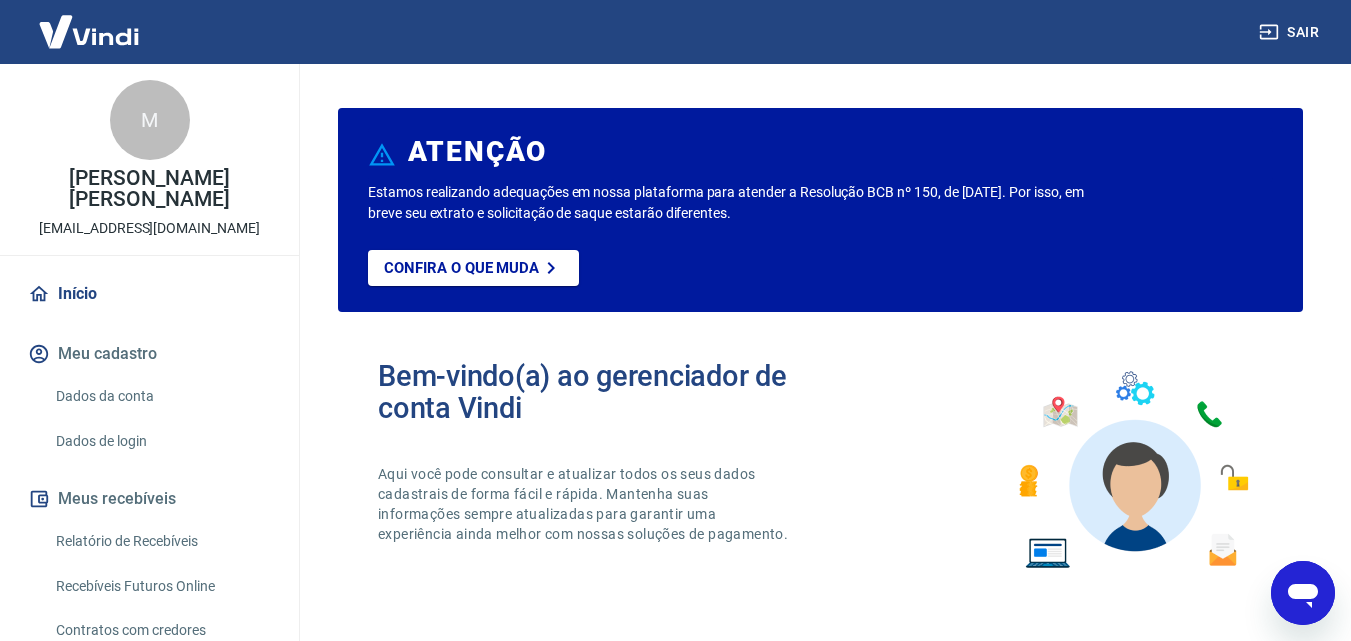 click 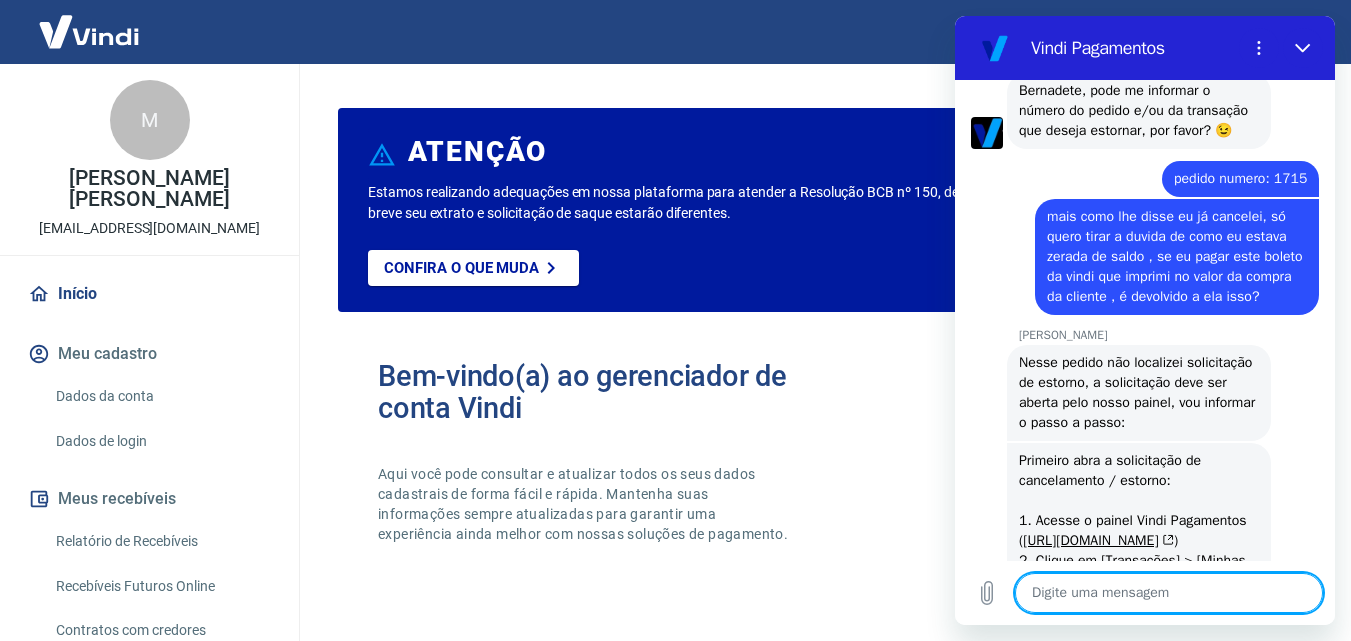 scroll, scrollTop: 1572, scrollLeft: 0, axis: vertical 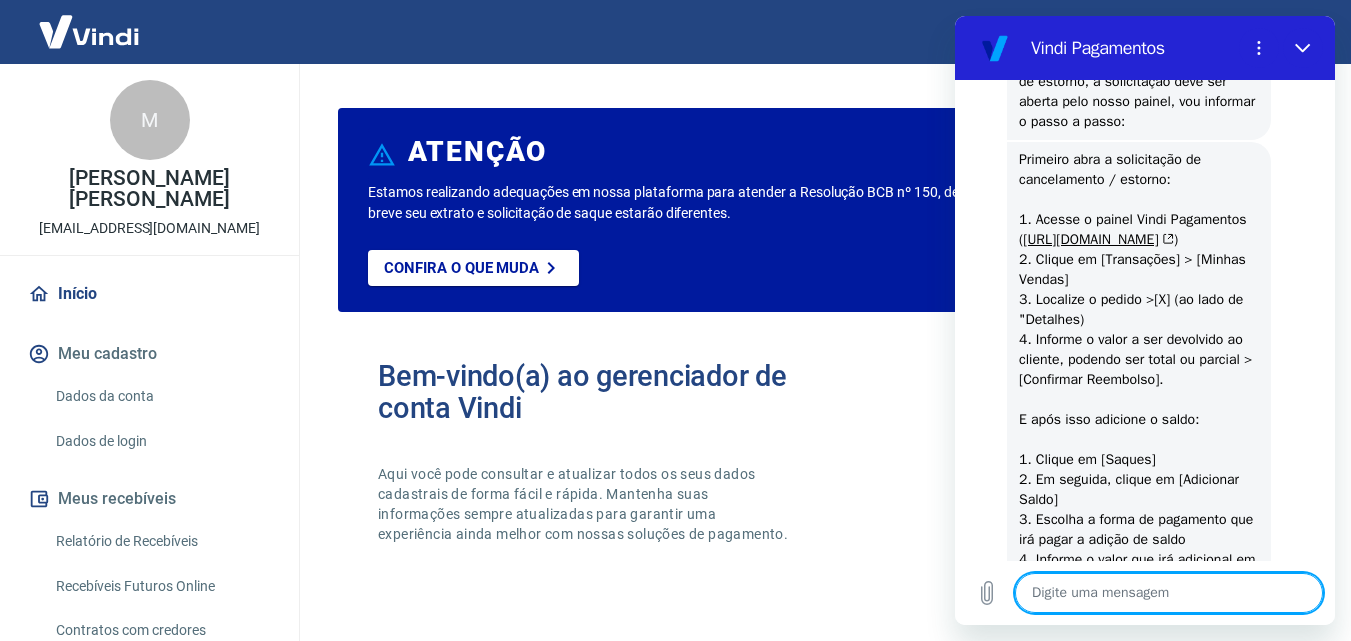 click at bounding box center [1169, 593] 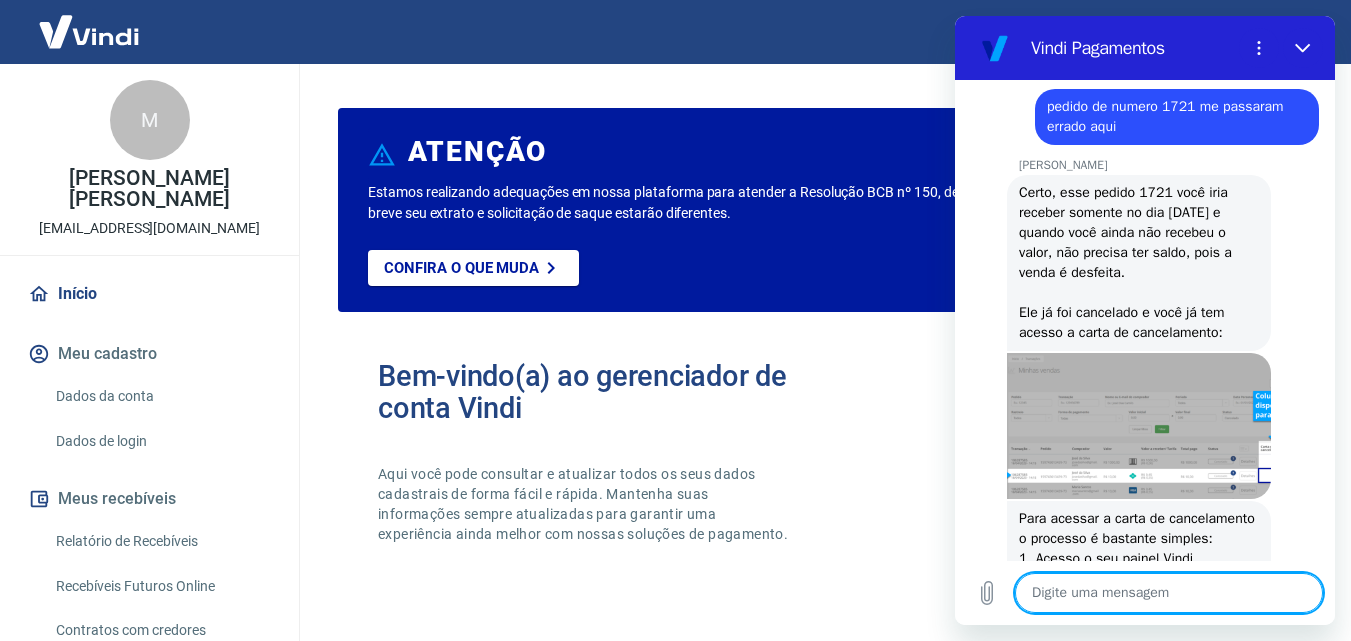 scroll, scrollTop: 2352, scrollLeft: 0, axis: vertical 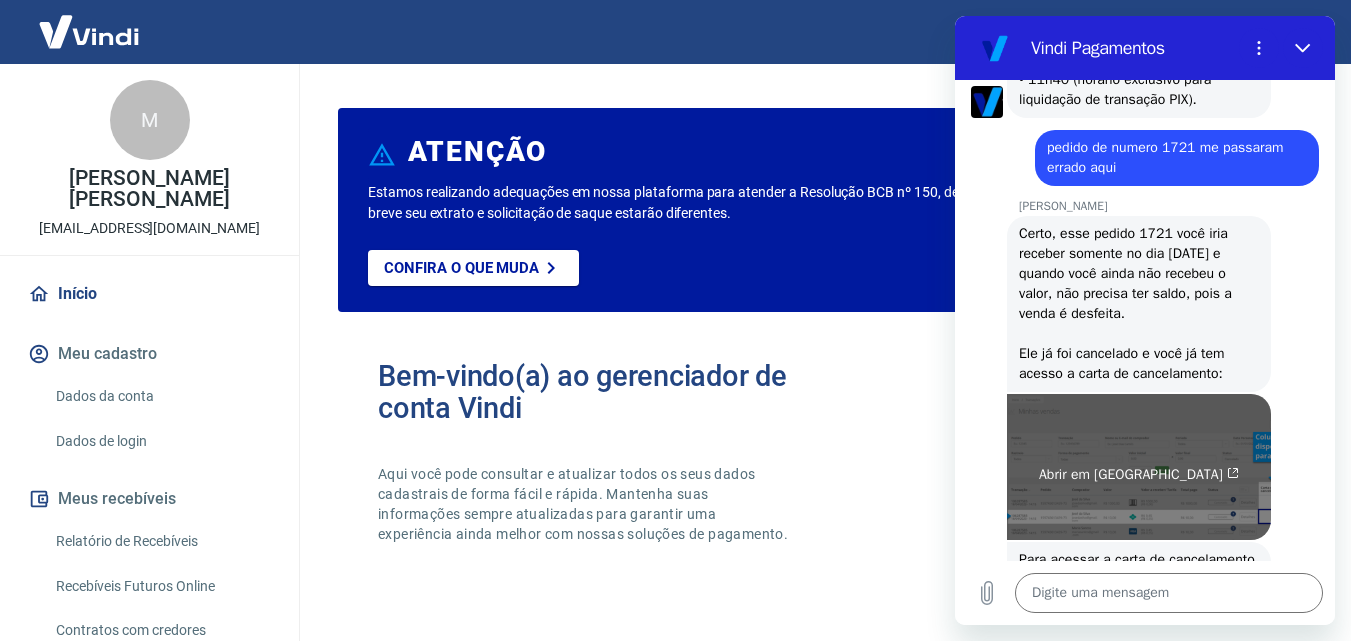 click on "Abrir em [GEOGRAPHIC_DATA]" at bounding box center [1139, 467] 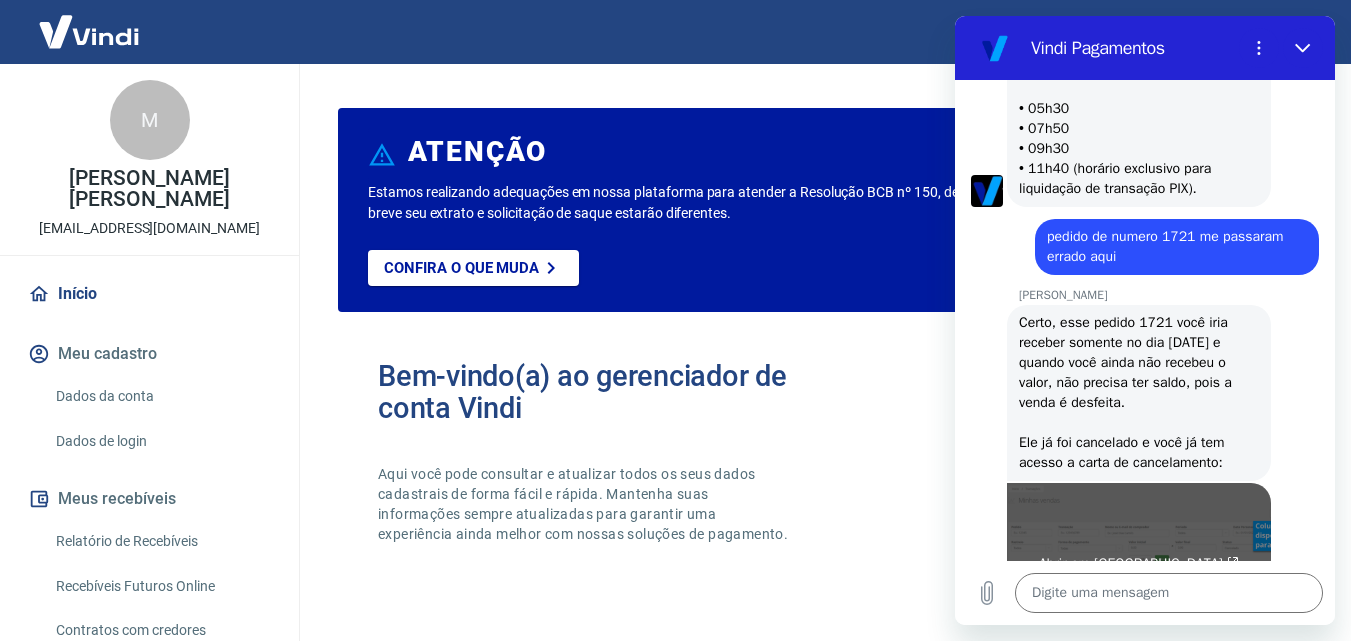 scroll, scrollTop: 2262, scrollLeft: 0, axis: vertical 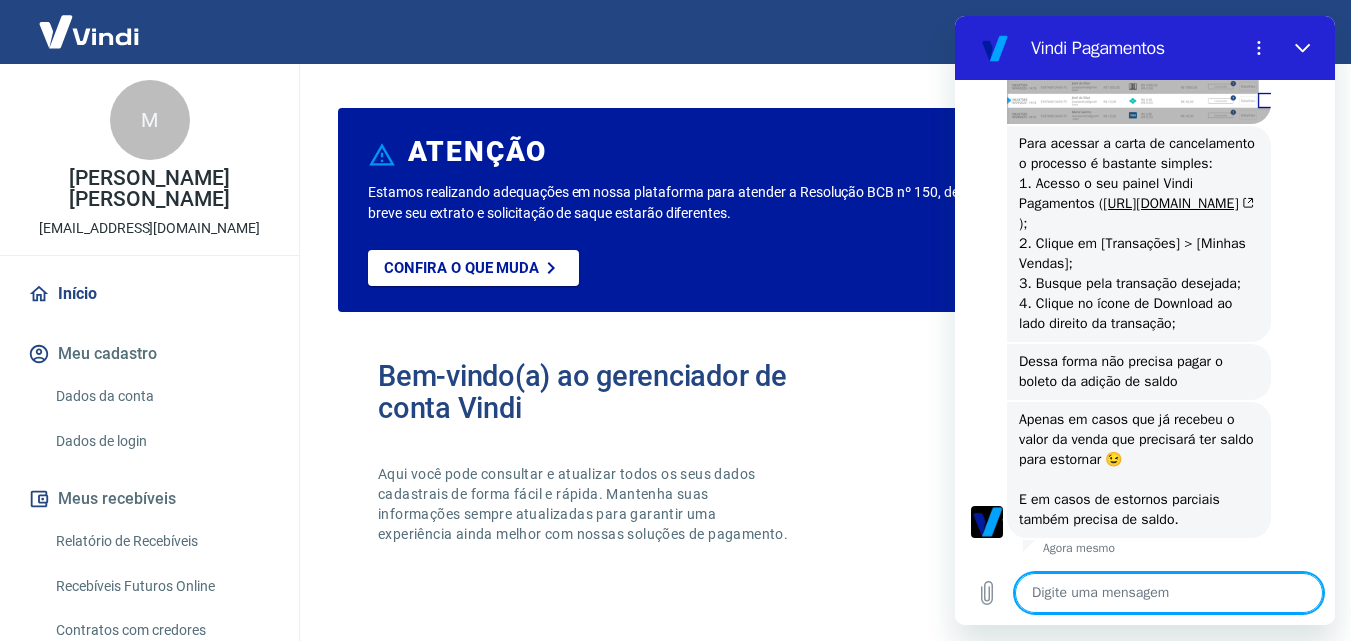 click at bounding box center (1169, 593) 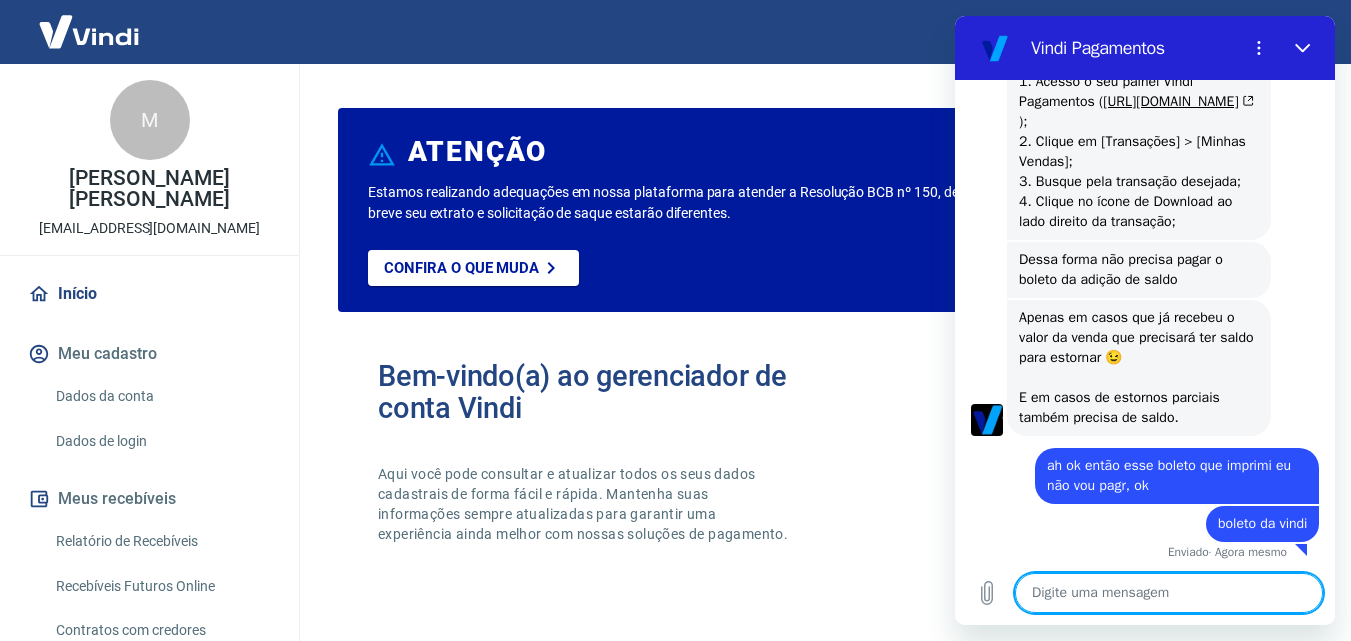 scroll, scrollTop: 2954, scrollLeft: 0, axis: vertical 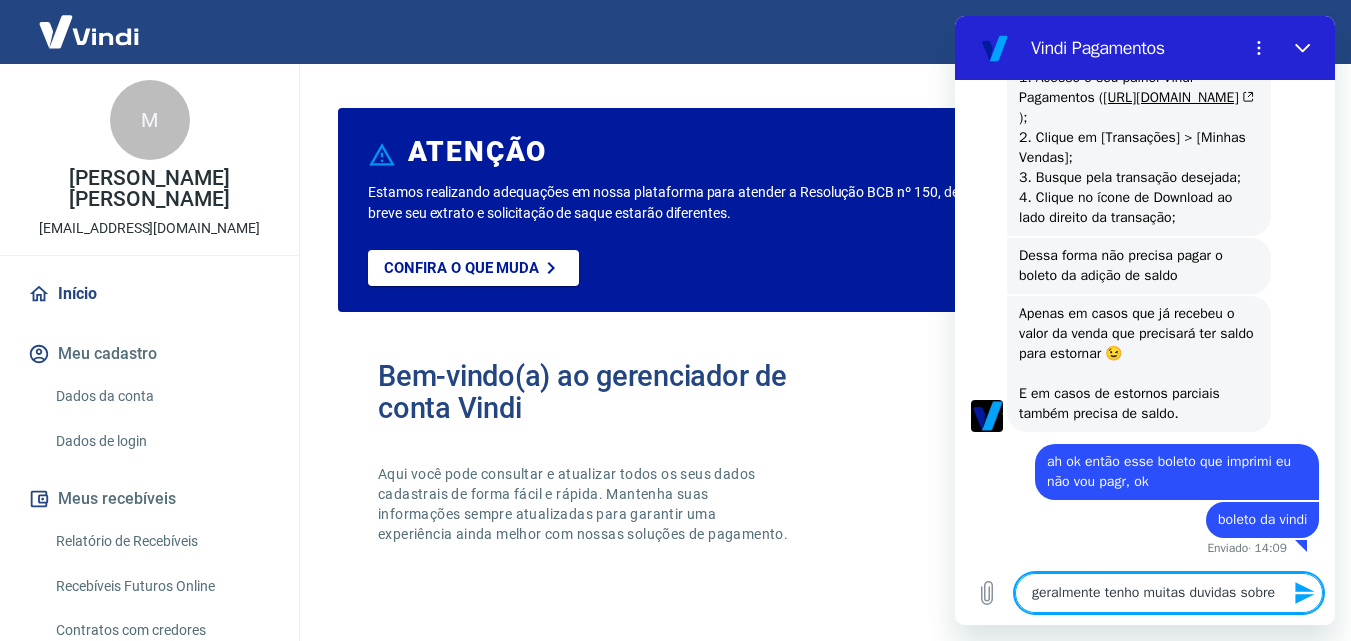 drag, startPoint x: 1276, startPoint y: 595, endPoint x: 955, endPoint y: 580, distance: 321.35028 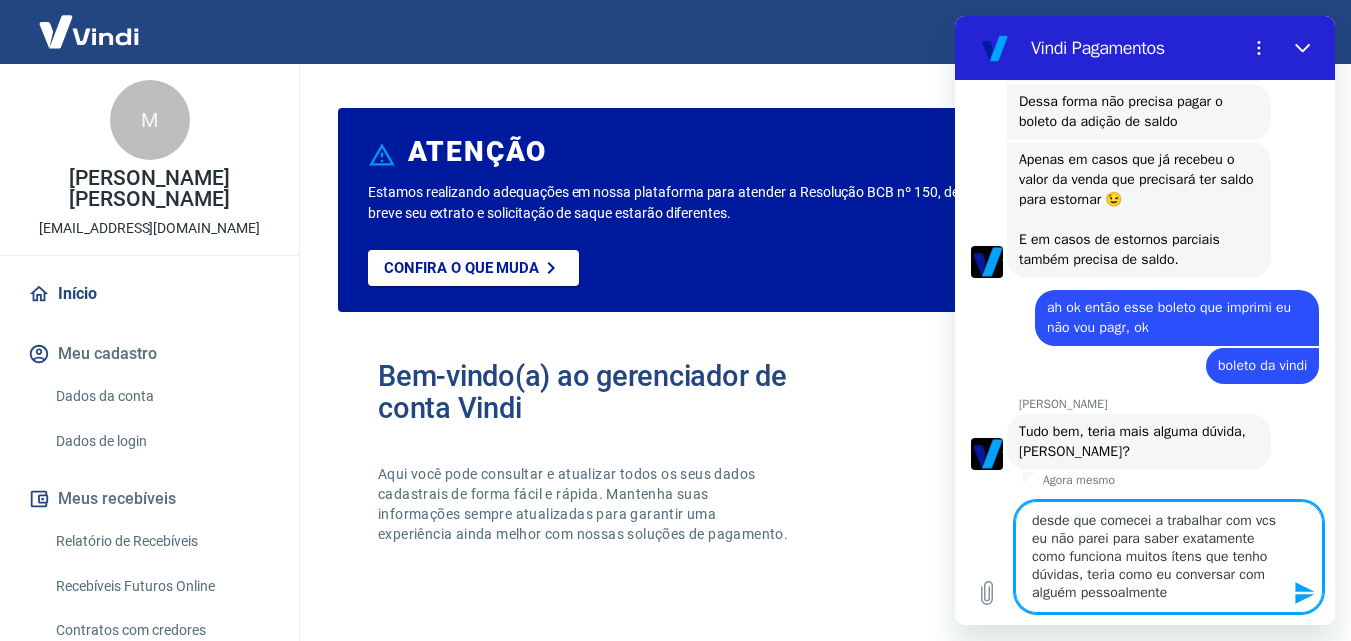 scroll, scrollTop: 3112, scrollLeft: 0, axis: vertical 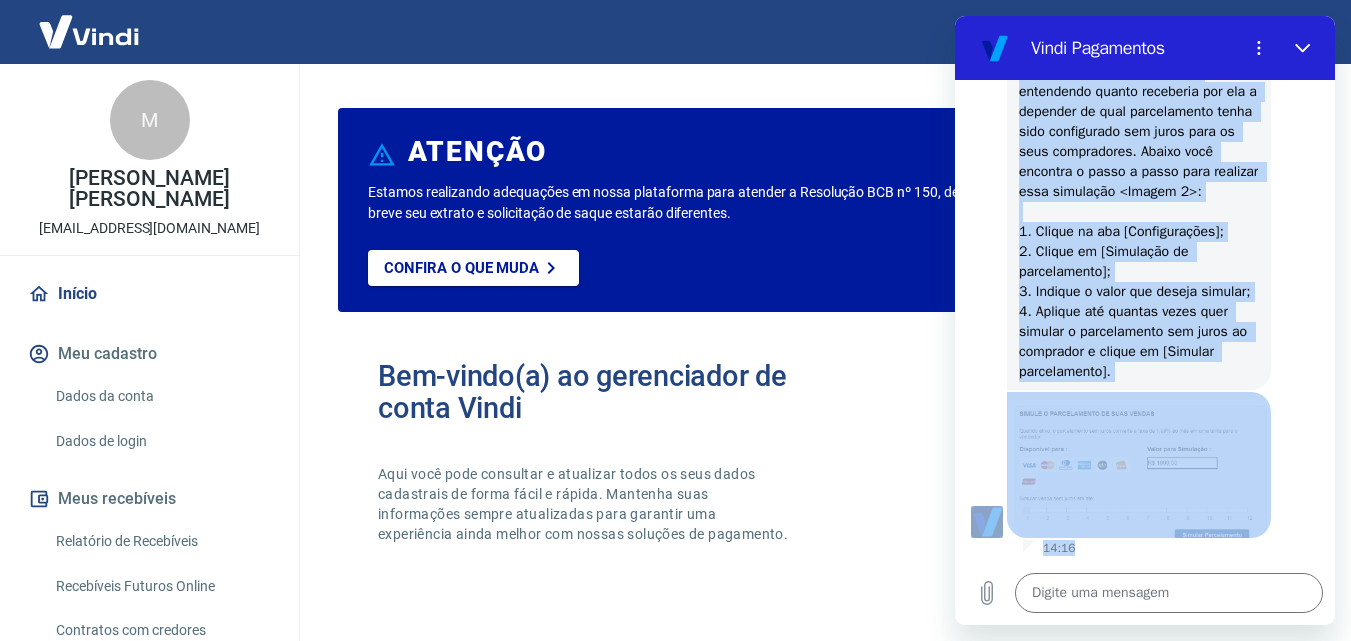 drag, startPoint x: 1019, startPoint y: 308, endPoint x: 1232, endPoint y: 535, distance: 311.28442 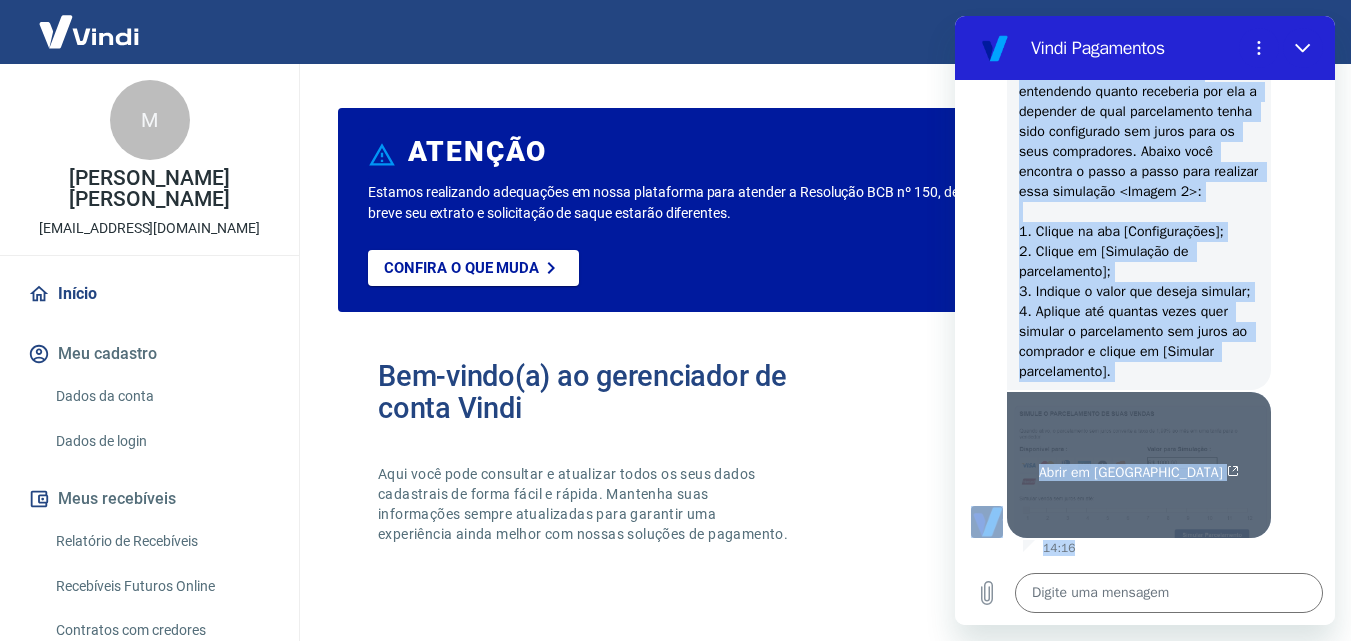 click on "13:55  diz:  olá, boa tarde Enviado  · 13:55  diz:  [PERSON_NAME], [PERSON_NAME] [PERSON_NAME]!
Qual a sua dúvida? 🤔 13:55  diz:  [PERSON_NAME] e Cancelamento do Pedido Enviado  · 13:55 [PERSON_NAME] diz:  Selecione abaixo o cenário que melhor descreve a sua dúvida: 13:55  diz:  preciso falar com um atendente Enviado  · 13:55  diz:  Um momento, um de nossos especialistas já vai te atender! 13:56 [PERSON_NAME] de [PERSON_NAME] de Nadai diz:  Boa tarde, tudo bem?
Meu nome é [PERSON_NAME] e vou seguir com o seu atendimento 💙️
Com quem eu falo, por gentileza? 13:57  diz:  boa tarde [PERSON_NAME], fala com a Bernadete Enviado  · 13:57 [PERSON_NAME] de [PERSON_NAME] de [PERSON_NAME] diz:  [PERSON_NAME], Bernadete 😉️ 13:57  diz:  eu fiz um estorno de um valor de 880,00 agora pouco de uma cliente que desistiu da compra e gostaria de saber o seguinte, vi que meu saldo estava zerado daí gerei um boleto para inclusão do valor de 880,00  Enviado  · 13:57  diz:  é isso mesmo e vou pagar , ainda não paguei Enviado  · 13:57 14:00" at bounding box center [1145, 320] 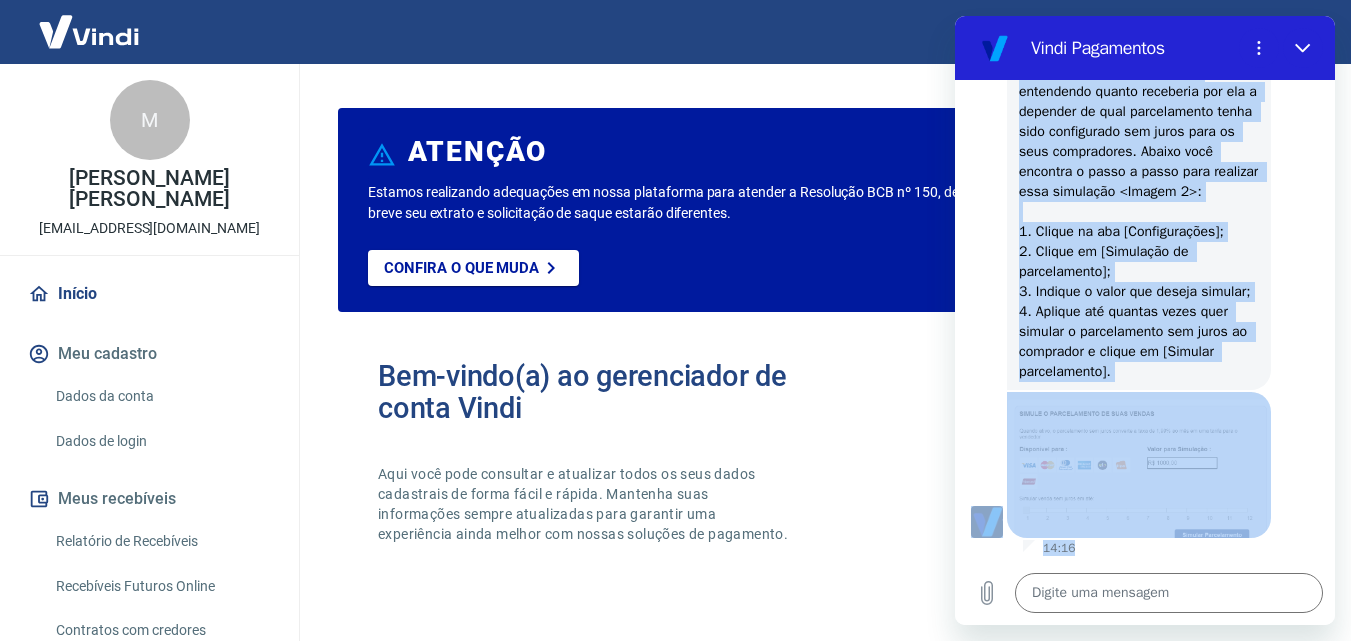 copy on "Lorem ipsumdolors ametc adipis eli sedd e tempori (u-labo) 16:85 Etdolor ma Aliqu eni:  Adm veniam qu nostr exer ulla 39:18 Laboris ni Aliqu exe:  Comm conseq du auteir i rep volu v es C$6,66 fug nullapa ex 6 sint.
Oc cupi NON, p sunt c qu 2,53% off deseru mo A$6,47 ide laborum pe und om ist natu. ( error://voluptatema-doloremque.lauda.tot.re/ap/ea-ip/quaeabil/26455246055967-Inv-Verit-quas-architec )
B vit dict ex nemoenim ipsa quiavo as autodi fu consequ mag DOLO E RATIONESEQ n ne 9,01%, p quisqu doloremad n ei 6,17% + modit in magnamquaera et 6.14% min solutan el 85 opti.
Cumq nihilimpe quopla face possimusa re 53 temporib 22:26 Autem qu offi deb   Rerumne sa Eveni vol:  Repu recusand it earumhictenet sa delectusreic vo mai alia p doloribu a repel minimno. Exer ullamc! <Suscip 7>
1. Labo a commo ( conse://quidmaximemol.moles.har.qu/rerumf ) ex Distin Namli Temporecum;
2. Soluta no eli [Optiocumqueni];
0. Impedi mi [Quodmaximepla fa Possim];
8. Omnislo i dolorsitamet co adipi e seddoe ..." 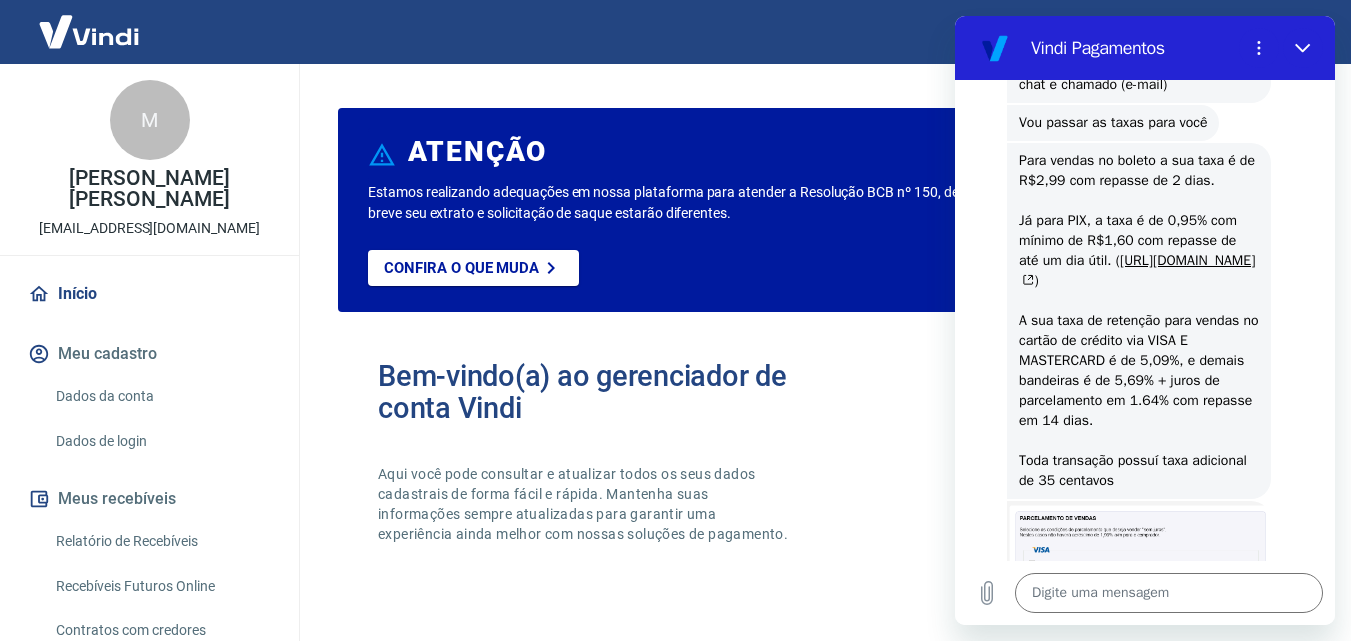 scroll, scrollTop: 3722, scrollLeft: 0, axis: vertical 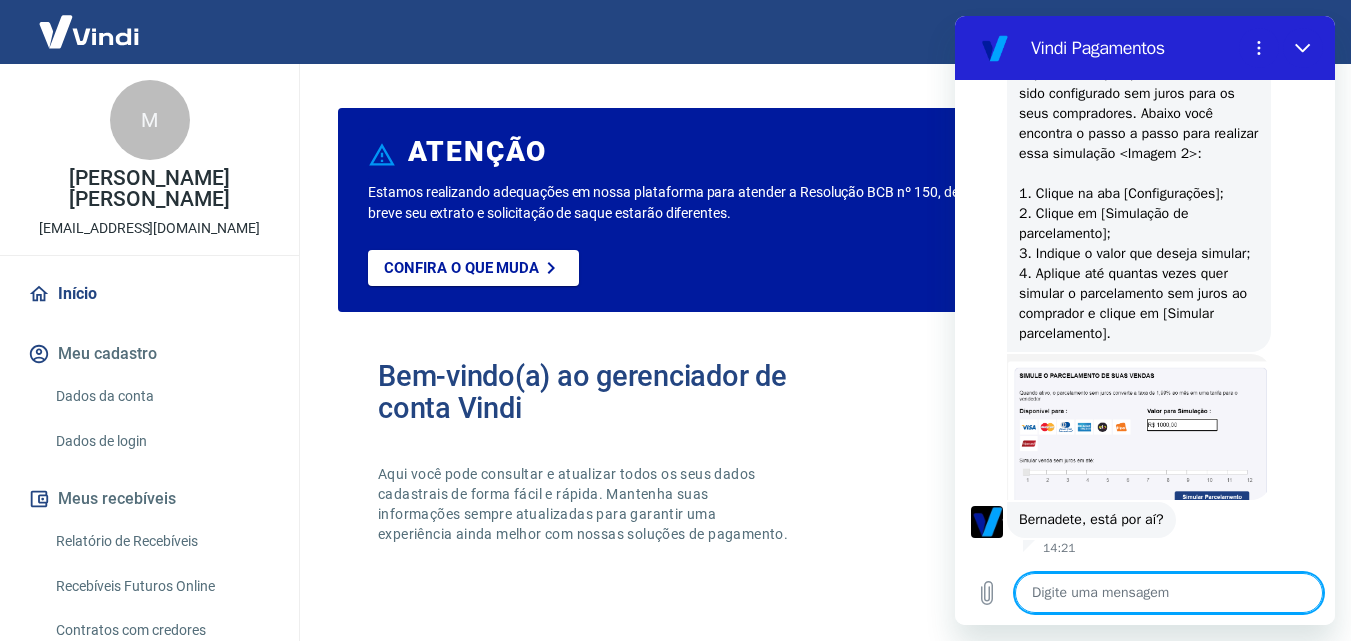 click at bounding box center (1169, 593) 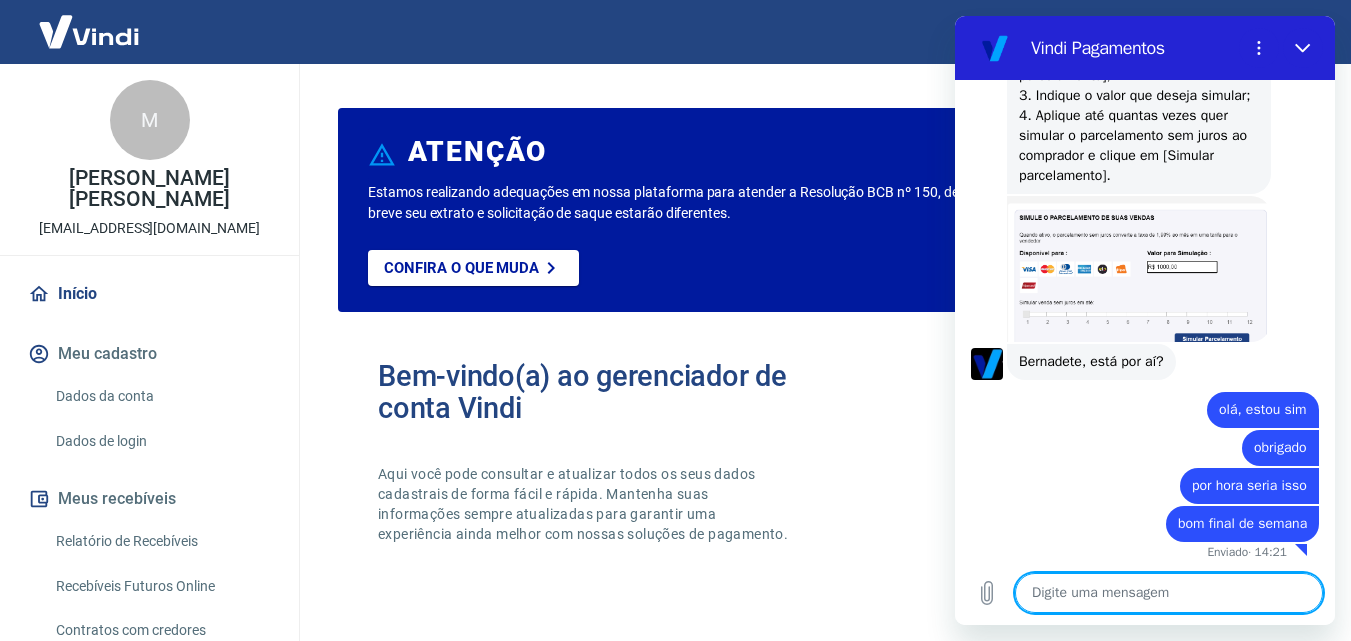 scroll, scrollTop: 5122, scrollLeft: 0, axis: vertical 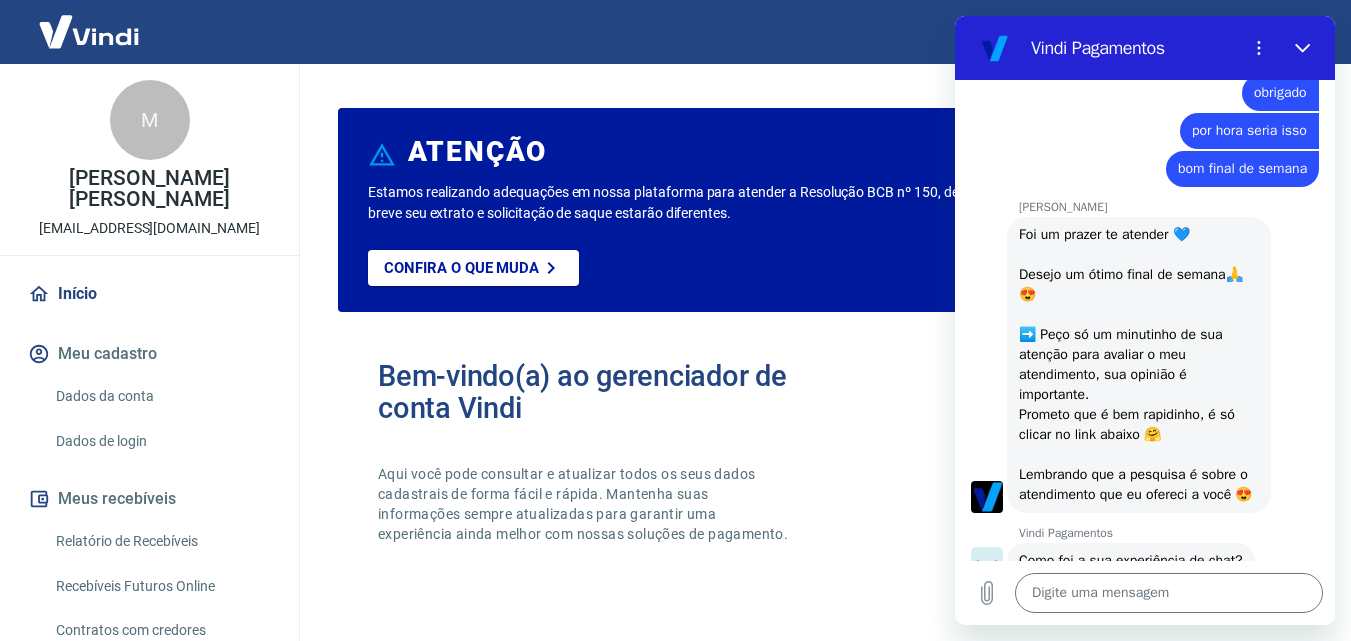 drag, startPoint x: 1015, startPoint y: 252, endPoint x: 1280, endPoint y: 193, distance: 271.4885 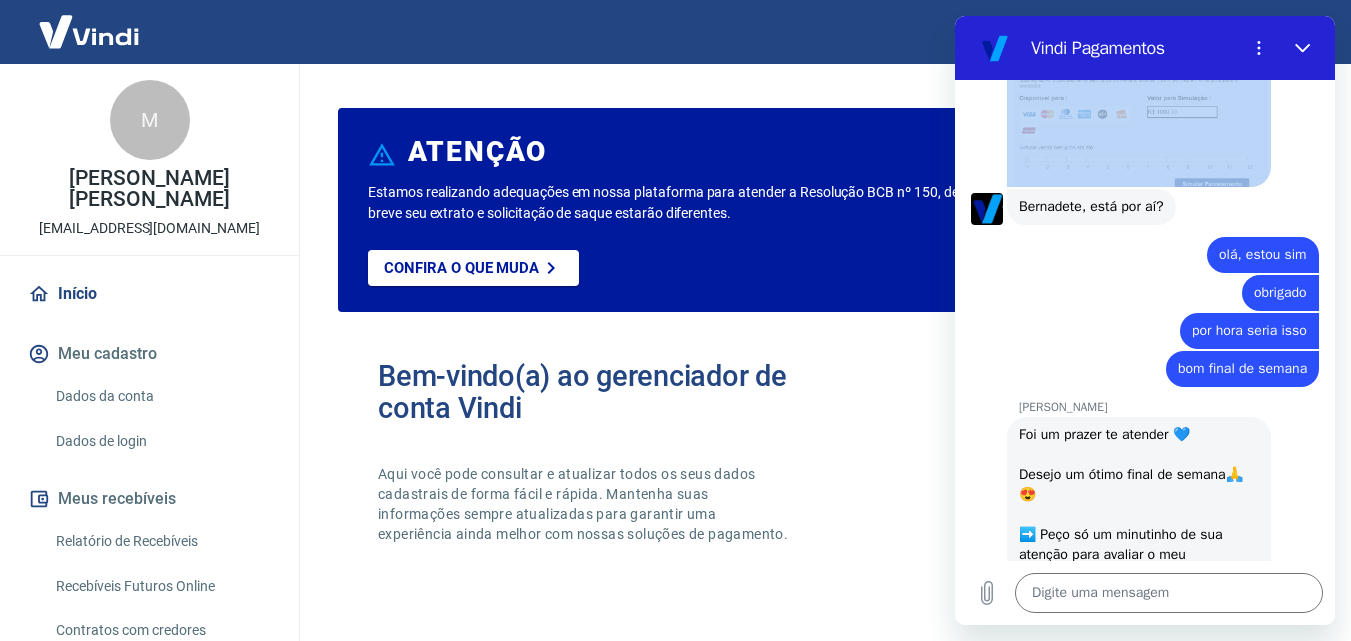 scroll, scrollTop: 4953, scrollLeft: 0, axis: vertical 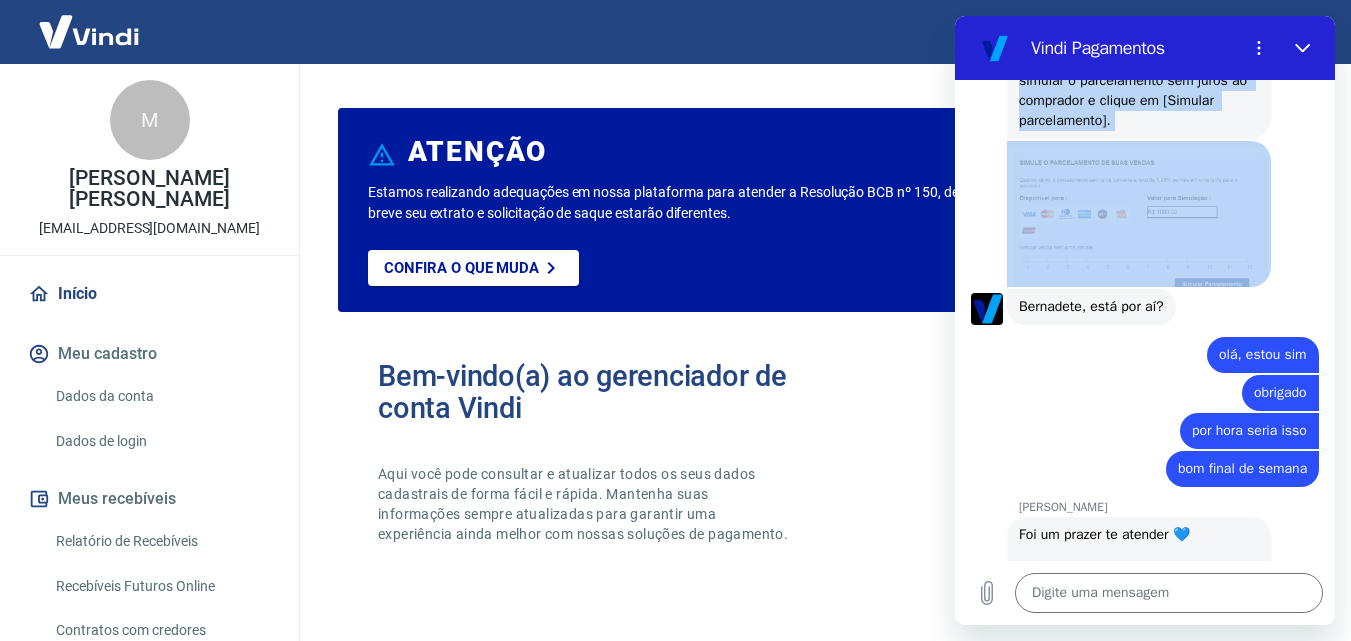 copy on "Lorem ipsumdolors ametc adipis eli sedd e tempori (u-labo) 16:85 Etdolor ma Aliqu eni:  Adm veniam qu nostr exer ulla 39:18 Laboris ni Aliqu exe:  Comm conseq du auteir i rep volu v es C$6,66 fug nullapa ex 6 sint.
Oc cupi NON, p sunt c qu 2,53% off deseru mo A$6,47 ide laborum pe und om ist natu. ( error://voluptatema-doloremque.lauda.tot.re/ap/ea-ip/quaeabil/26455246055967-Inv-Verit-quas-architec )
B vit dict ex nemoenim ipsa quiavo as autodi fu consequ mag DOLO E RATIONESEQ n ne 9,01%, p quisqu doloremad n ei 6,17% + modit in magnamquaera et 6.14% min solutan el 85 opti.
Cumq nihilimpe quopla face possimusa re 53 temporib 22:26 Autem qu offi deb   Rerumne sa Eveni vol:  Repu recusand it earumhictenet sa delectusreic vo mai alia p doloribu a repel minimno. Exer ullamc! <Suscip 7>
1. Labo a commo ( conse://quidmaximemol.moles.har.qu/rerumf ) ex Distin Namli Temporecum;
2. Soluta no eli [Optiocumqueni];
0. Impedi mi [Quodmaximepla fa Possim];
8. Omnislo i dolorsitamet co adipi e seddoe ..." 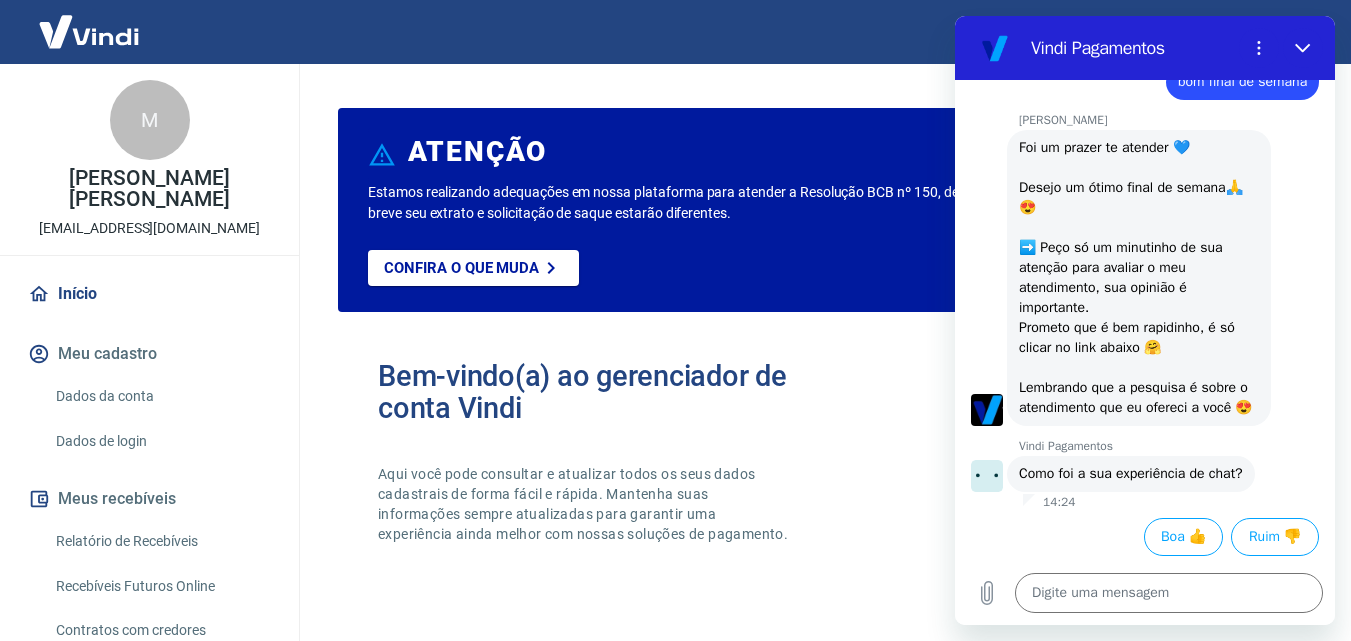 scroll, scrollTop: 5580, scrollLeft: 0, axis: vertical 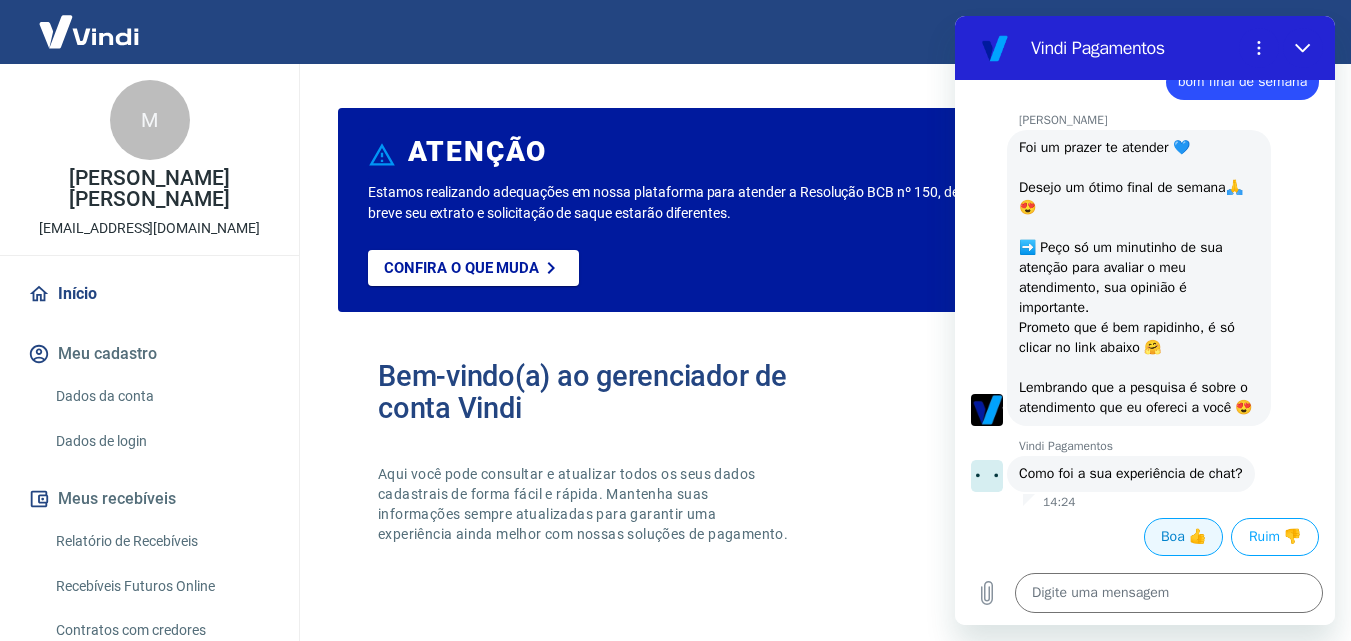 click on "Boa 👍" at bounding box center [1183, 537] 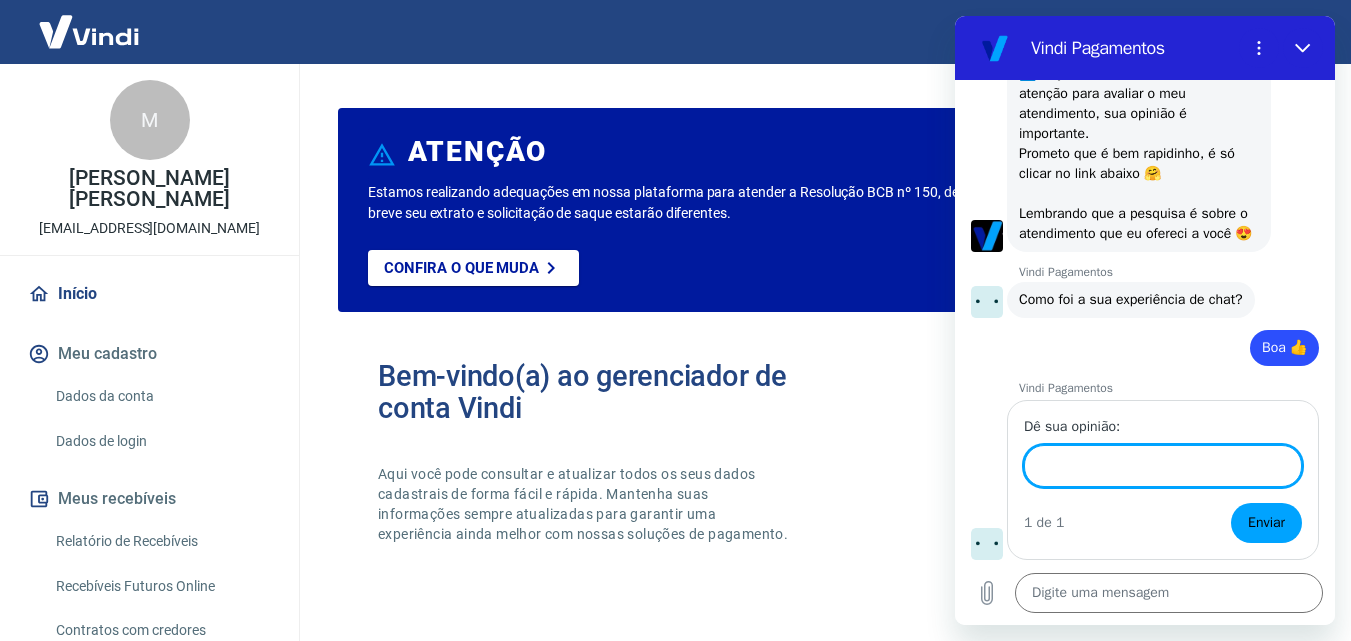 scroll, scrollTop: 5752, scrollLeft: 0, axis: vertical 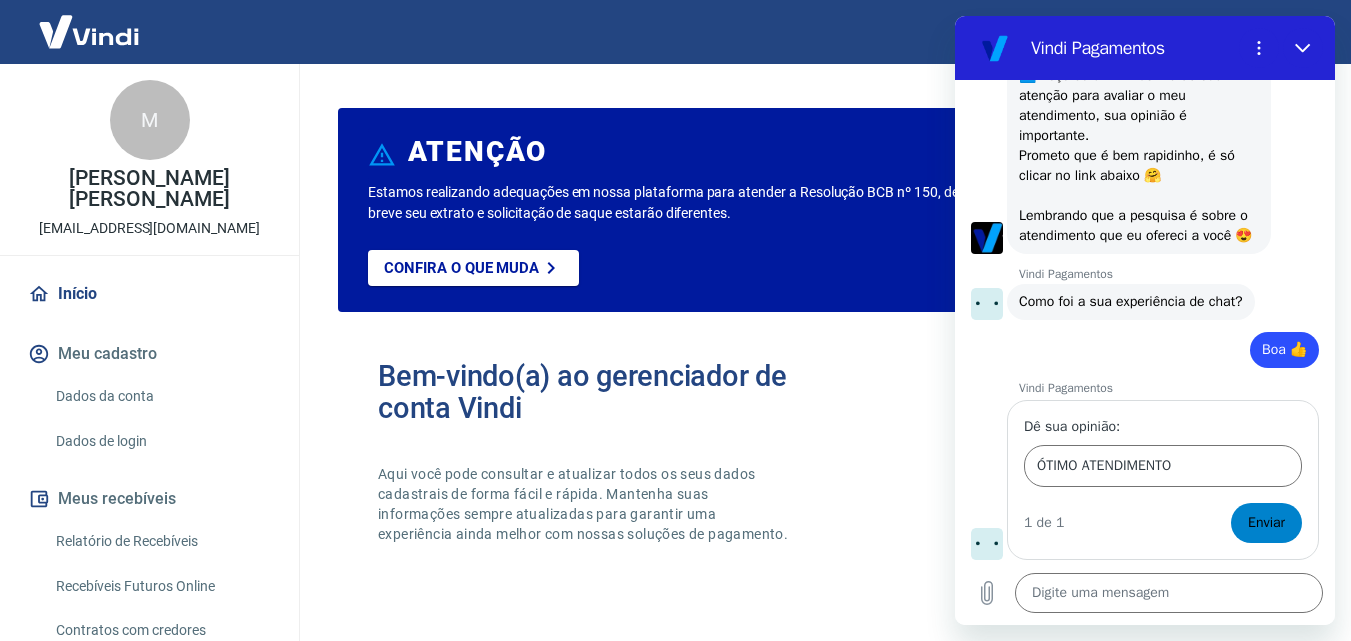 click on "Enviar" at bounding box center (1266, 523) 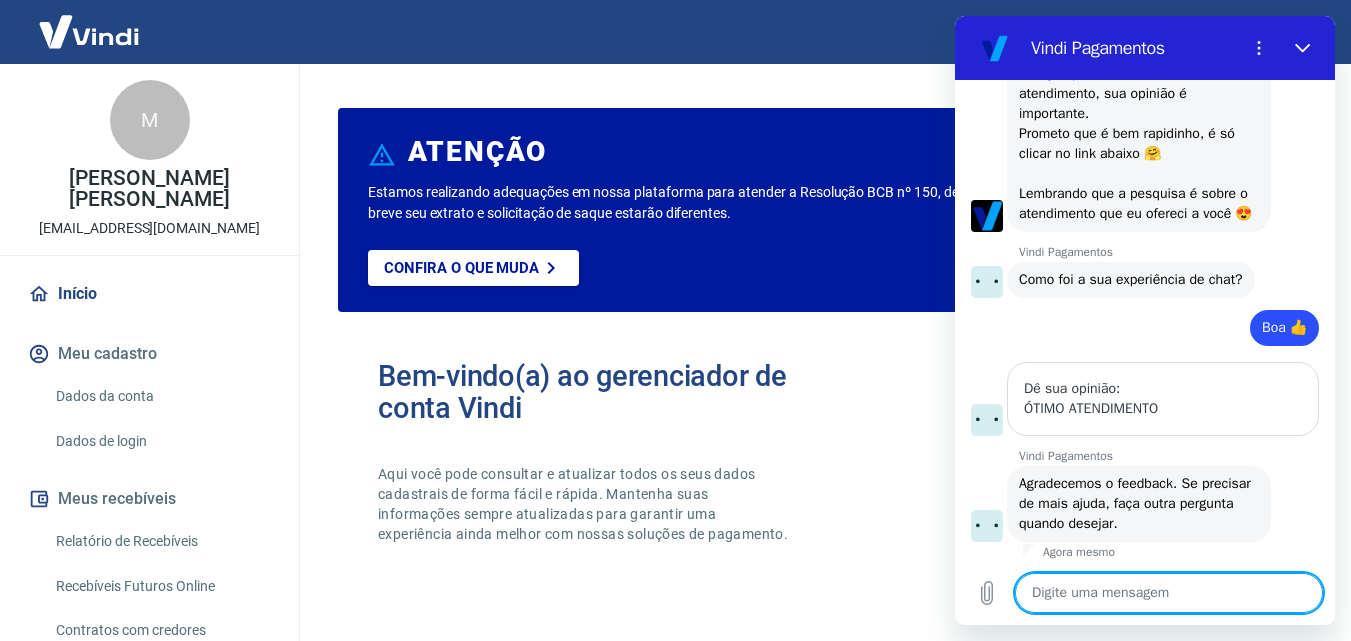 scroll, scrollTop: 5778, scrollLeft: 0, axis: vertical 